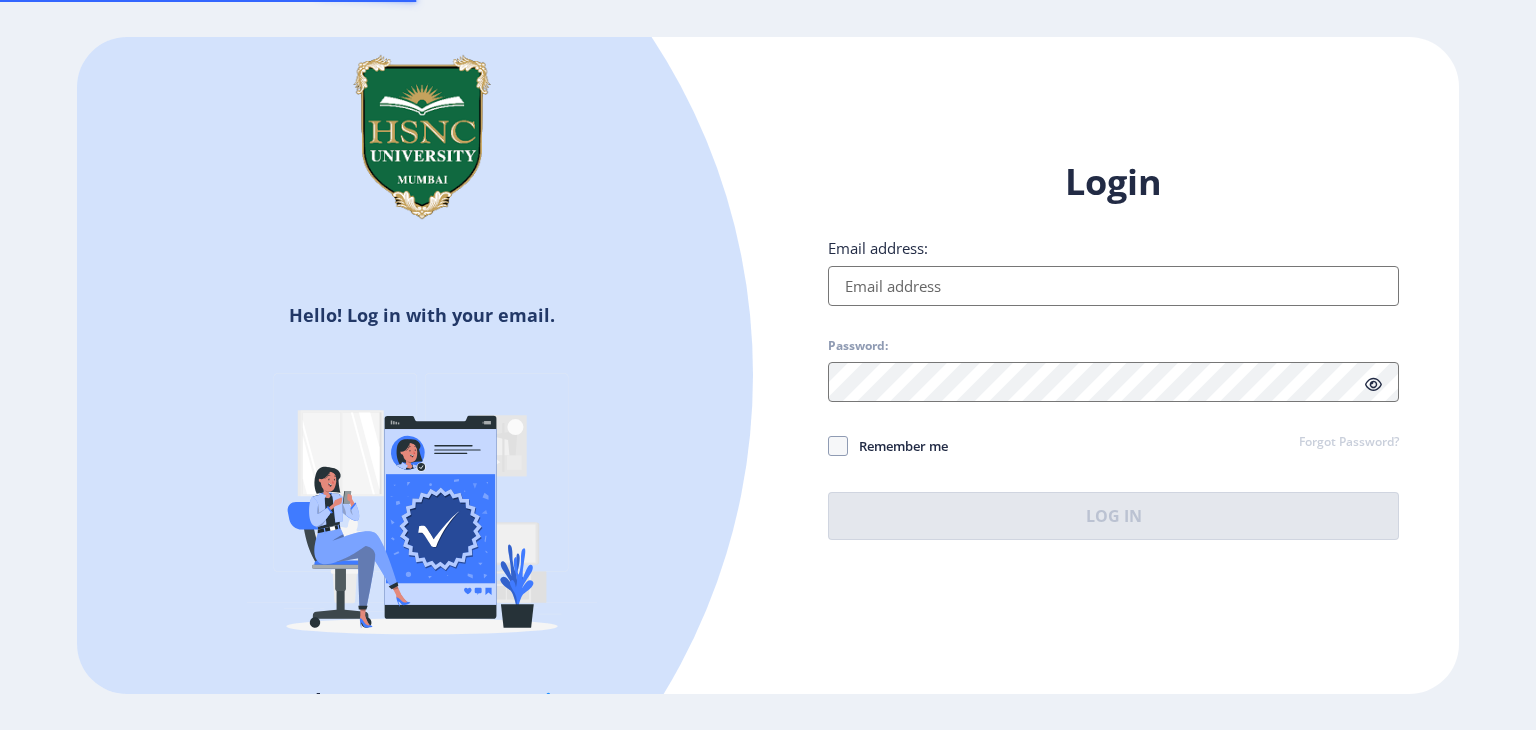 scroll, scrollTop: 0, scrollLeft: 0, axis: both 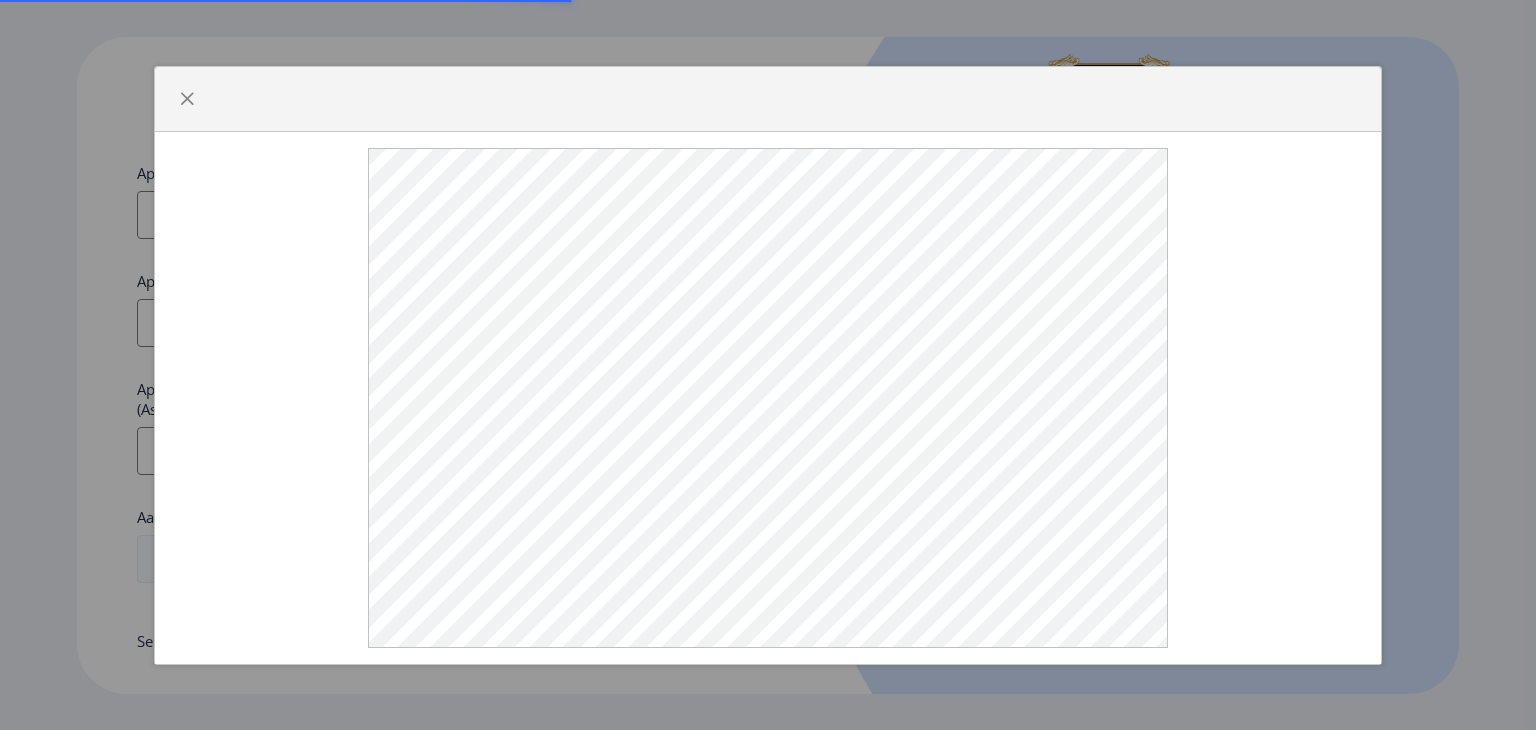 select 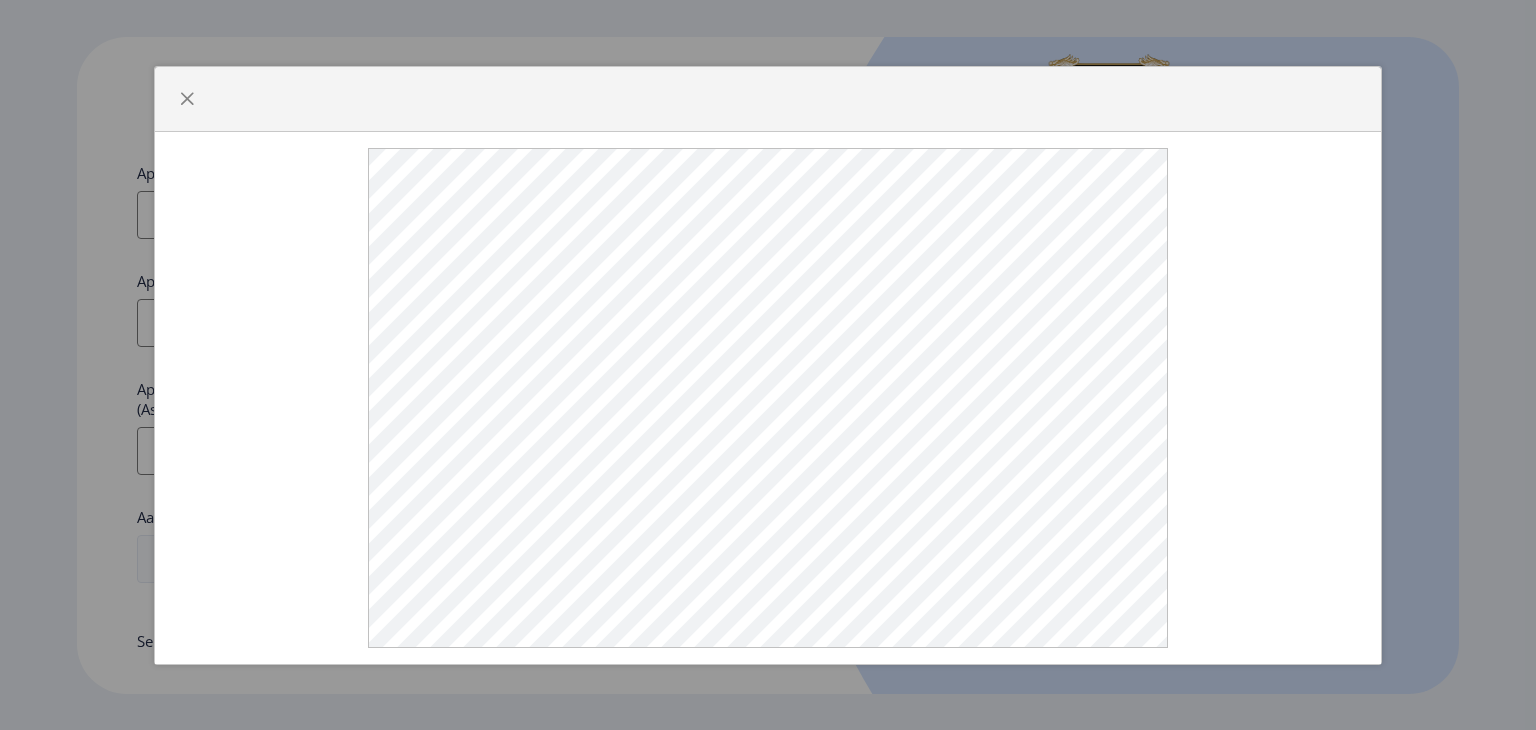 click 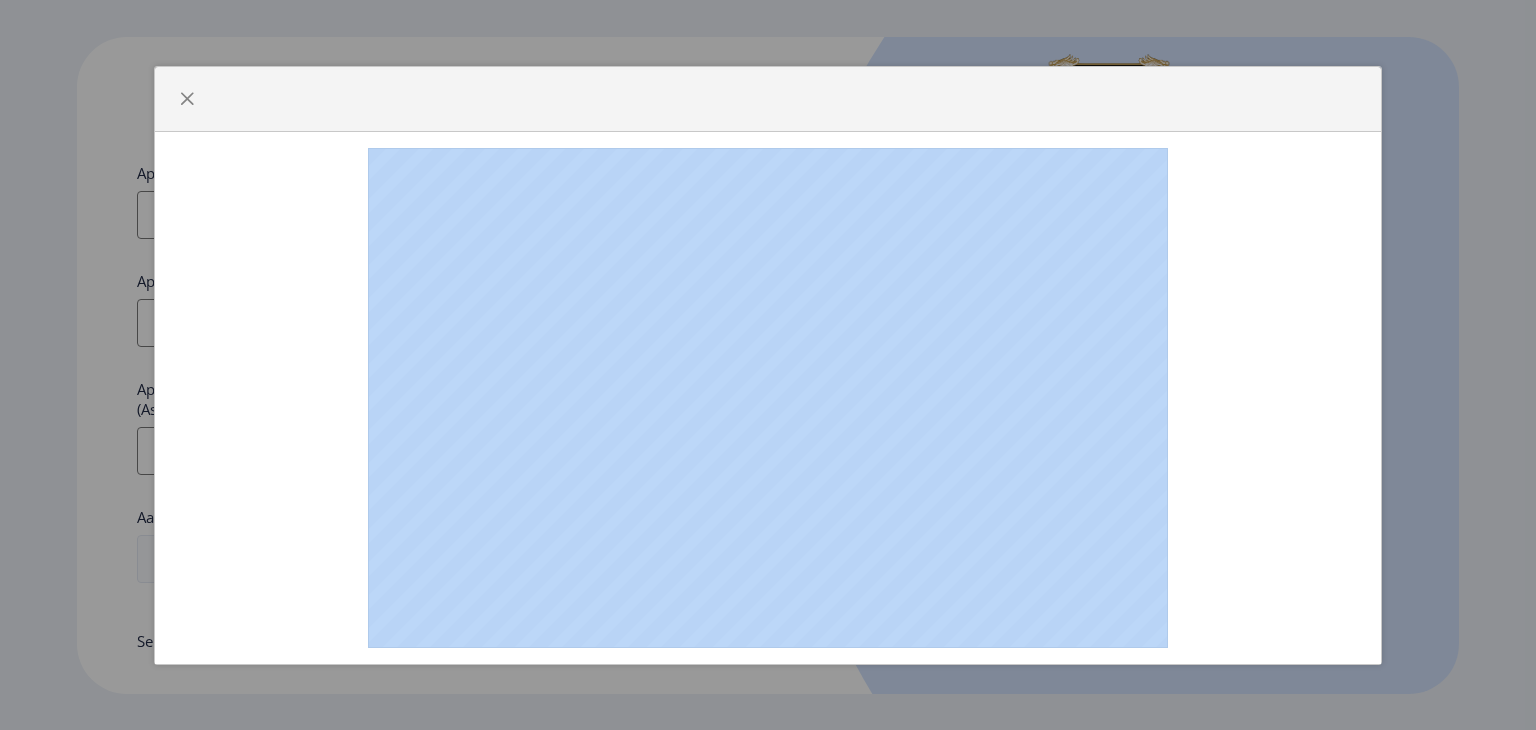 click 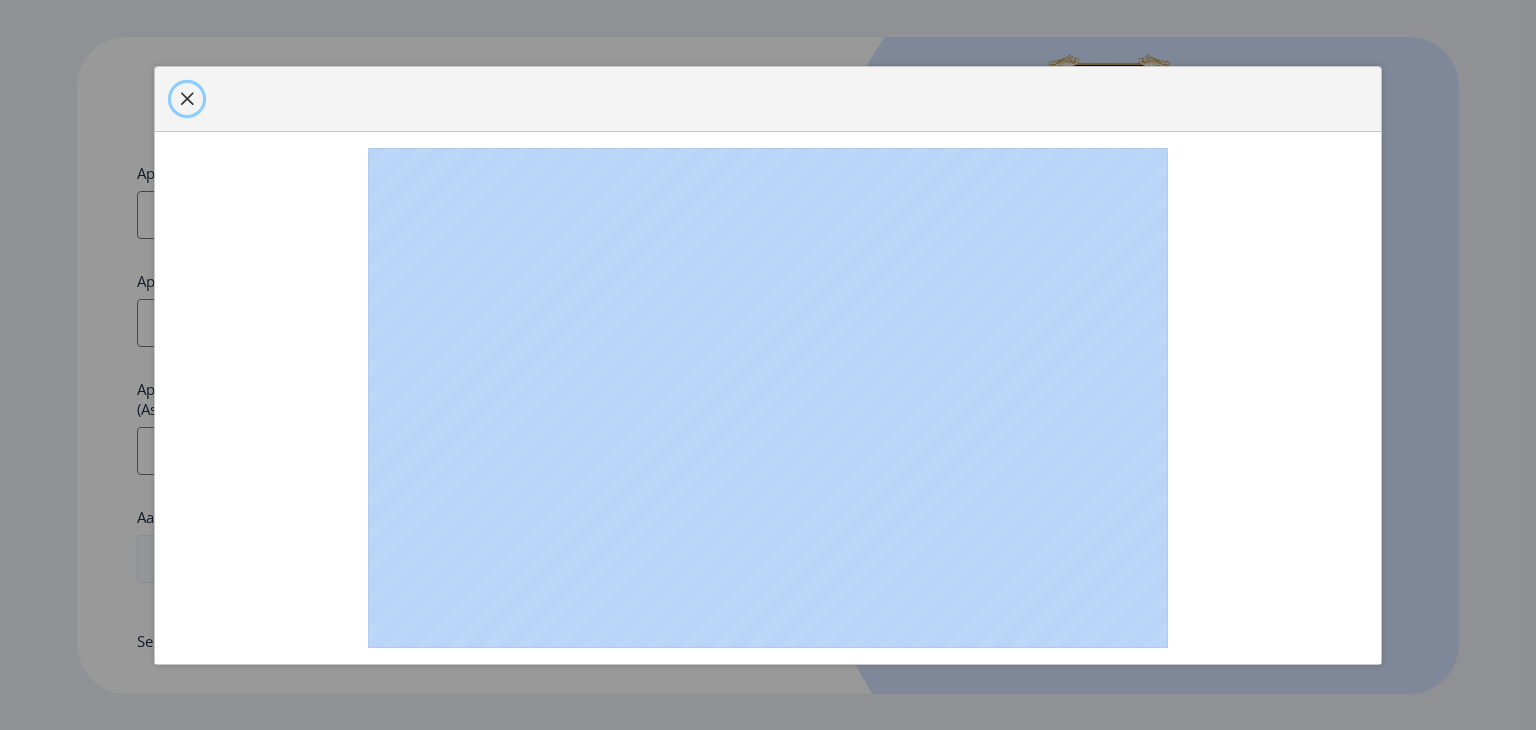 click 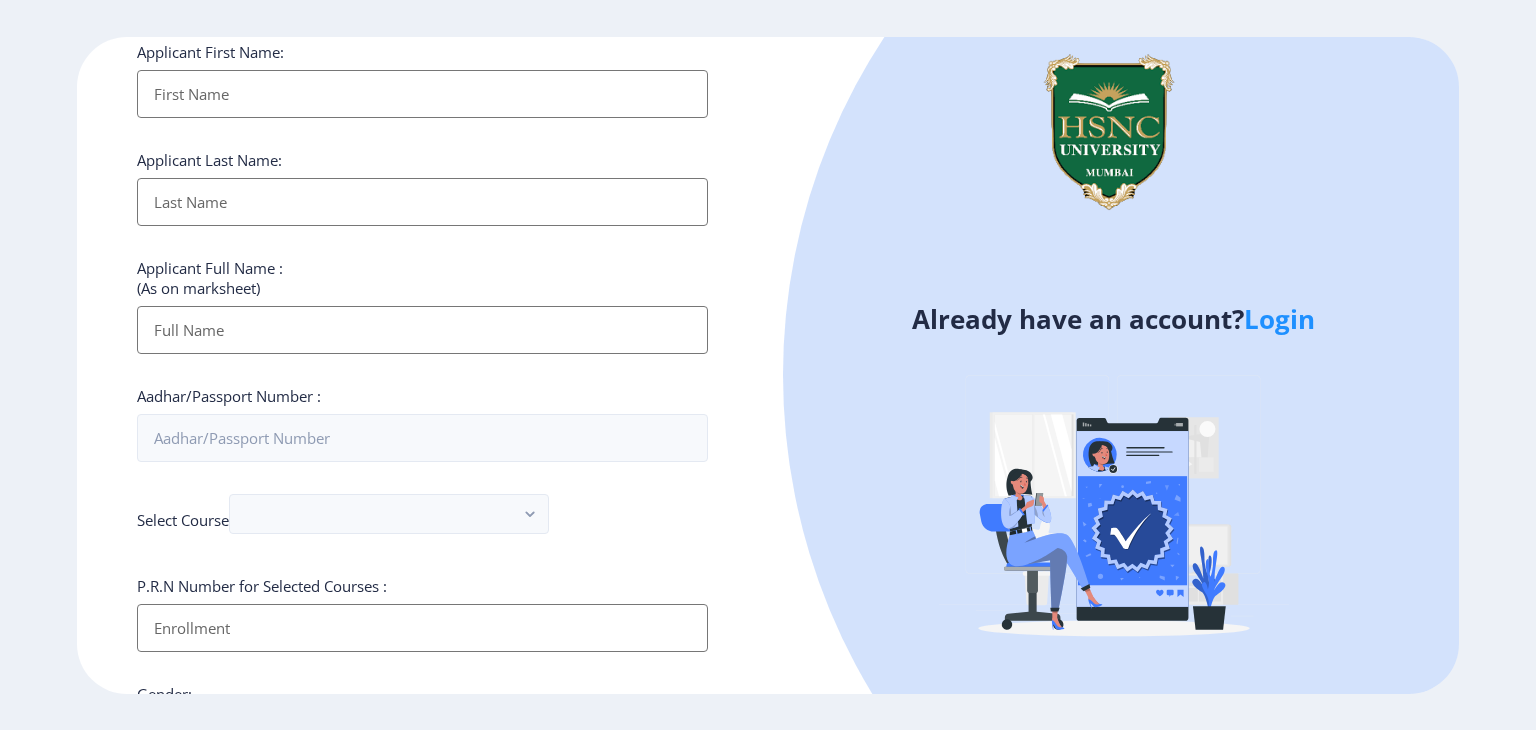 scroll, scrollTop: 0, scrollLeft: 0, axis: both 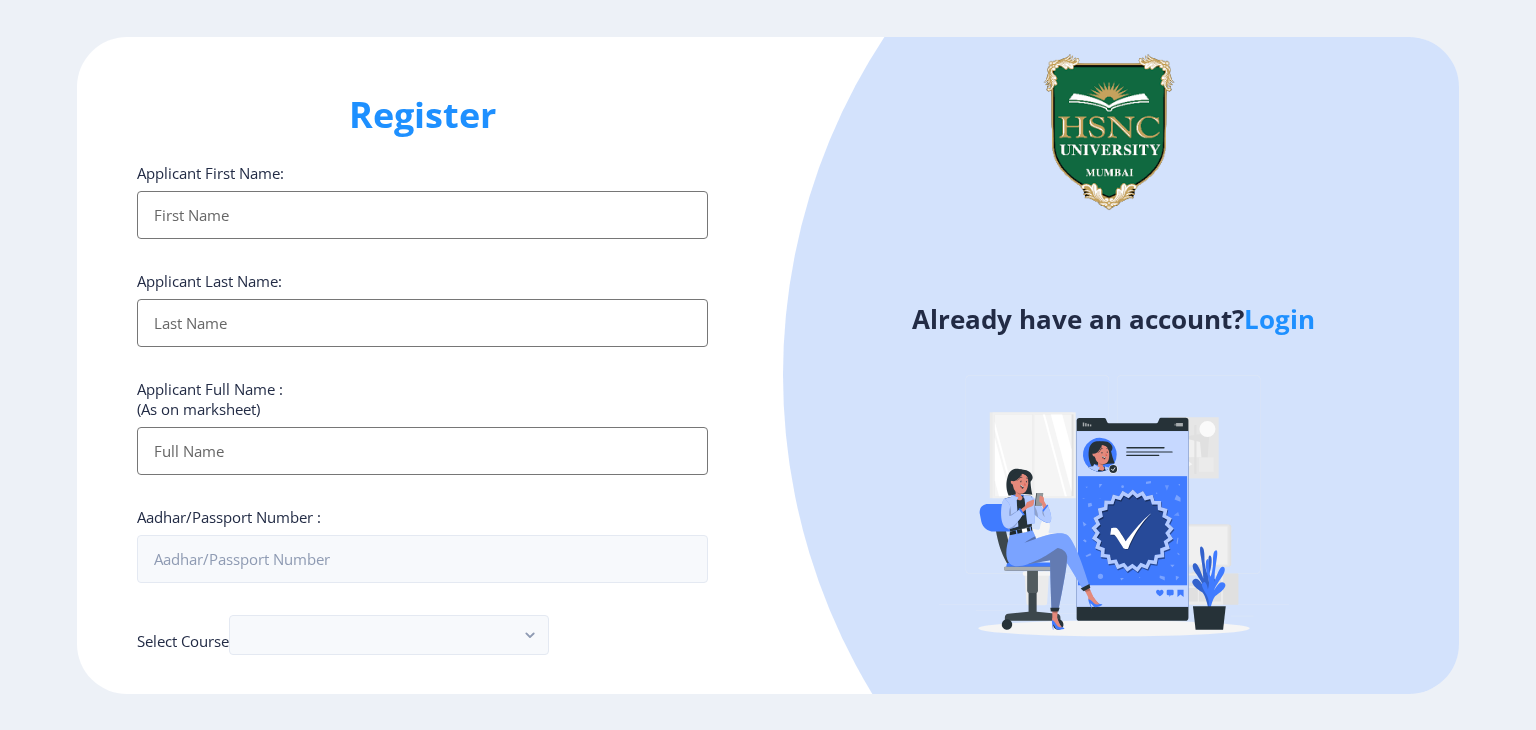 click on "Applicant First Name:" at bounding box center [422, 215] 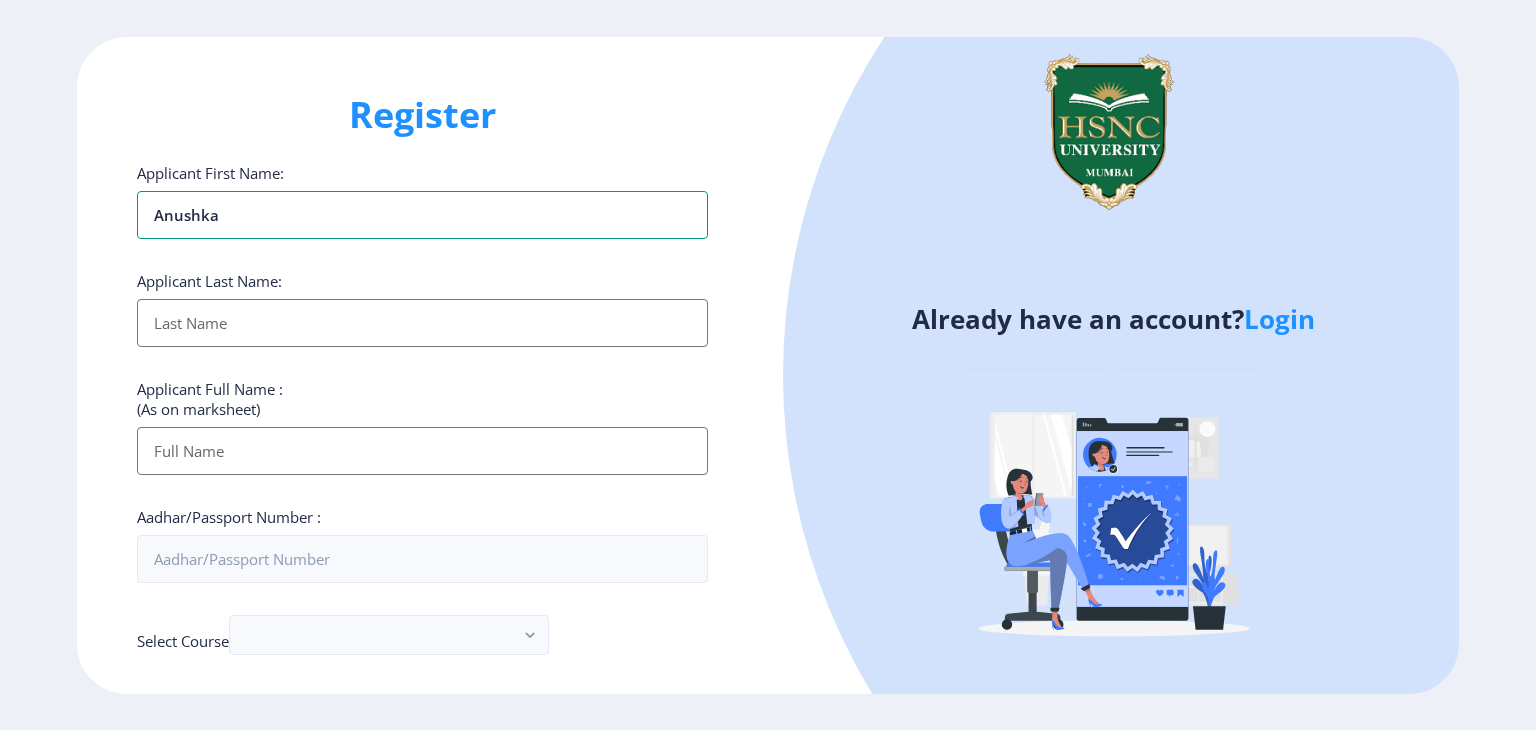 type on "Anushka" 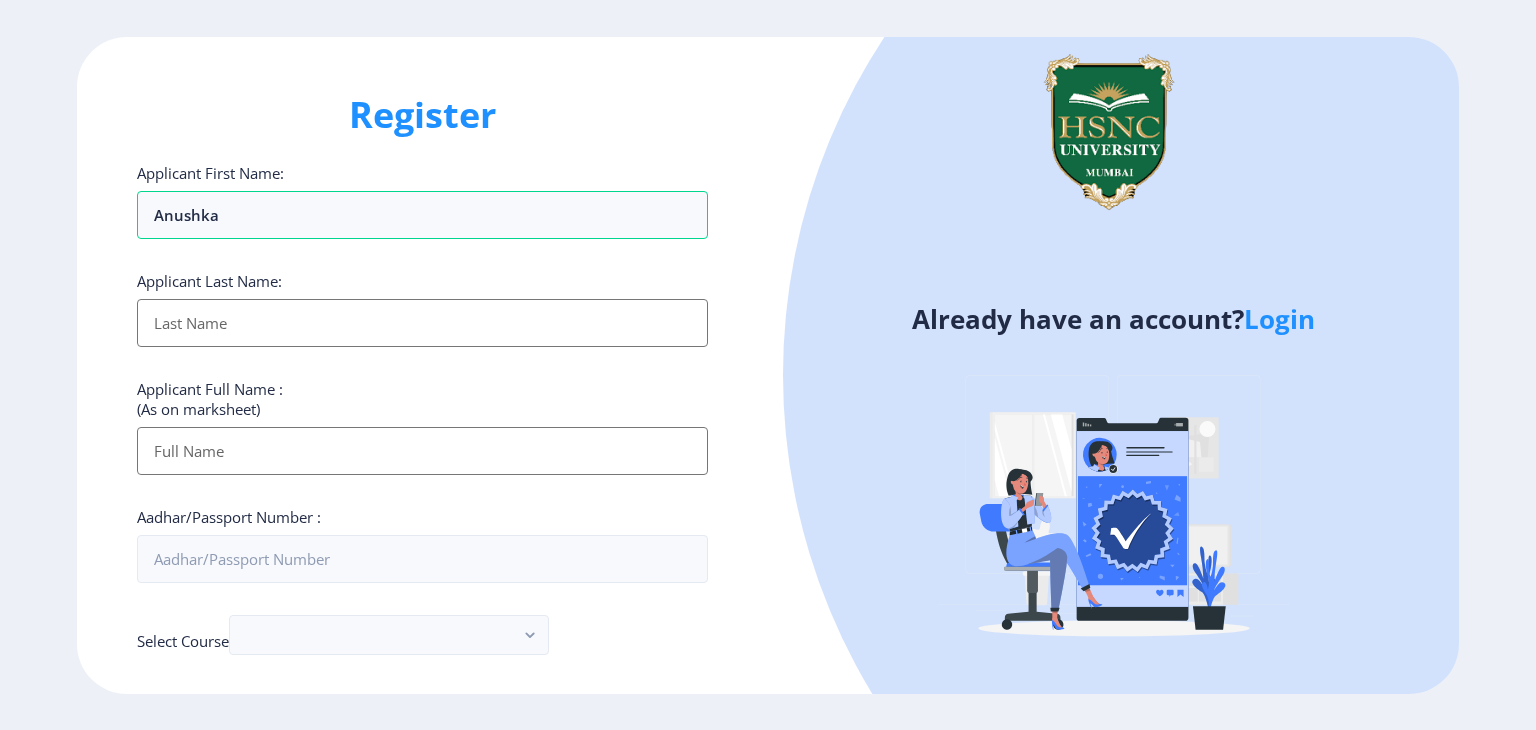 click on "Applicant First Name:" at bounding box center (422, 323) 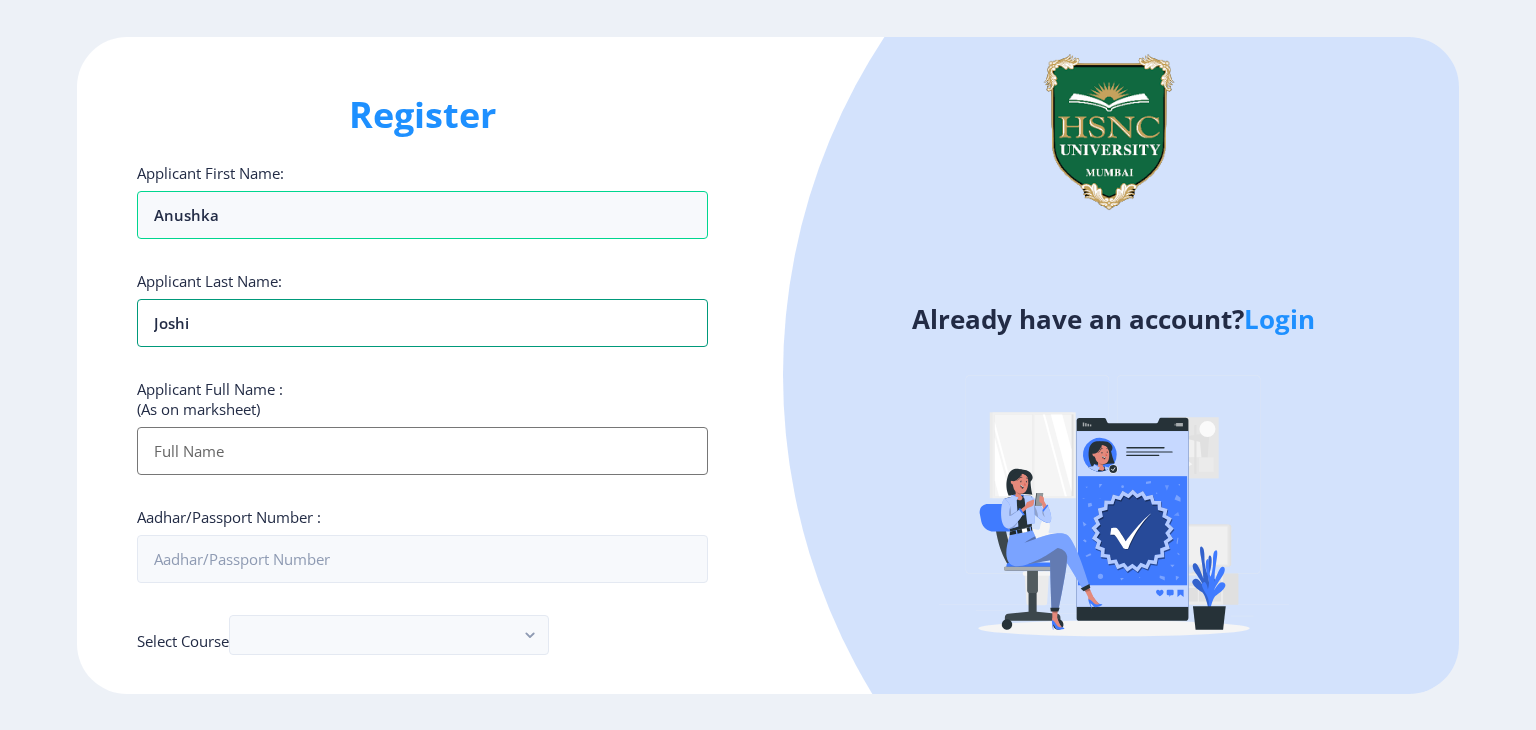 type on "Joshi" 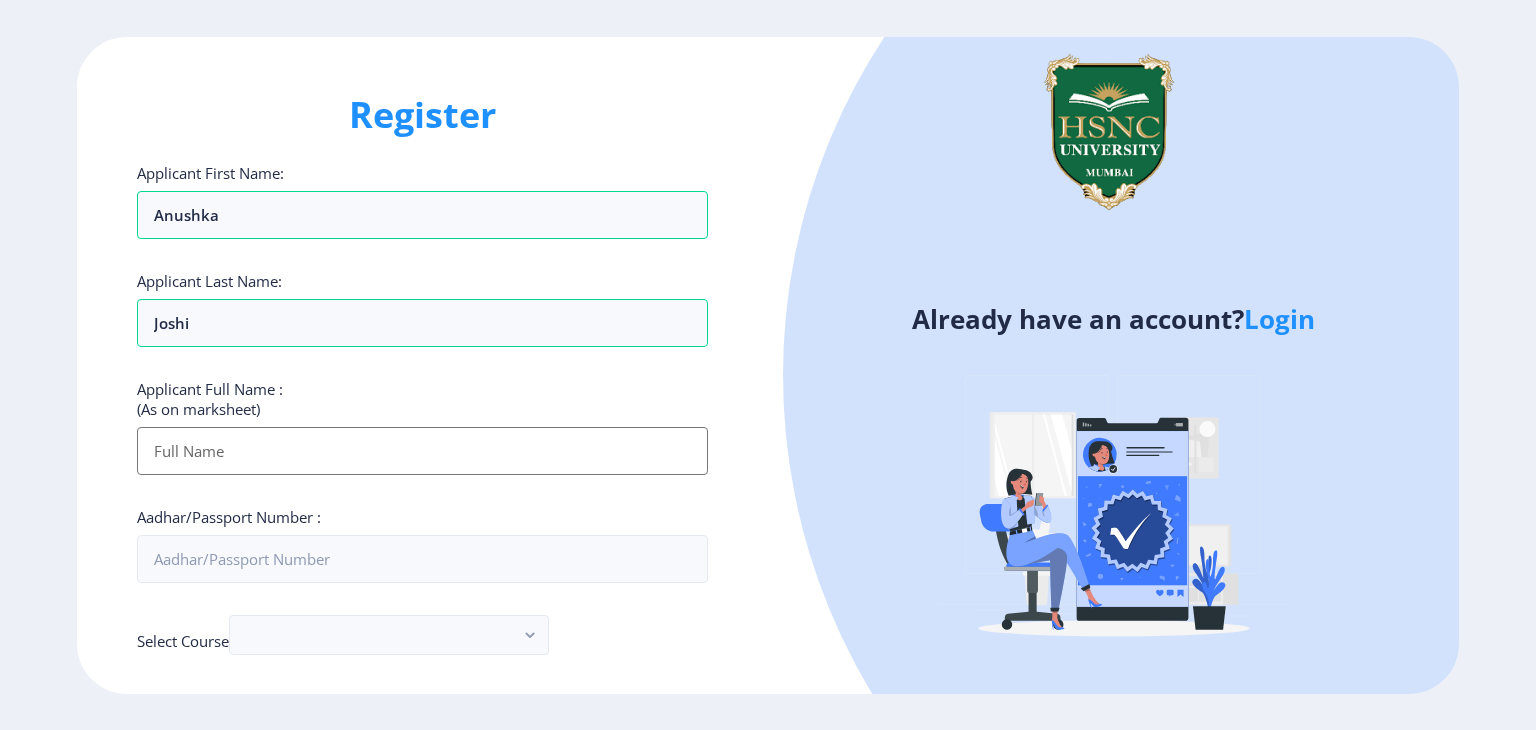click on "Applicant First Name:" at bounding box center [422, 451] 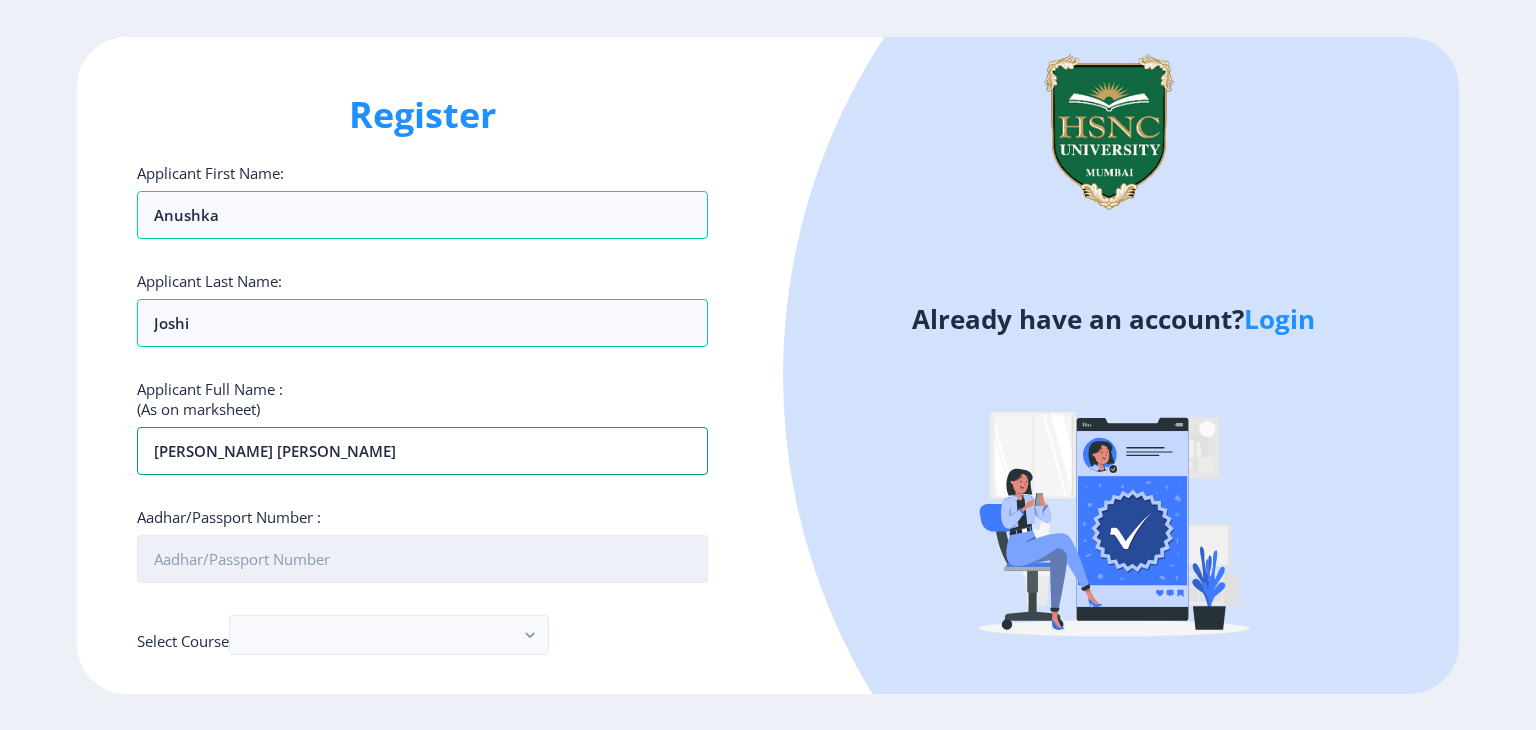 type on "[PERSON_NAME] [PERSON_NAME]" 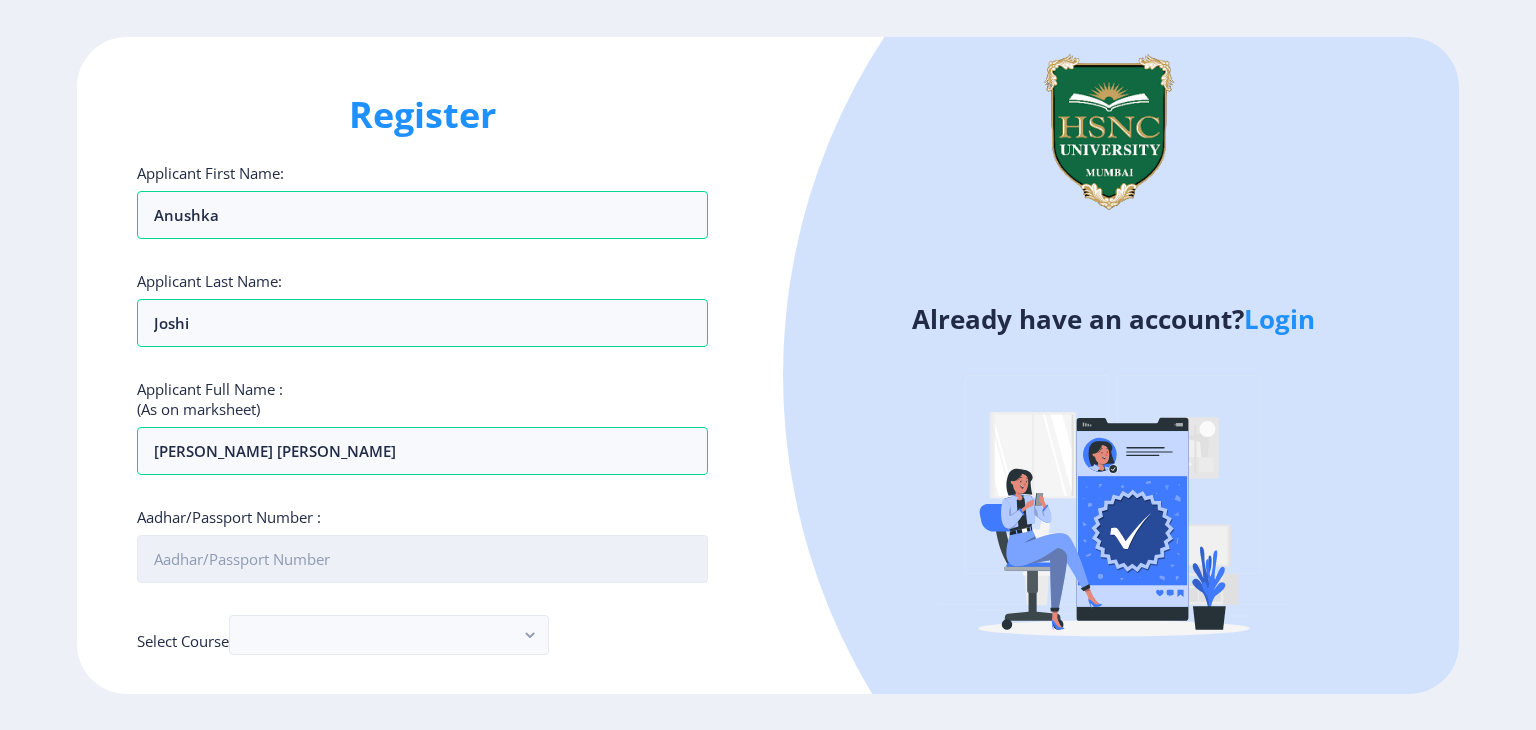 click on "Aadhar/Passport Number :" at bounding box center (422, 559) 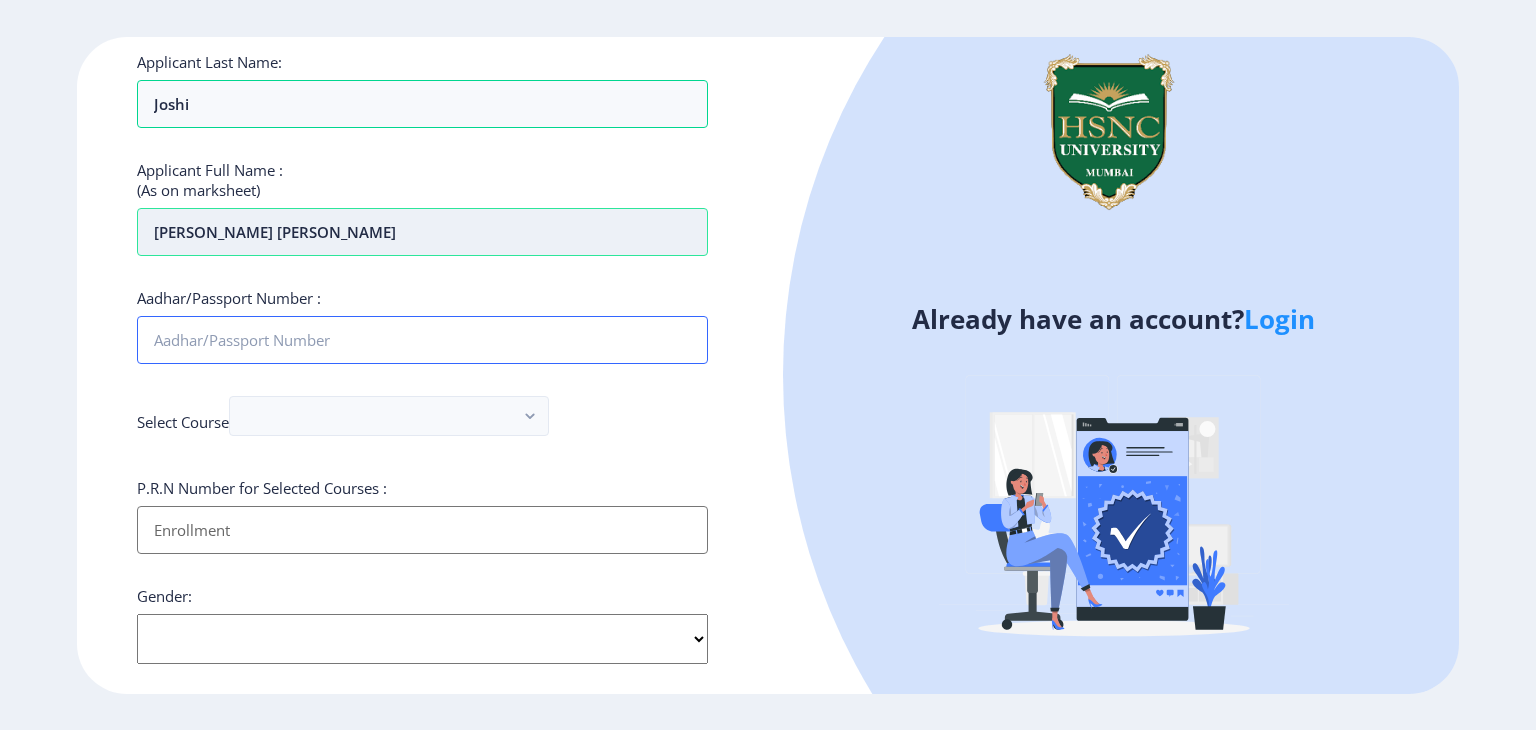 scroll, scrollTop: 220, scrollLeft: 0, axis: vertical 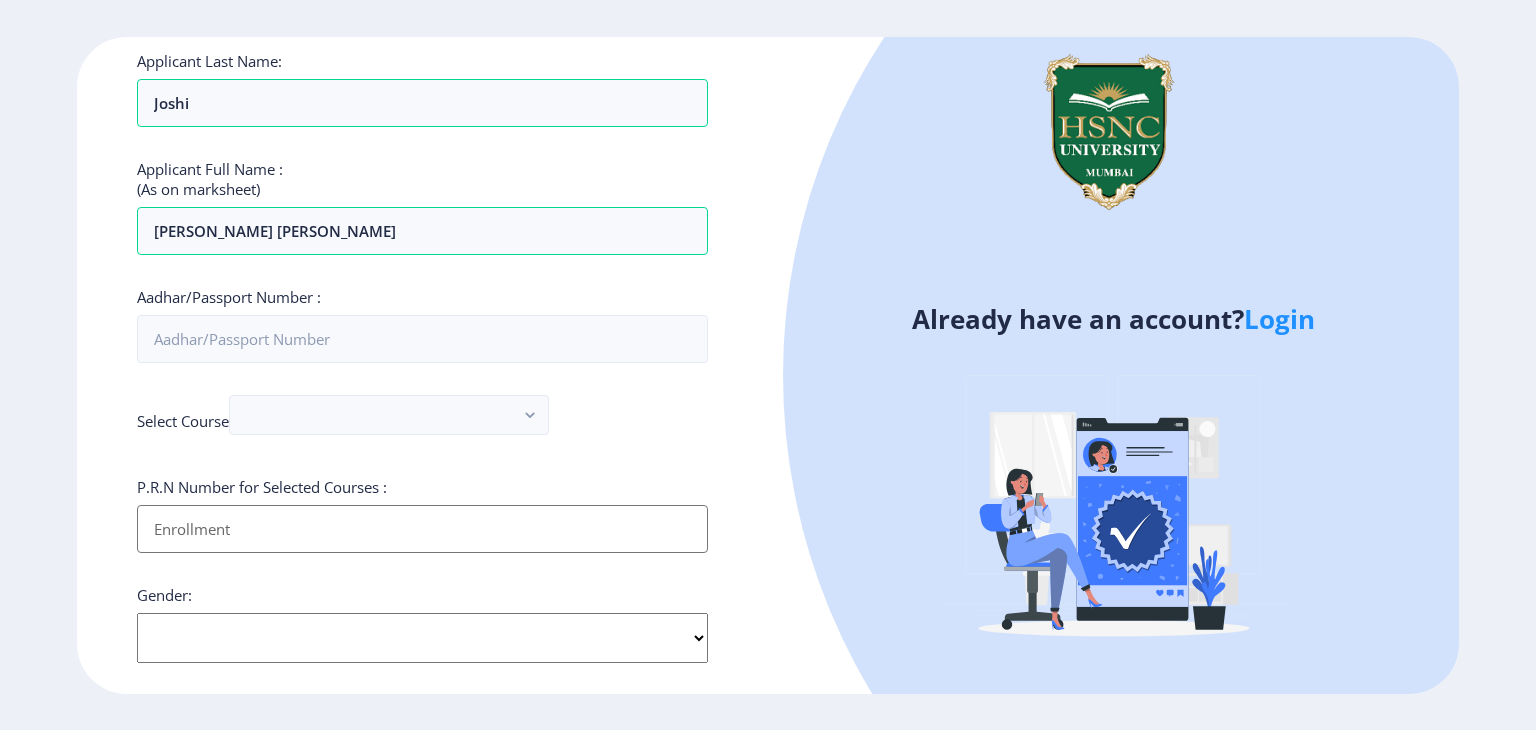 click on "Applicant First Name: [PERSON_NAME] Applicant Last Name: [PERSON_NAME] Applicant Full Name : (As on marksheet) [PERSON_NAME] DEEPAK [PERSON_NAME]/Passport Number :  Select Course P.R.N Number for Selected Courses : Gender: Select Gender [DEMOGRAPHIC_DATA] [DEMOGRAPHIC_DATA] Other  Country Code and Mobile number  *  +1 [GEOGRAPHIC_DATA] +1 [GEOGRAPHIC_DATA] +44 [GEOGRAPHIC_DATA] (‫[GEOGRAPHIC_DATA]‬‎) +93 [GEOGRAPHIC_DATA] ([GEOGRAPHIC_DATA]) +355 [GEOGRAPHIC_DATA] (‫[GEOGRAPHIC_DATA]‬‎) +213 [US_STATE] +1 [GEOGRAPHIC_DATA] +376 [GEOGRAPHIC_DATA] +244 [GEOGRAPHIC_DATA] +1 [GEOGRAPHIC_DATA] +1 [GEOGRAPHIC_DATA] +54 [GEOGRAPHIC_DATA] ([GEOGRAPHIC_DATA]) +374 [GEOGRAPHIC_DATA] +297 [GEOGRAPHIC_DATA] +61 [GEOGRAPHIC_DATA] ([GEOGRAPHIC_DATA]) +43 [GEOGRAPHIC_DATA] ([GEOGRAPHIC_DATA]) +994 [GEOGRAPHIC_DATA] +1 [GEOGRAPHIC_DATA] ([GEOGRAPHIC_DATA][GEOGRAPHIC_DATA]‬‎) +973 [GEOGRAPHIC_DATA] ([GEOGRAPHIC_DATA]) +880 [GEOGRAPHIC_DATA] +1 [GEOGRAPHIC_DATA] ([GEOGRAPHIC_DATA]) +375 [GEOGRAPHIC_DATA] ([GEOGRAPHIC_DATA]) +32 [GEOGRAPHIC_DATA] +501 [GEOGRAPHIC_DATA] ([GEOGRAPHIC_DATA]) +229 [GEOGRAPHIC_DATA] +1 [GEOGRAPHIC_DATA] (འབྲུག) +975 [GEOGRAPHIC_DATA] +591 [GEOGRAPHIC_DATA] ([GEOGRAPHIC_DATA]) +387 [GEOGRAPHIC_DATA] +267 [GEOGRAPHIC_DATA] ([GEOGRAPHIC_DATA]) +55 [GEOGRAPHIC_DATA] +246 +1 [GEOGRAPHIC_DATA] +1" 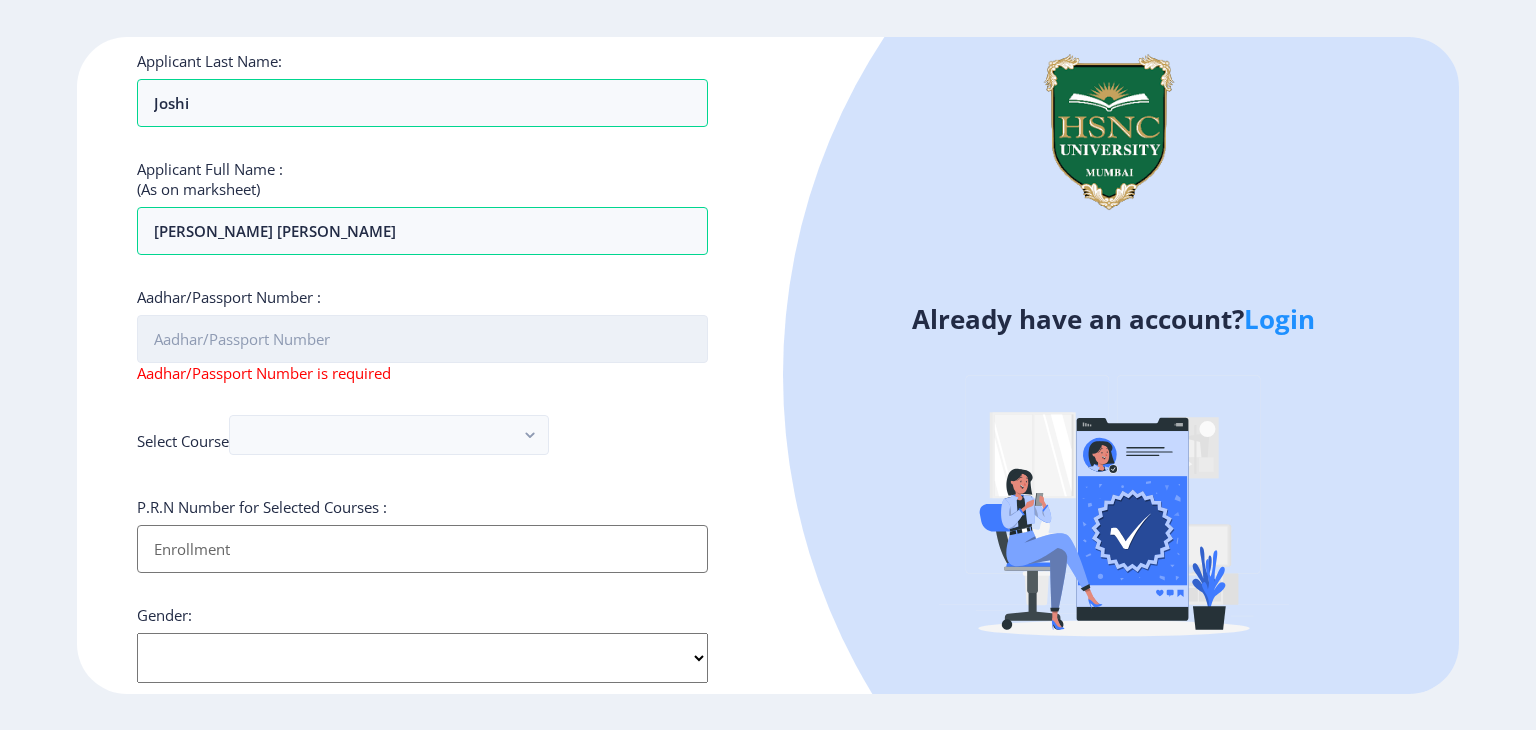 click on "Aadhar/Passport Number :" at bounding box center [422, 339] 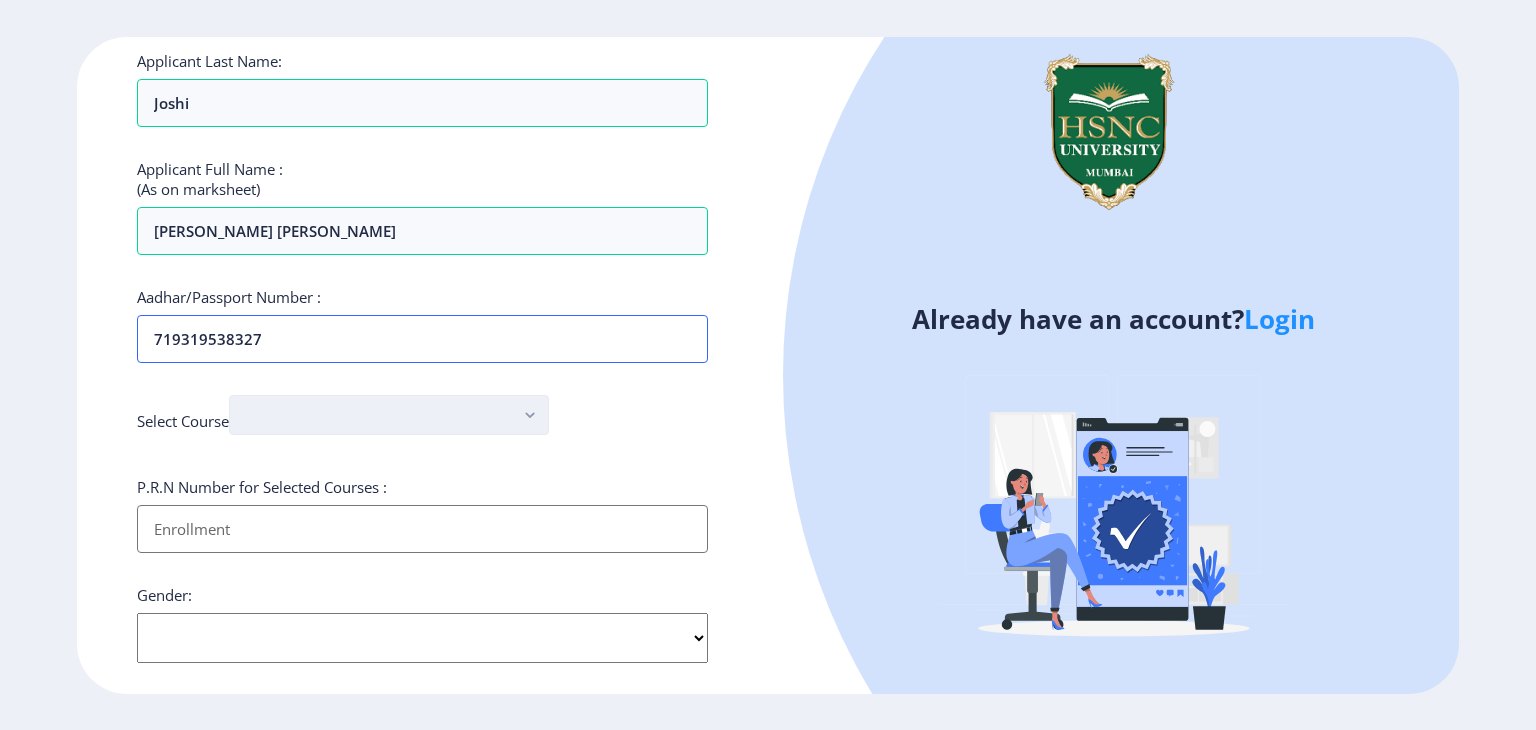 type on "719319538327" 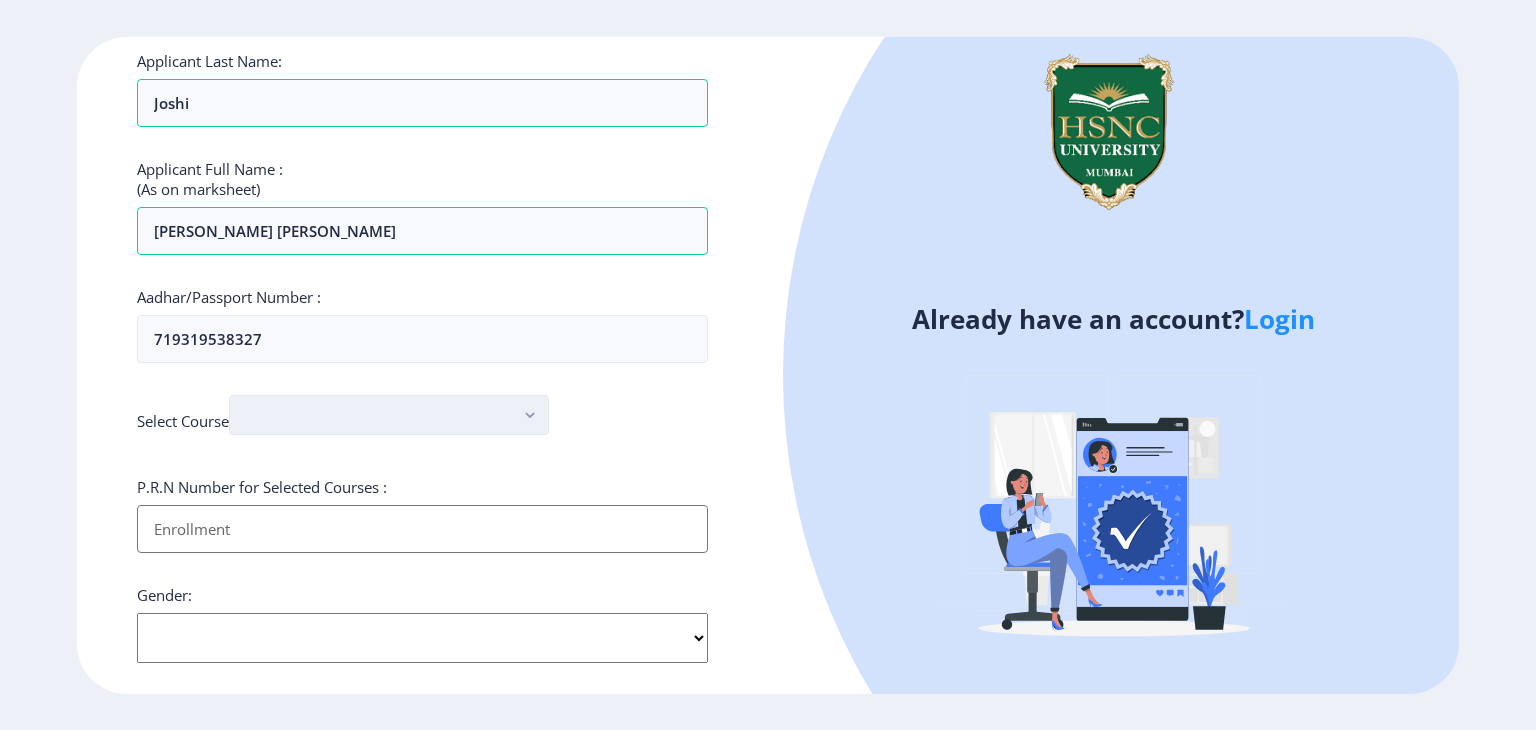 click 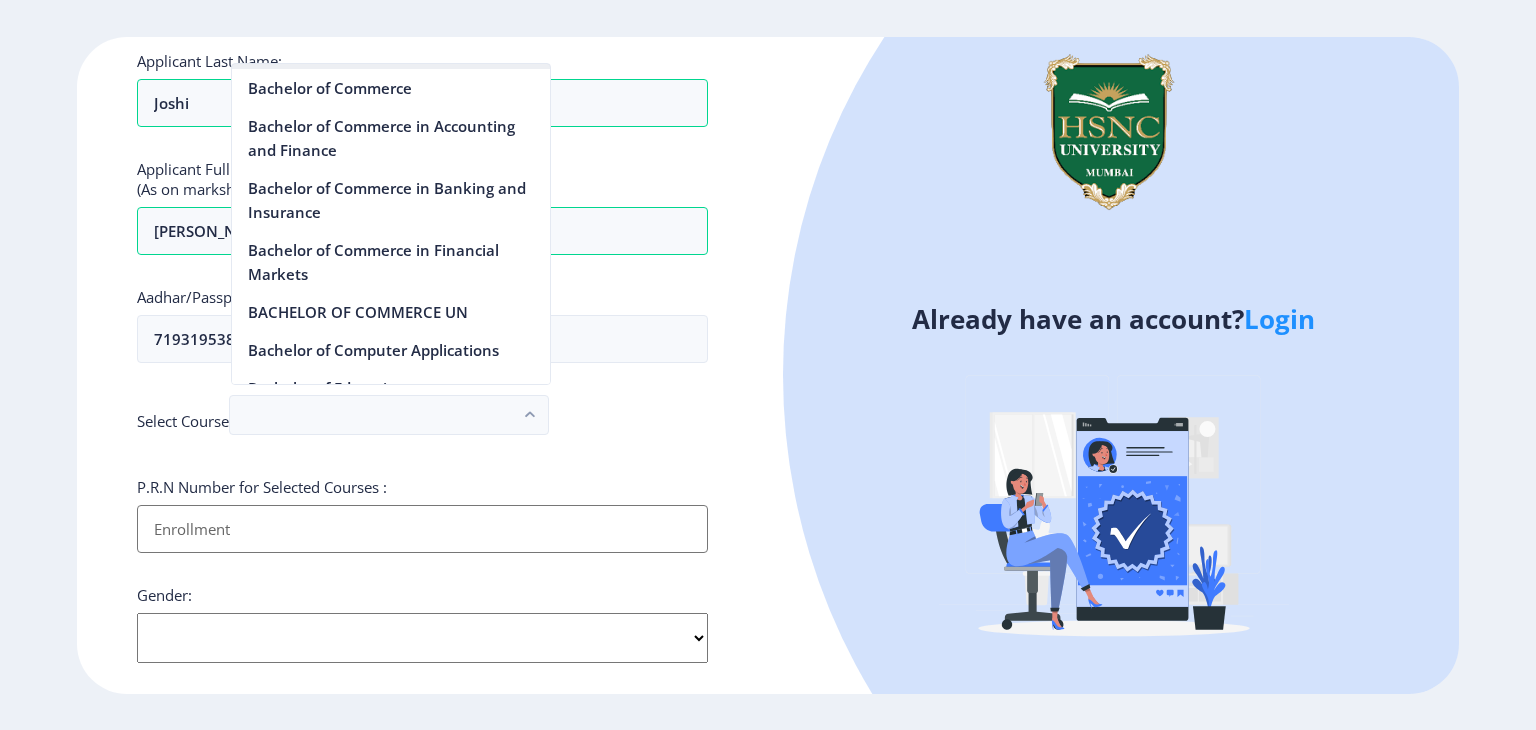 scroll, scrollTop: 720, scrollLeft: 0, axis: vertical 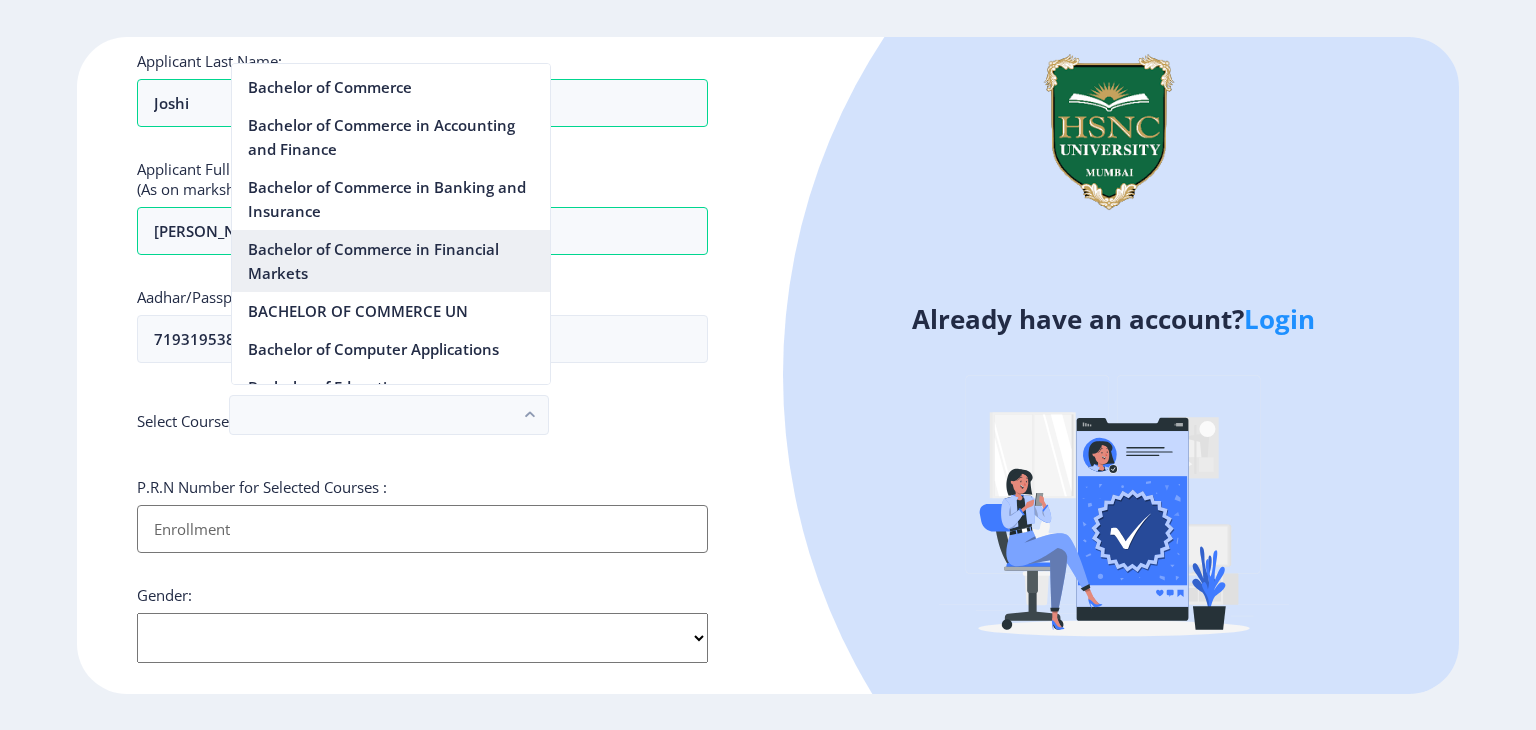 click on "Bachelor of Commerce in Financial Markets" at bounding box center (391, 261) 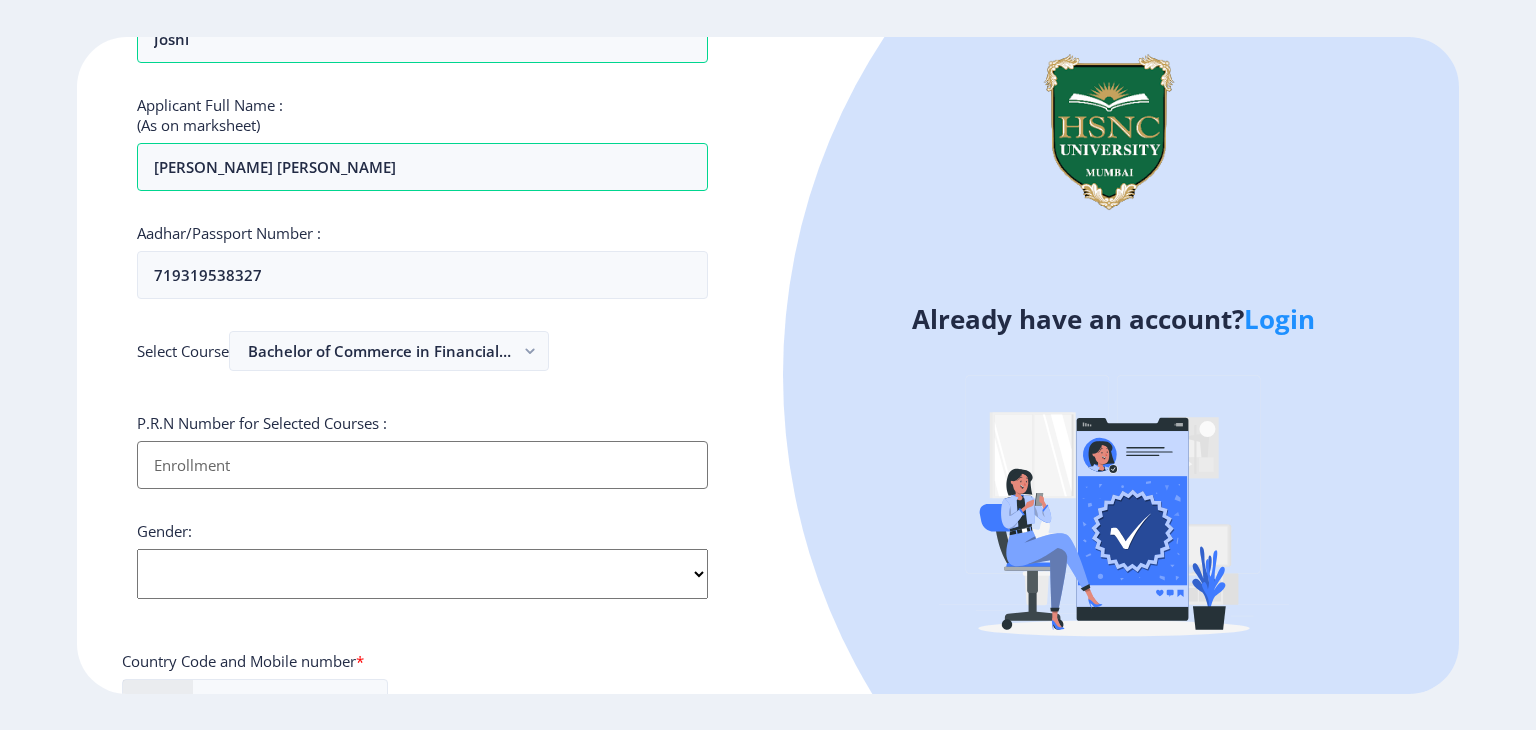 click on "Applicant First Name:" at bounding box center [422, 465] 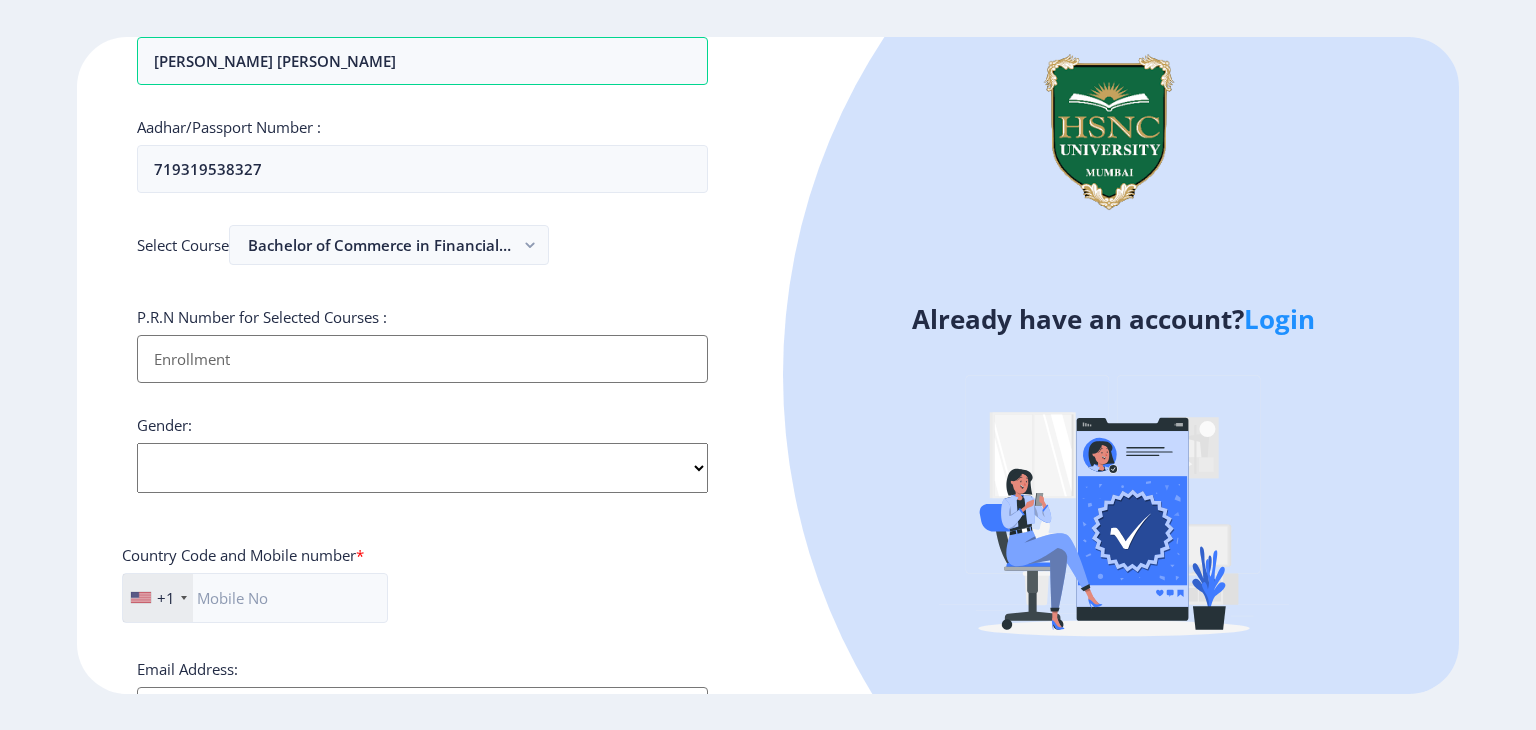 scroll, scrollTop: 395, scrollLeft: 0, axis: vertical 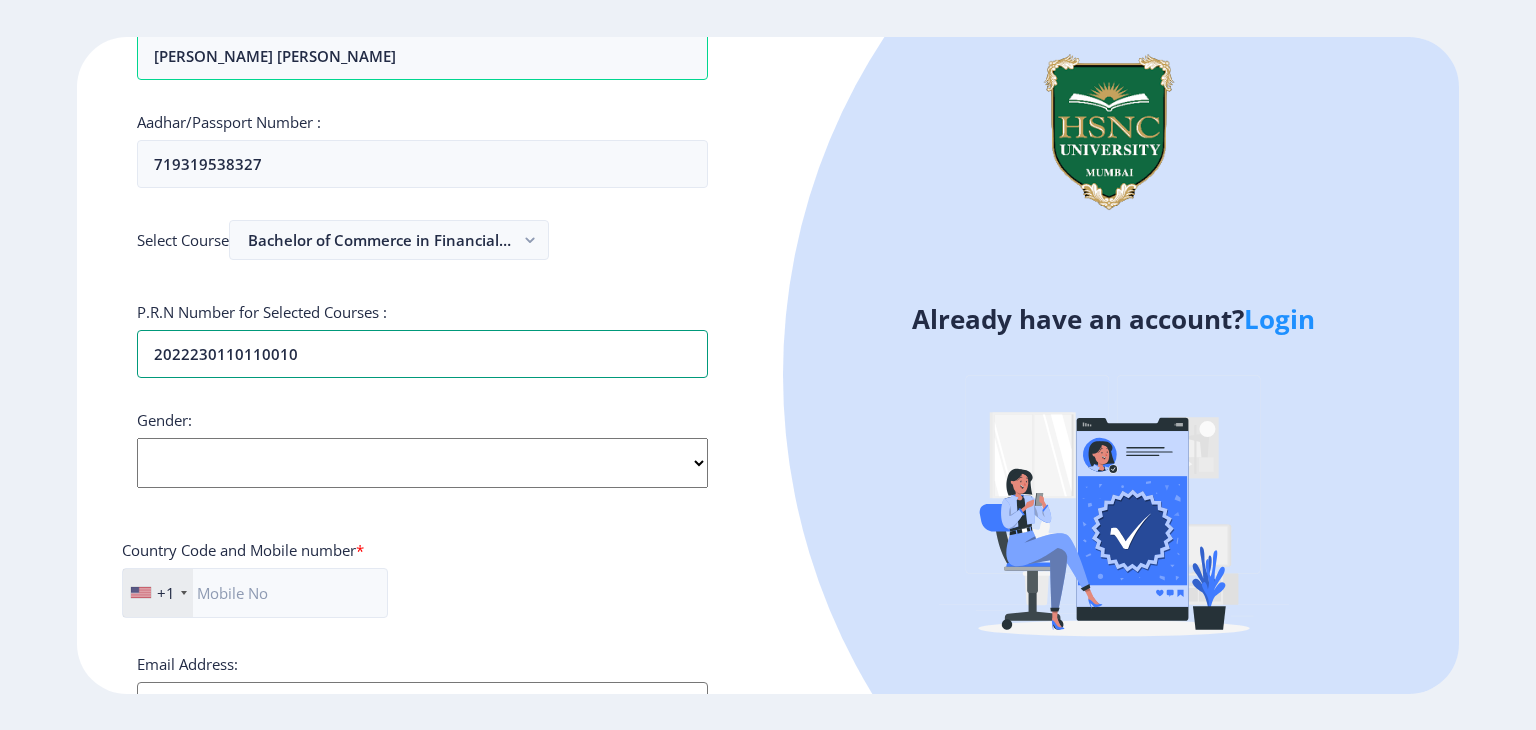 type on "2022230110110010" 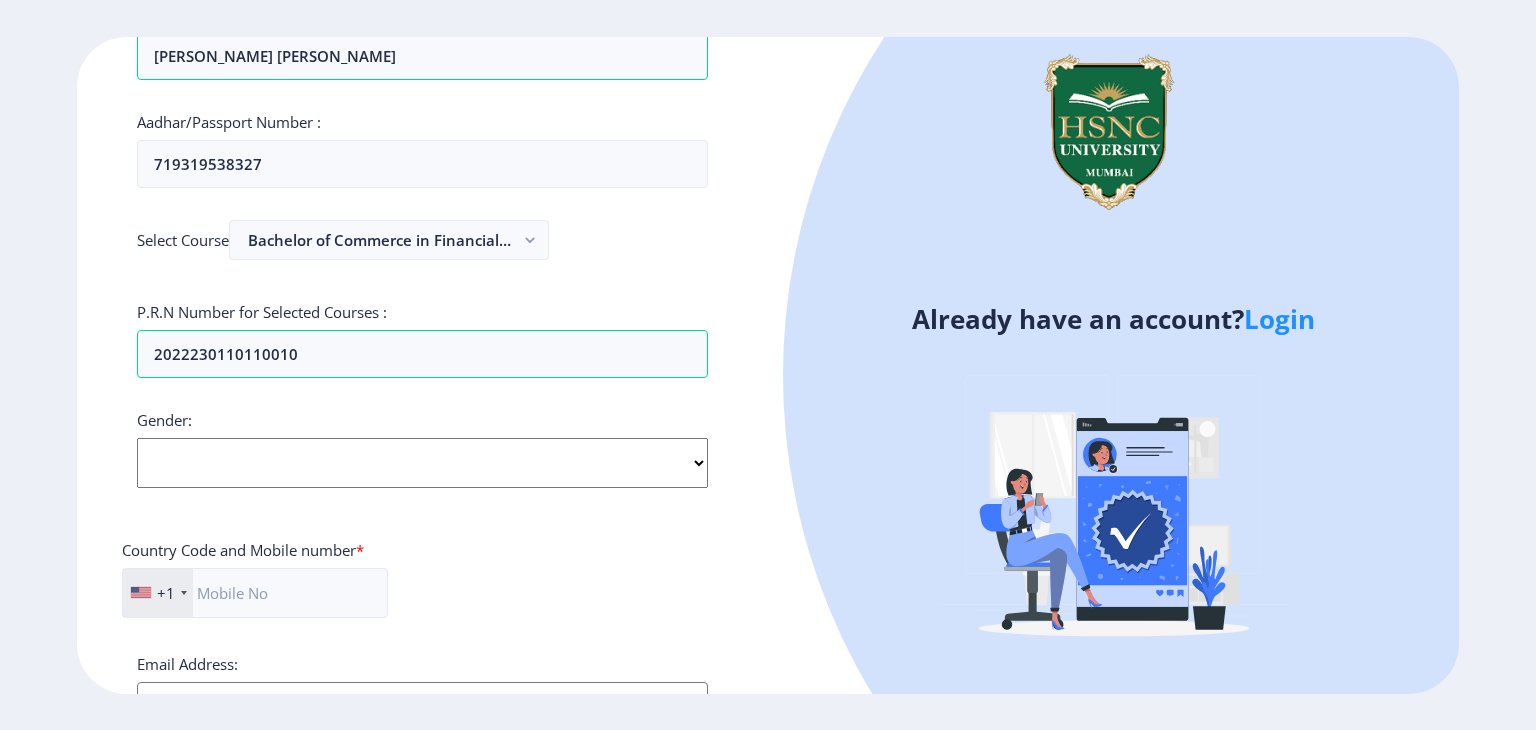 click on "Select Gender [DEMOGRAPHIC_DATA] [DEMOGRAPHIC_DATA] Other" 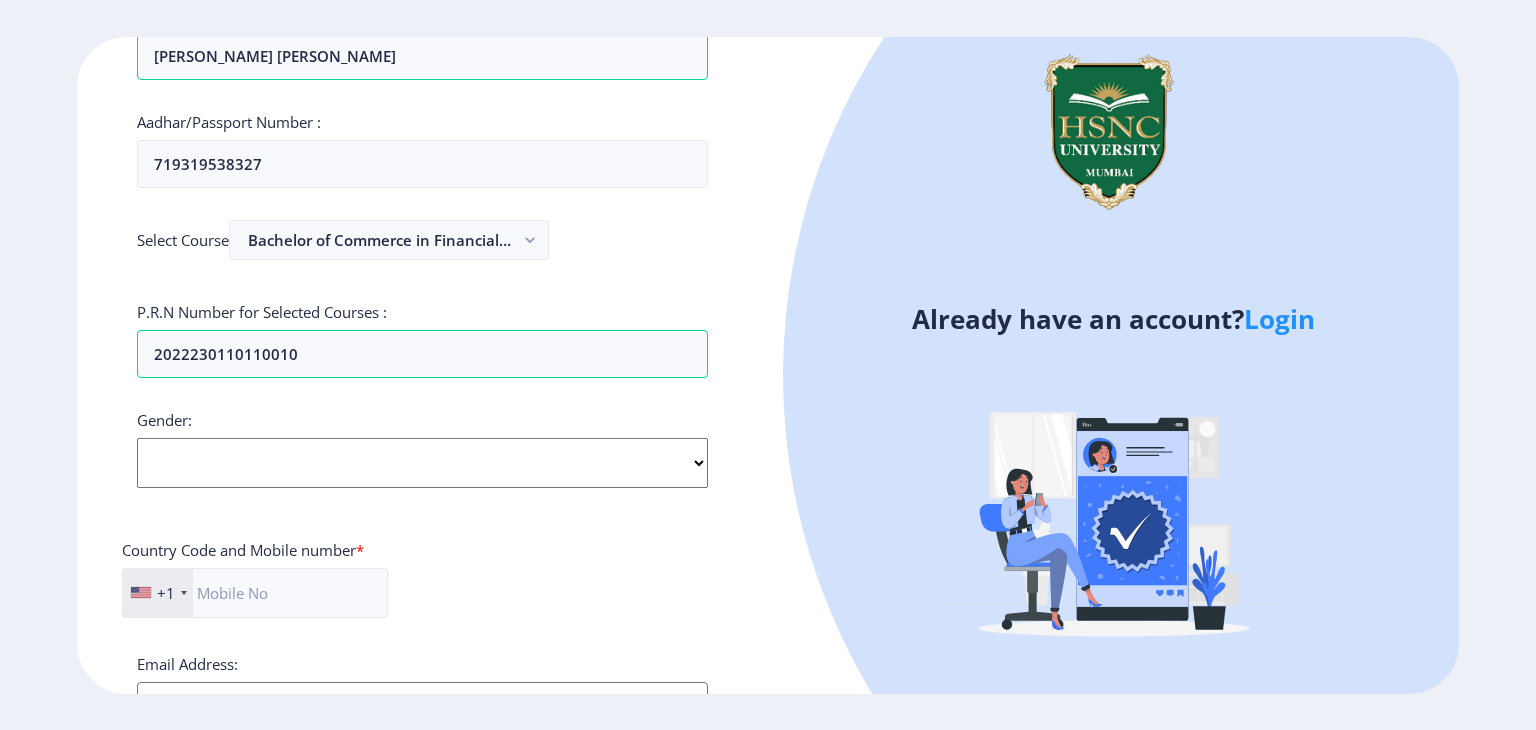 select on "[DEMOGRAPHIC_DATA]" 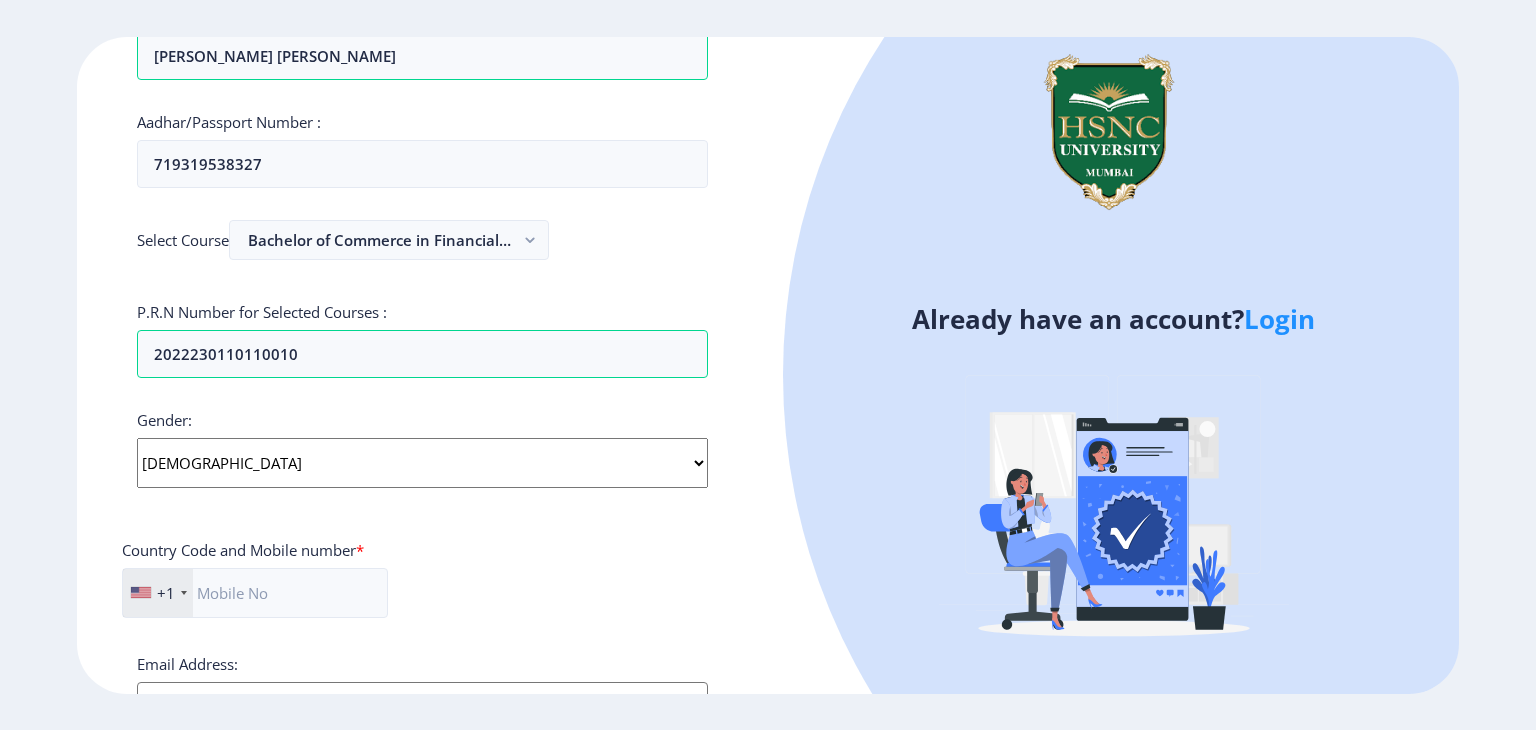 click on "Select Gender [DEMOGRAPHIC_DATA] [DEMOGRAPHIC_DATA] Other" 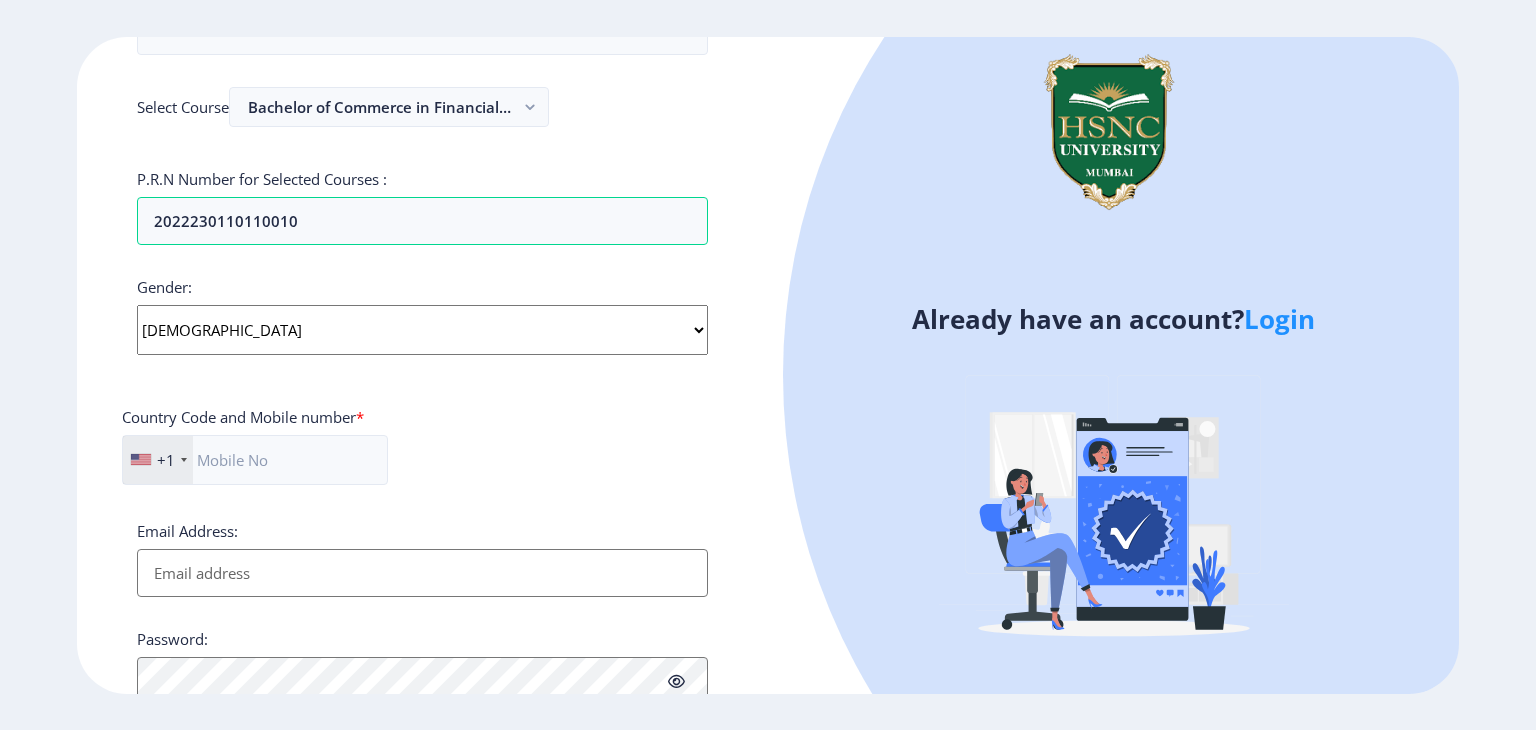 scroll, scrollTop: 532, scrollLeft: 0, axis: vertical 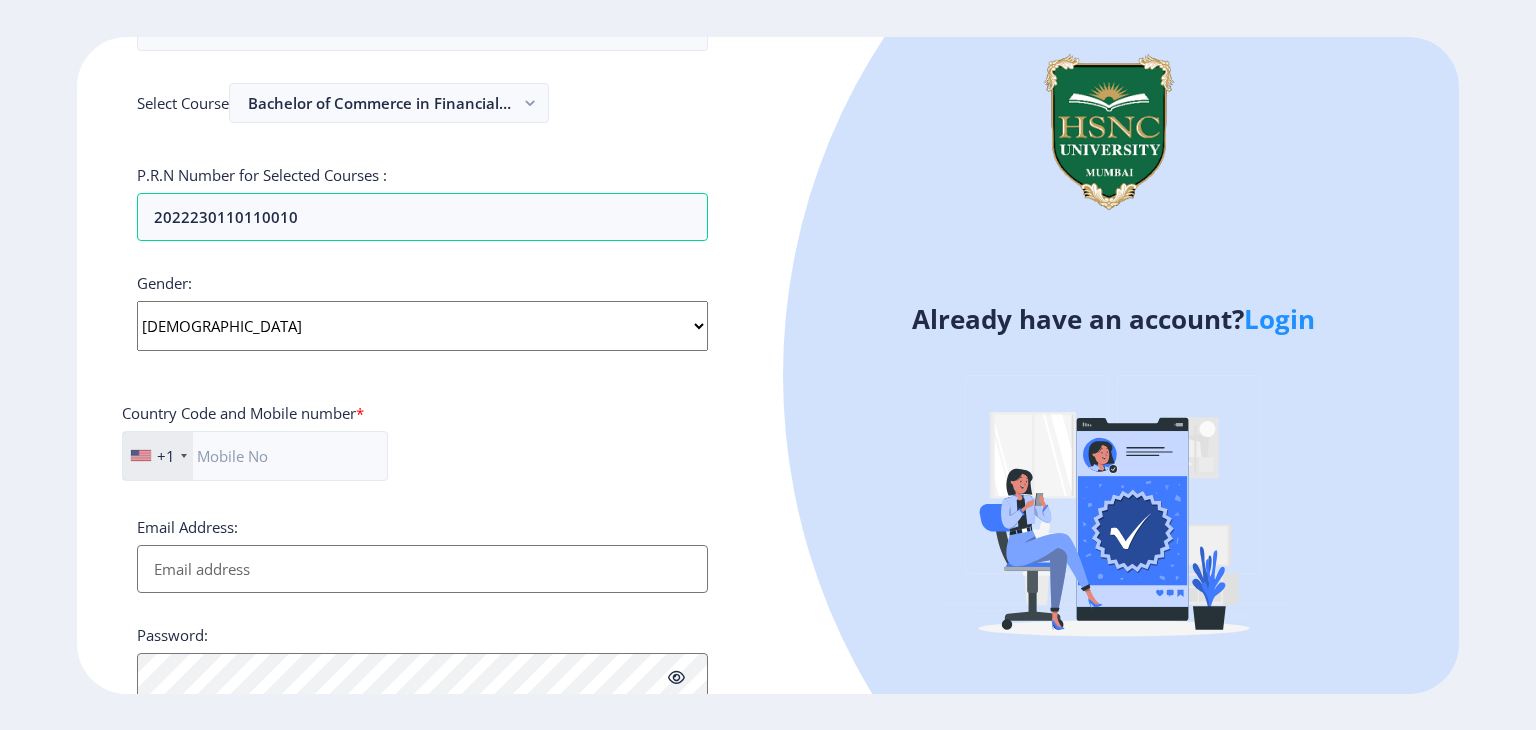 click on "+1" 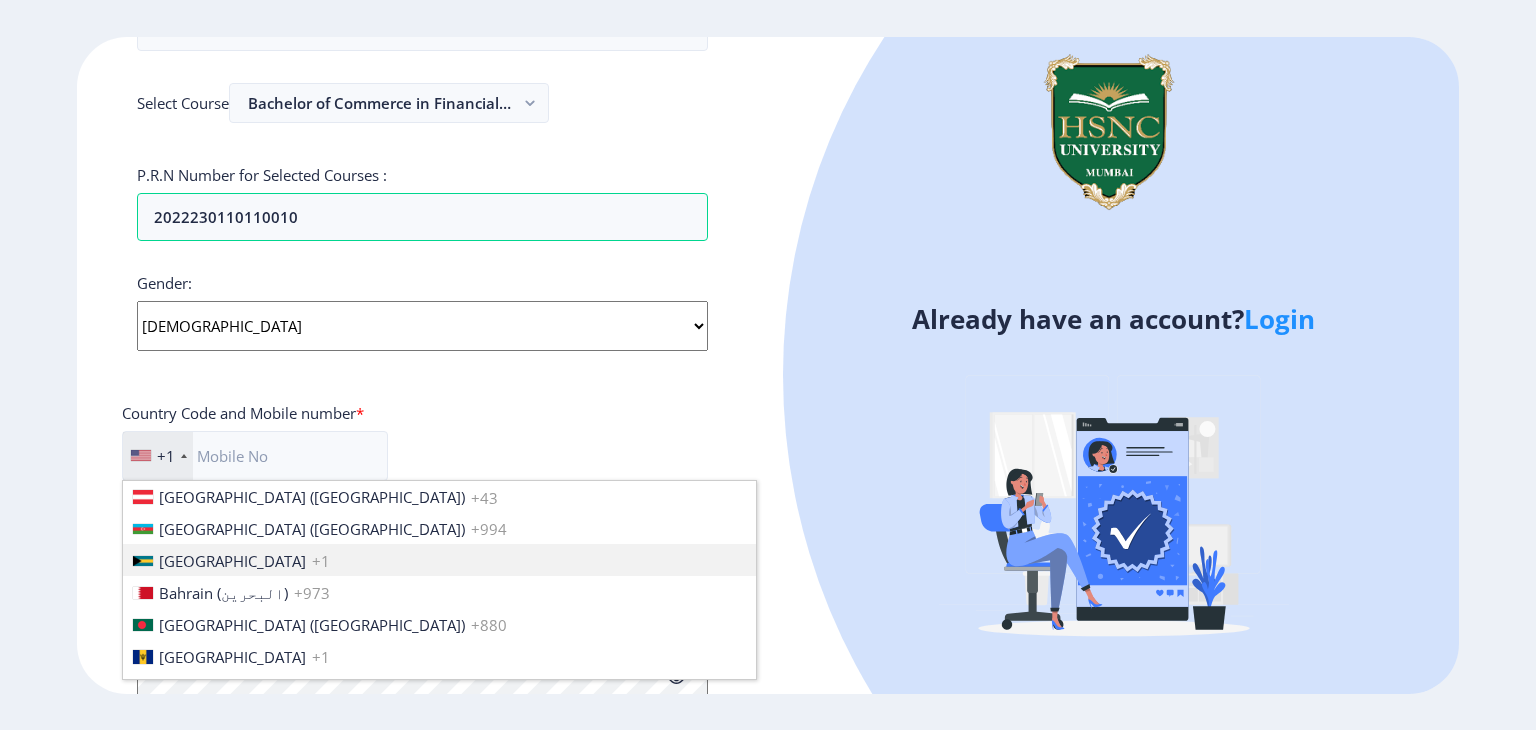 scroll, scrollTop: 0, scrollLeft: 0, axis: both 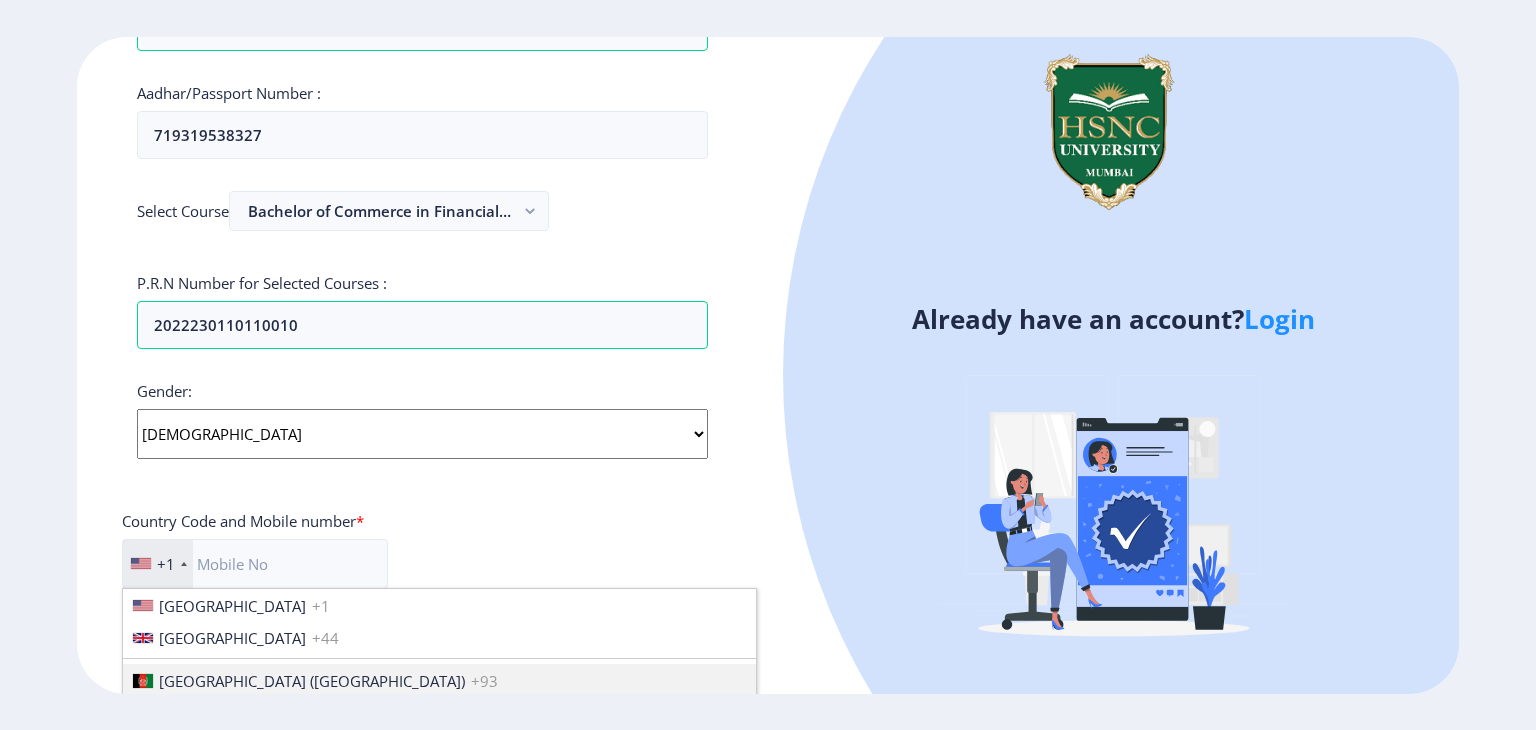 click on "+1" 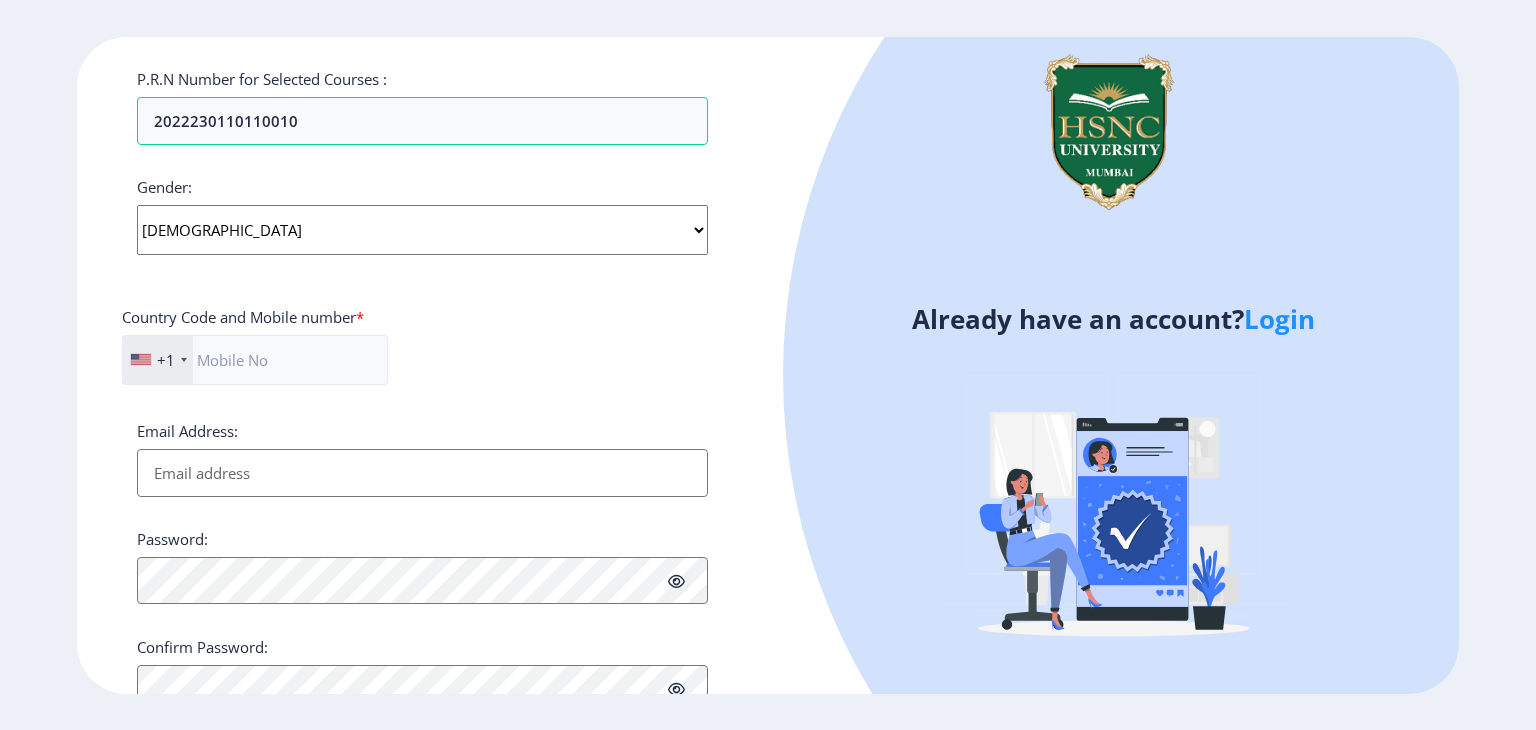 scroll, scrollTop: 628, scrollLeft: 0, axis: vertical 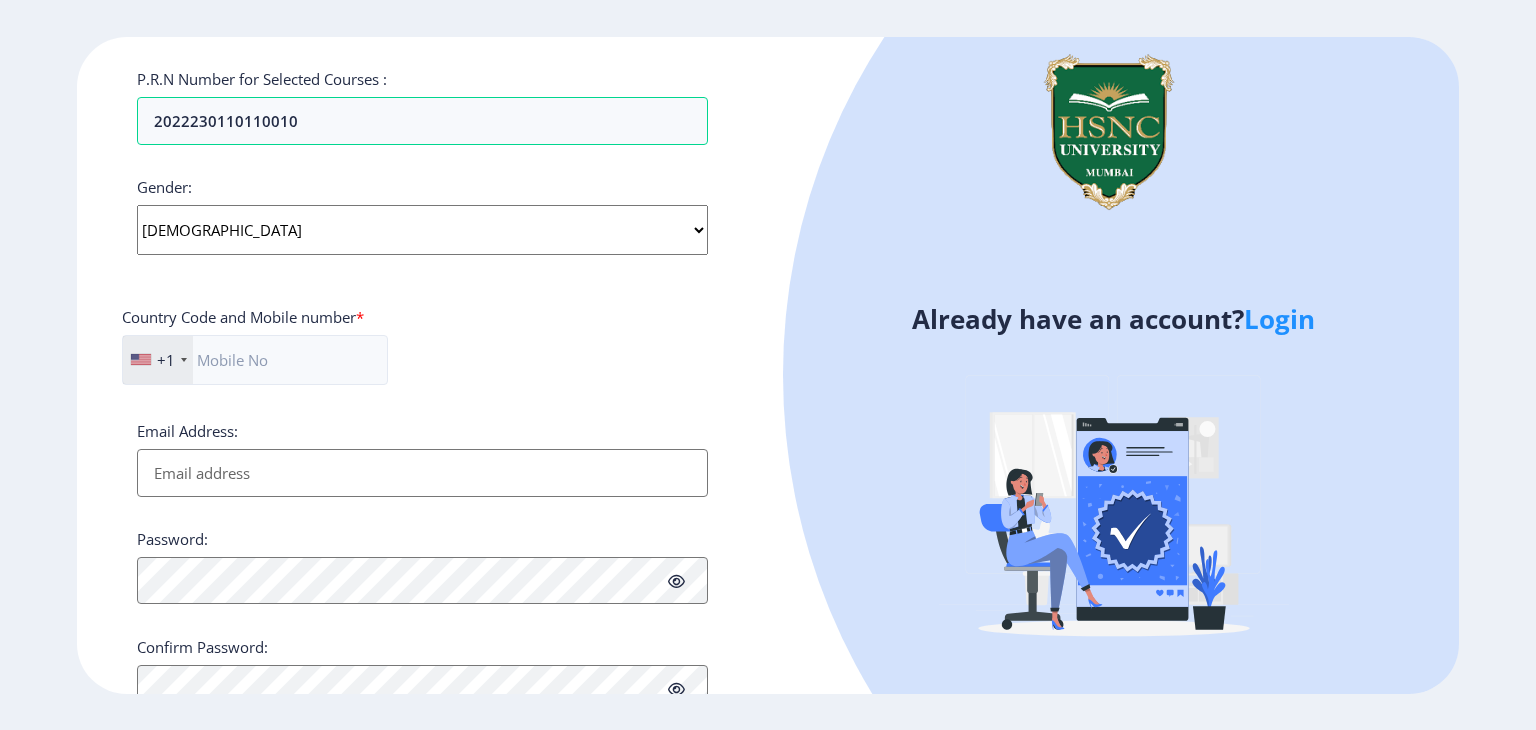 click on "+1" 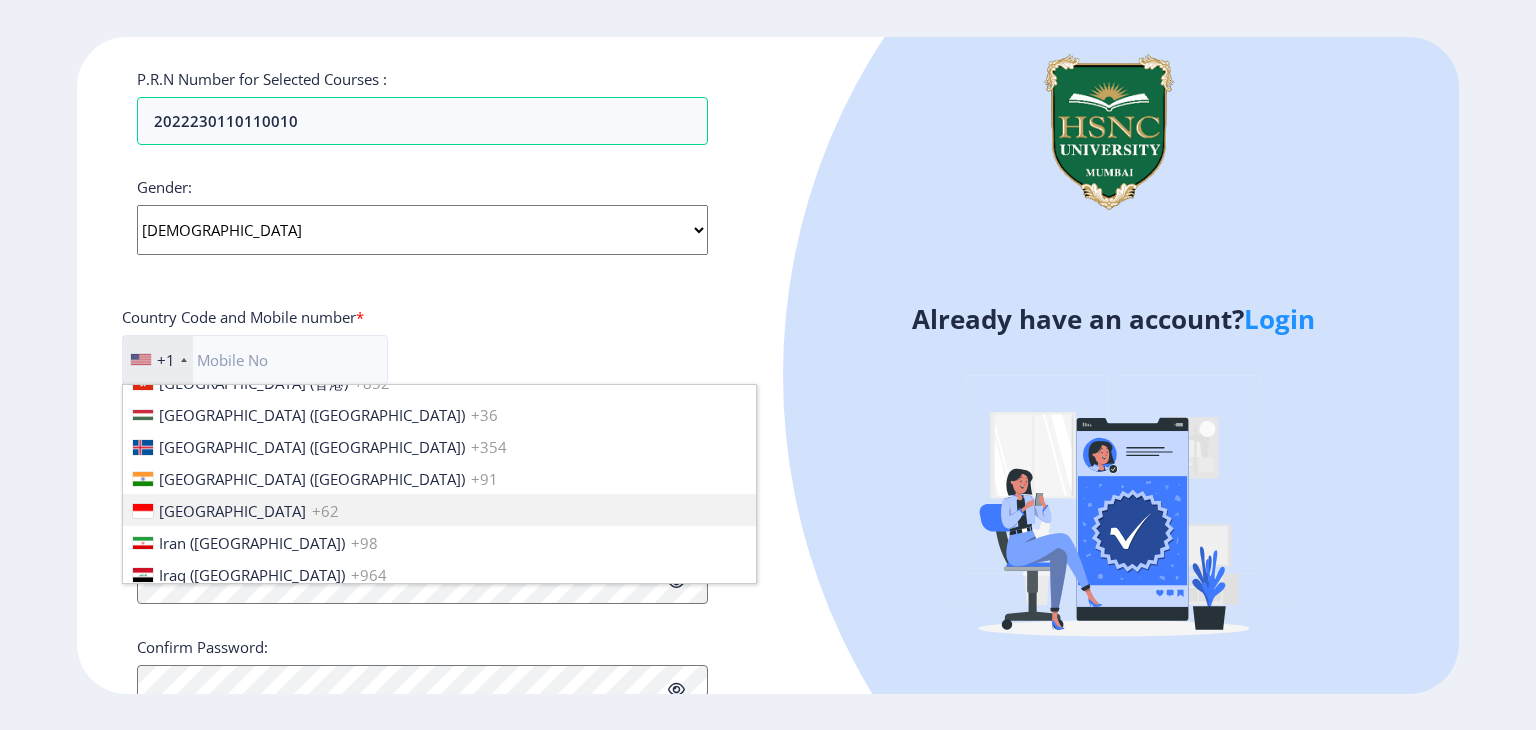 scroll, scrollTop: 3099, scrollLeft: 0, axis: vertical 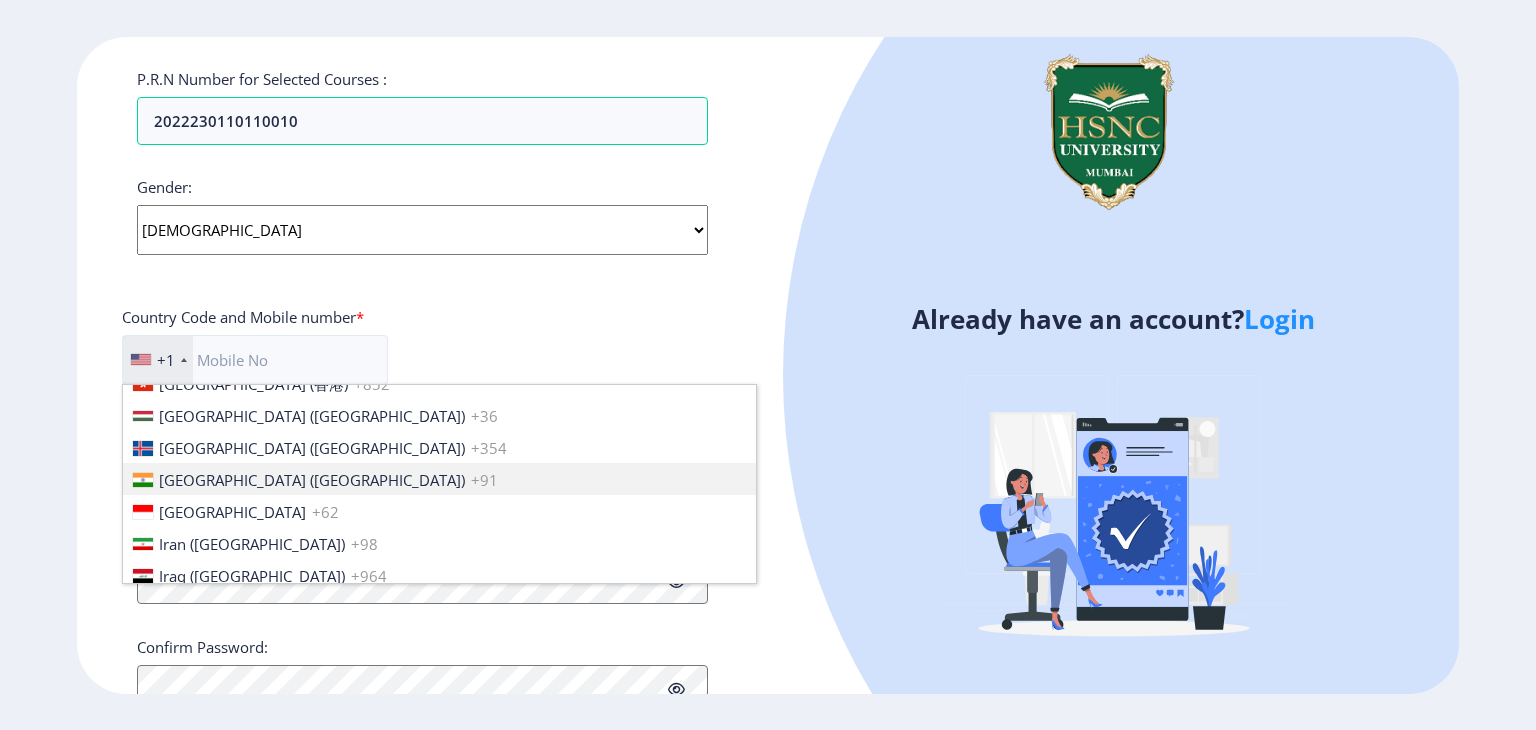 click on "[GEOGRAPHIC_DATA] ([GEOGRAPHIC_DATA])" at bounding box center (312, 480) 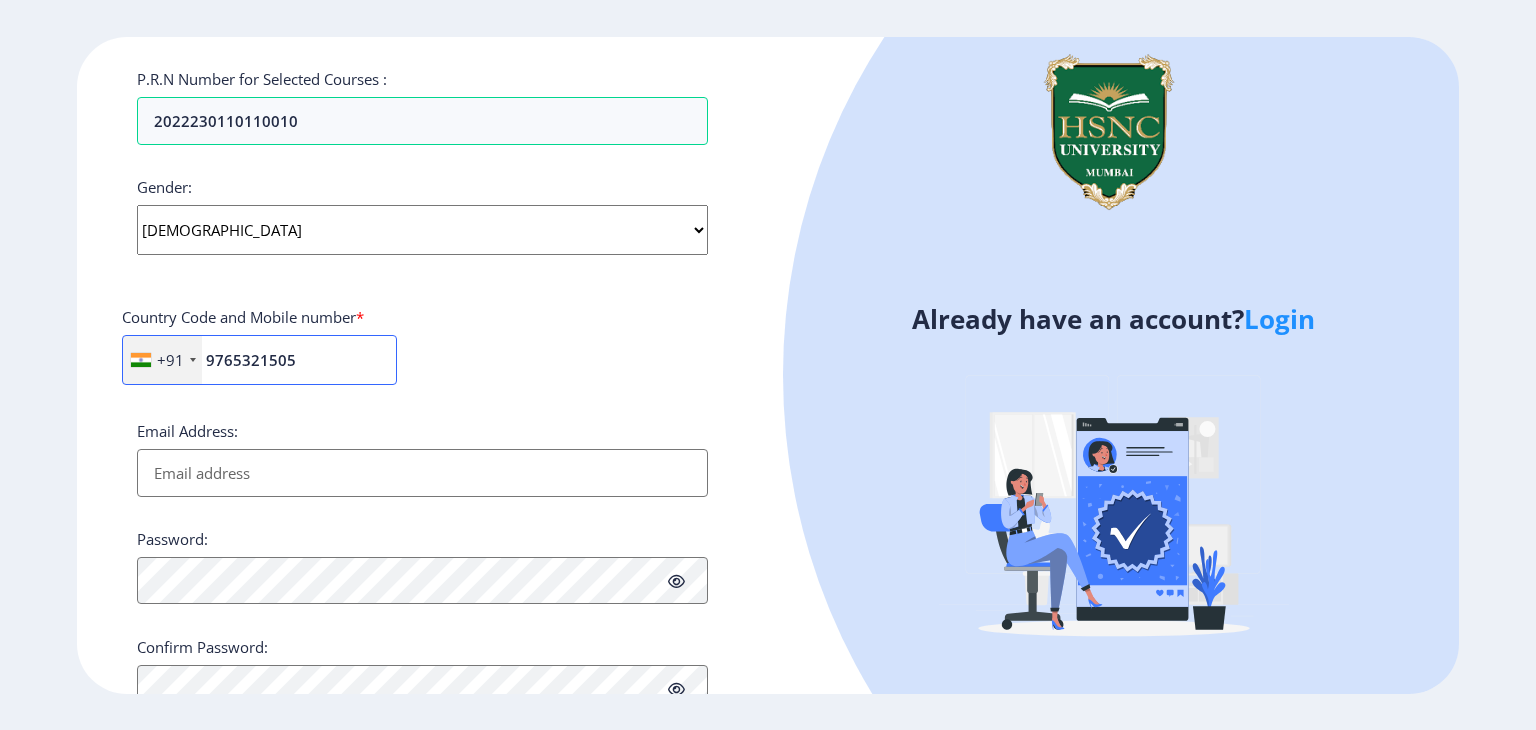 type on "9765321505" 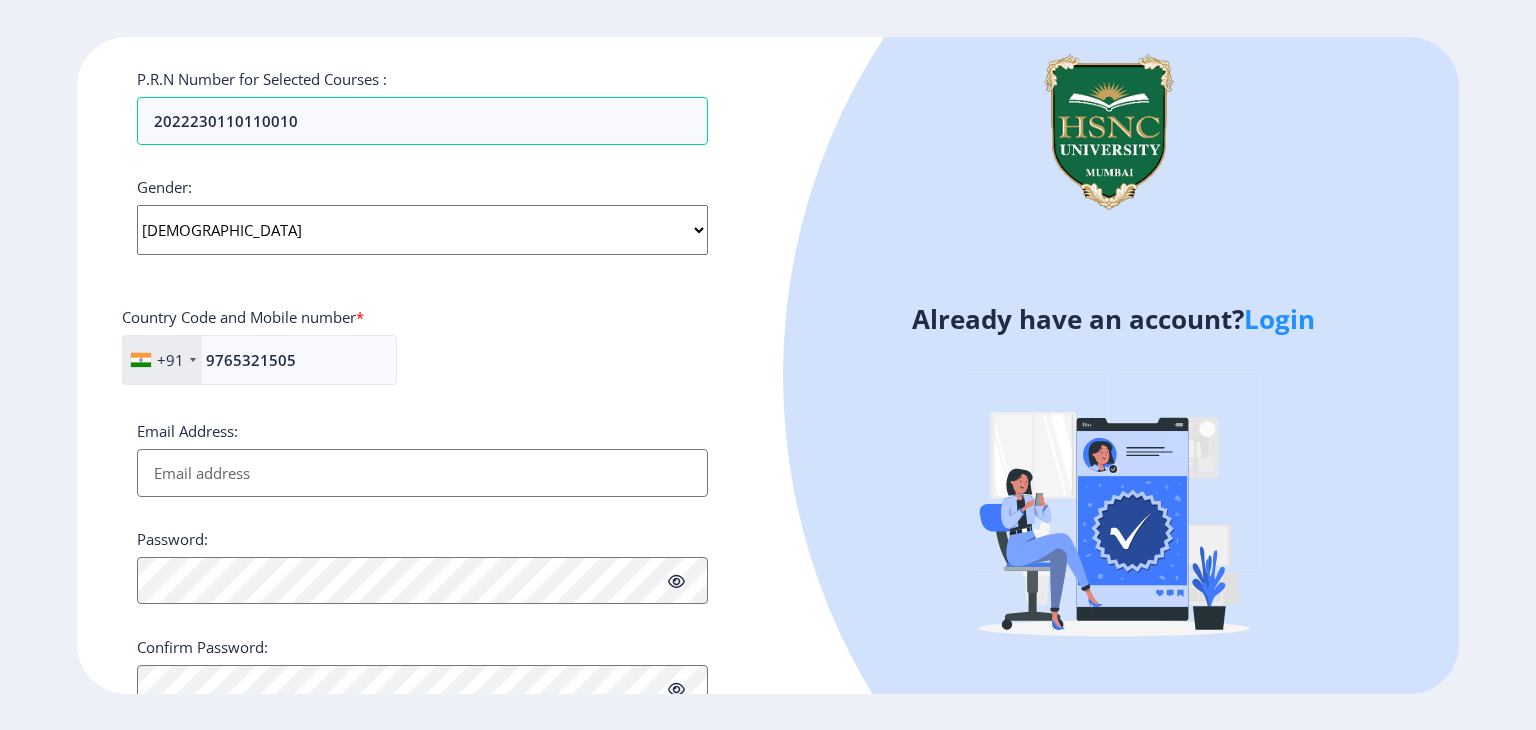 click on "Email Address:" at bounding box center (422, 473) 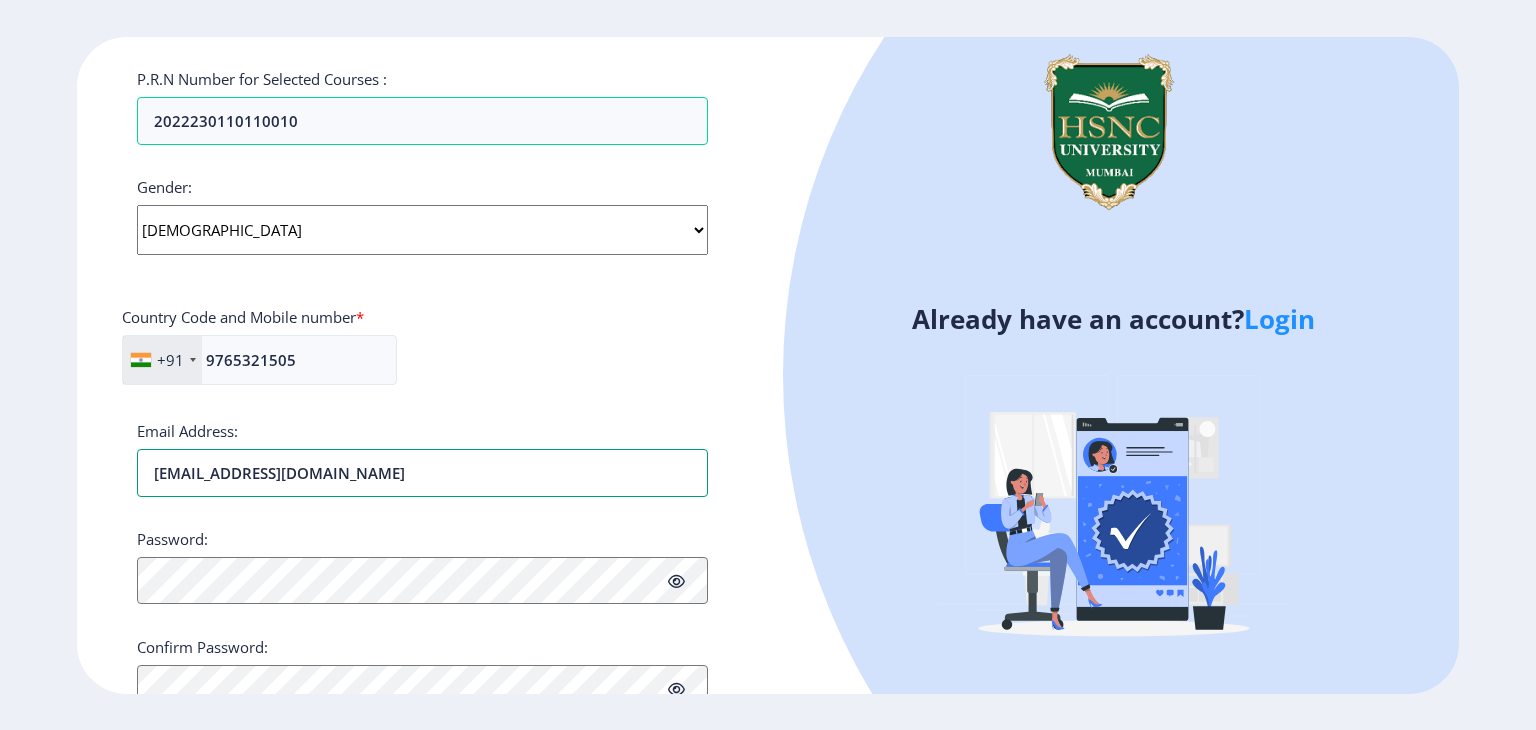 type on "[EMAIL_ADDRESS][DOMAIN_NAME]" 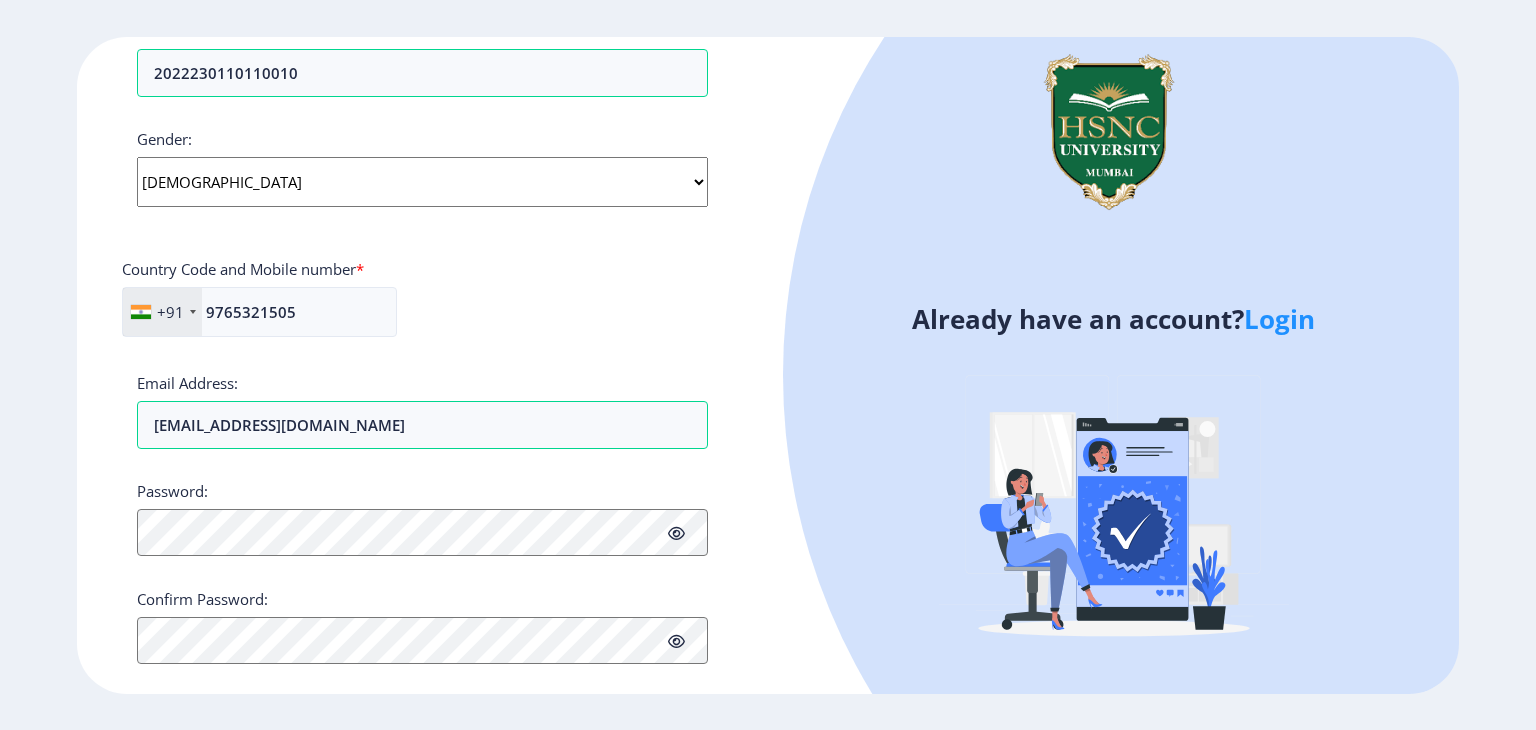 scroll, scrollTop: 707, scrollLeft: 0, axis: vertical 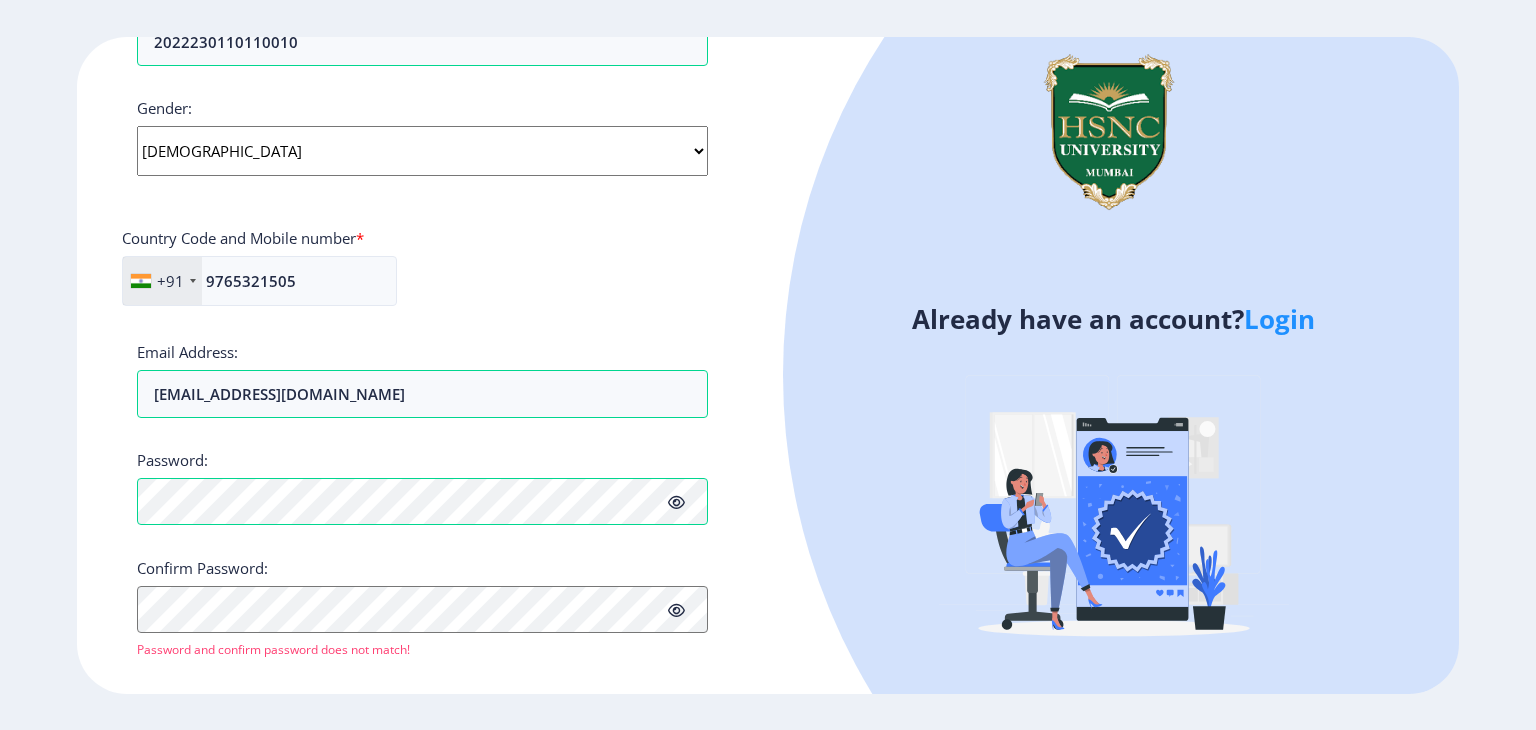 click 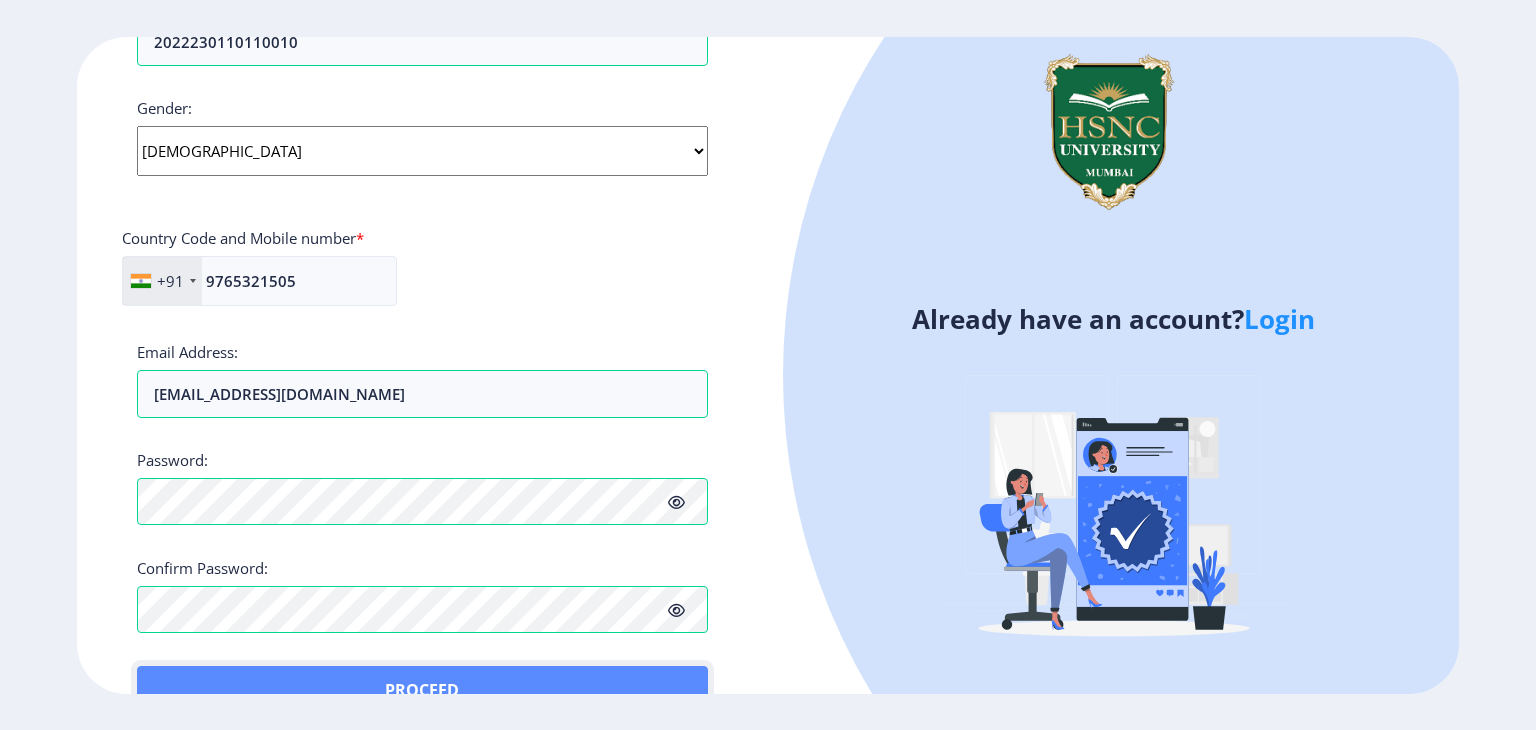 click on "Proceed" 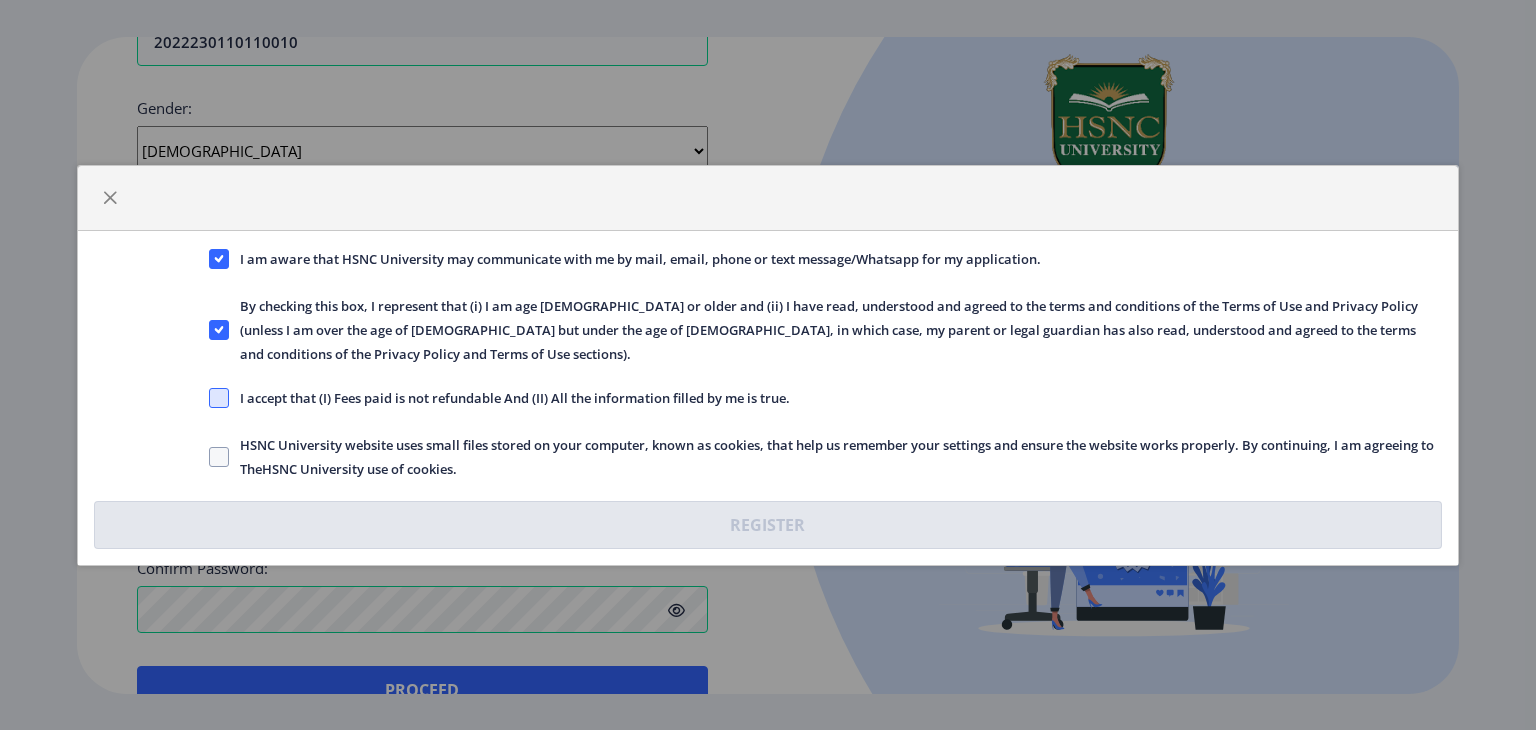click 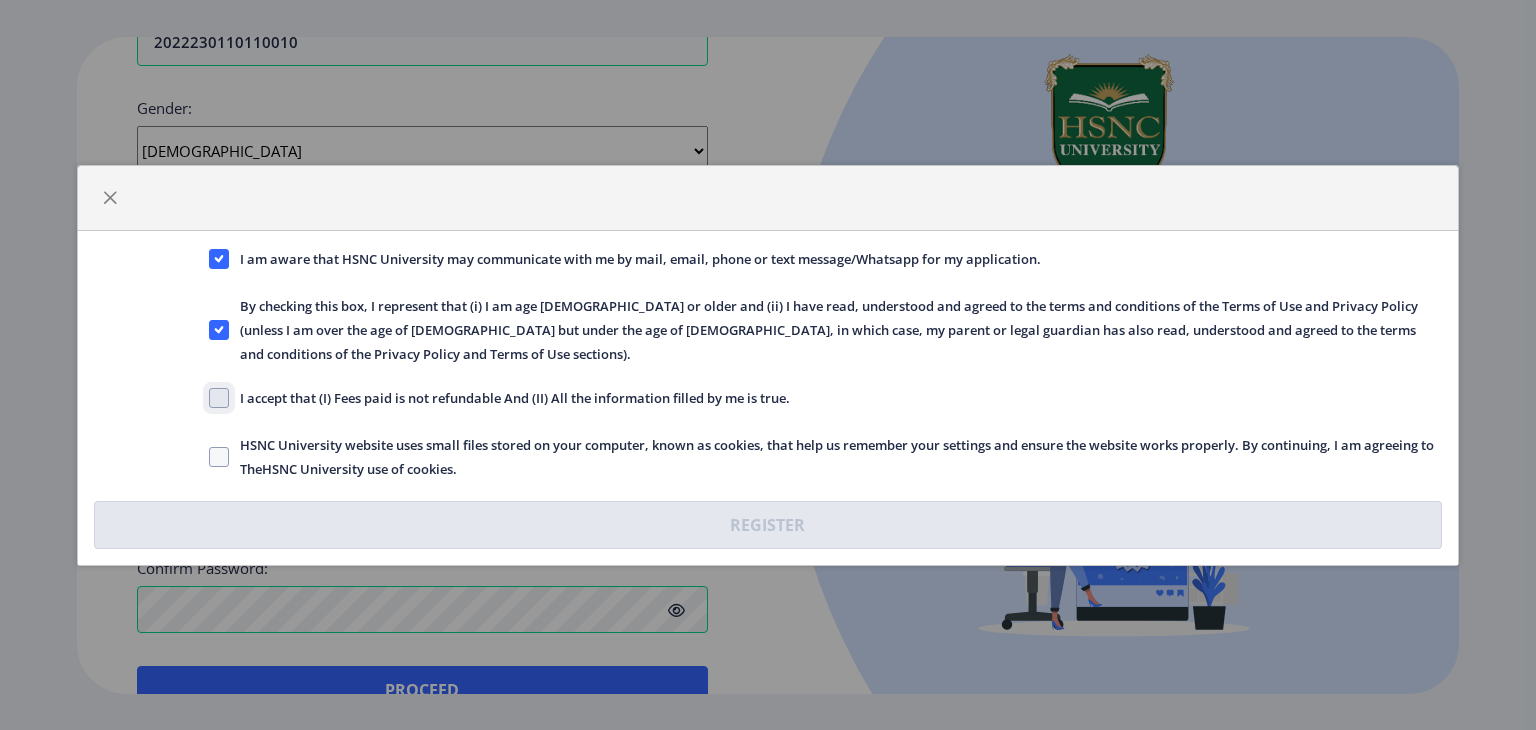click on "I accept that (I) Fees paid is not refundable And (II) All the information filled by me is true." 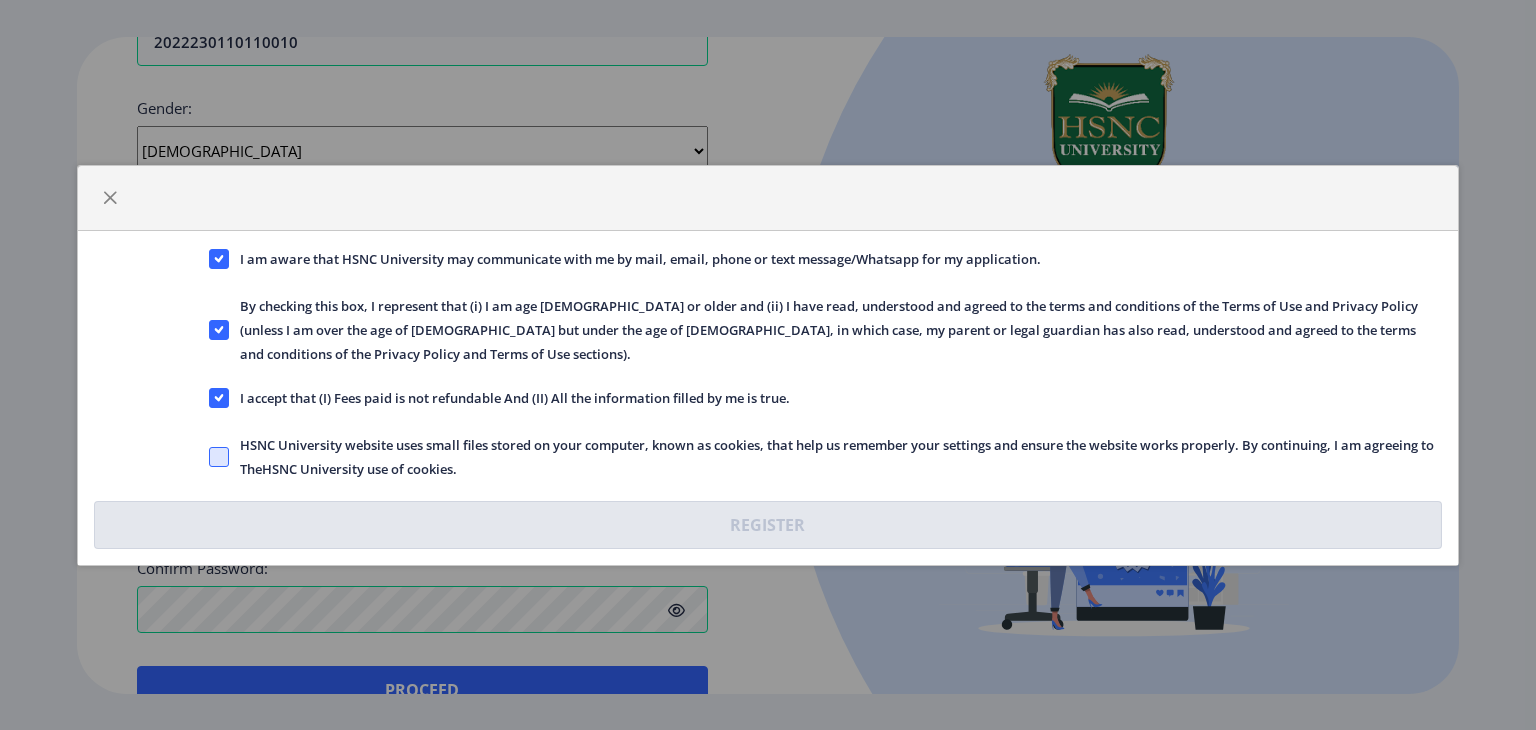 click 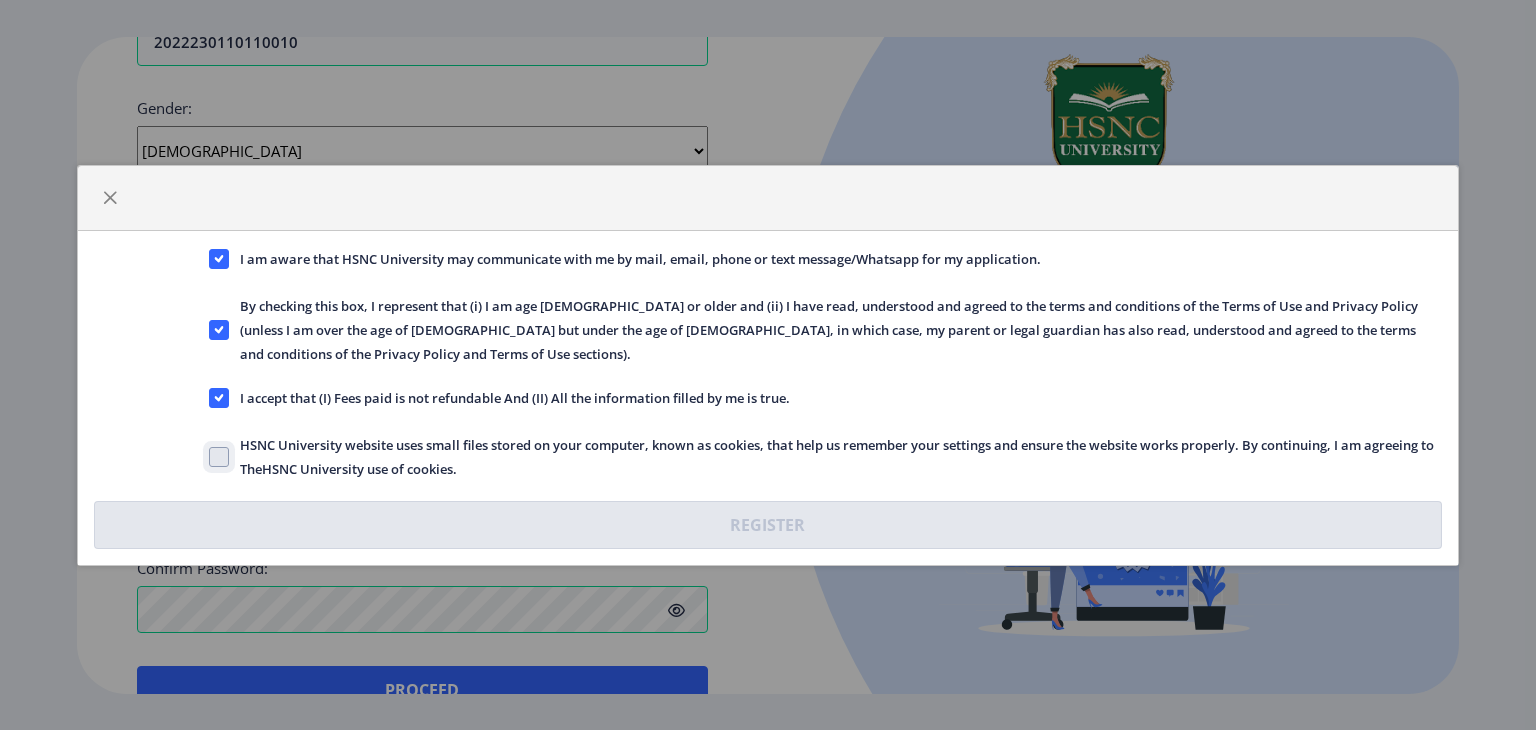 click on "HSNC University website uses small files stored on your computer, known as cookies, that help us remember your settings and ensure the website works properly. By continuing, I am agreeing to TheHSNC University use of cookies." 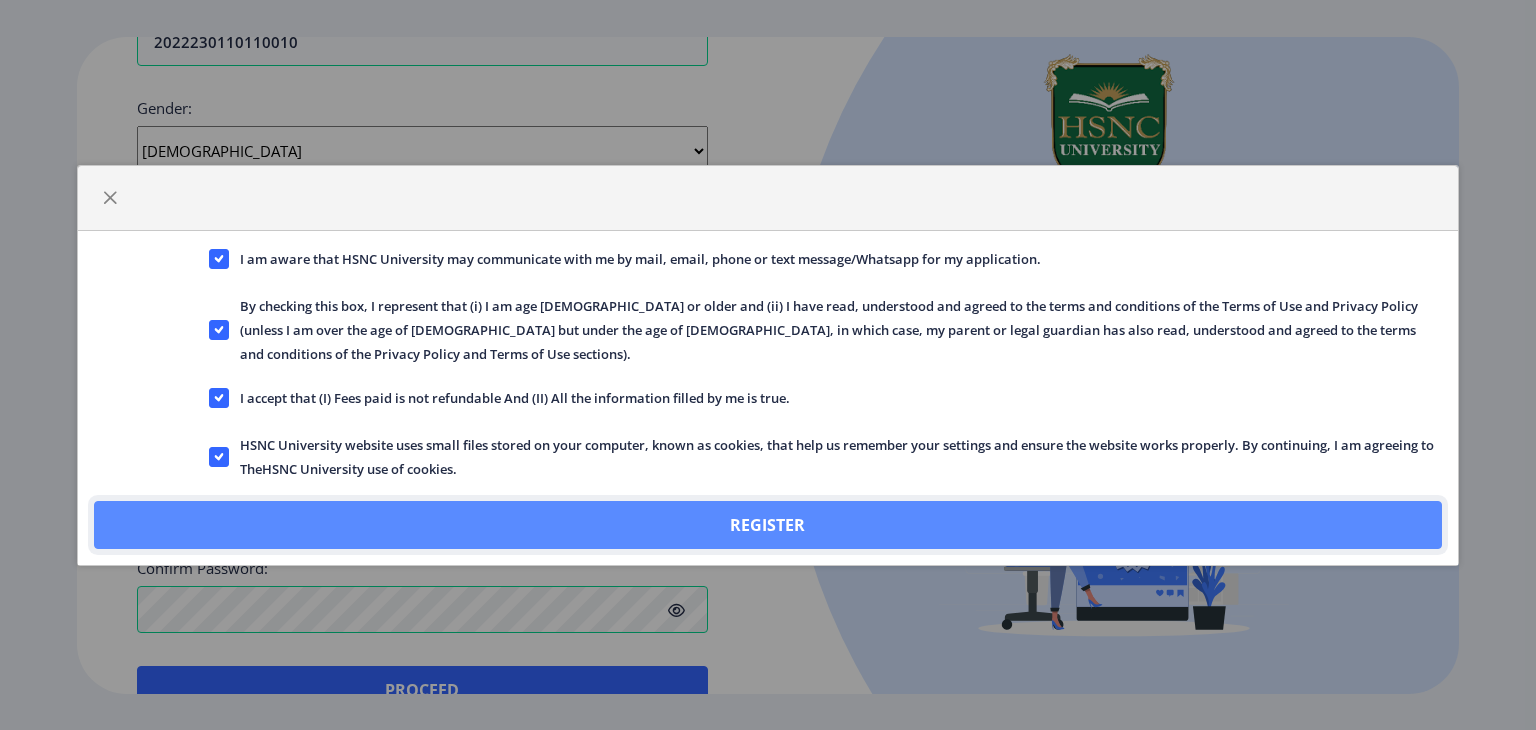 click on "Register" 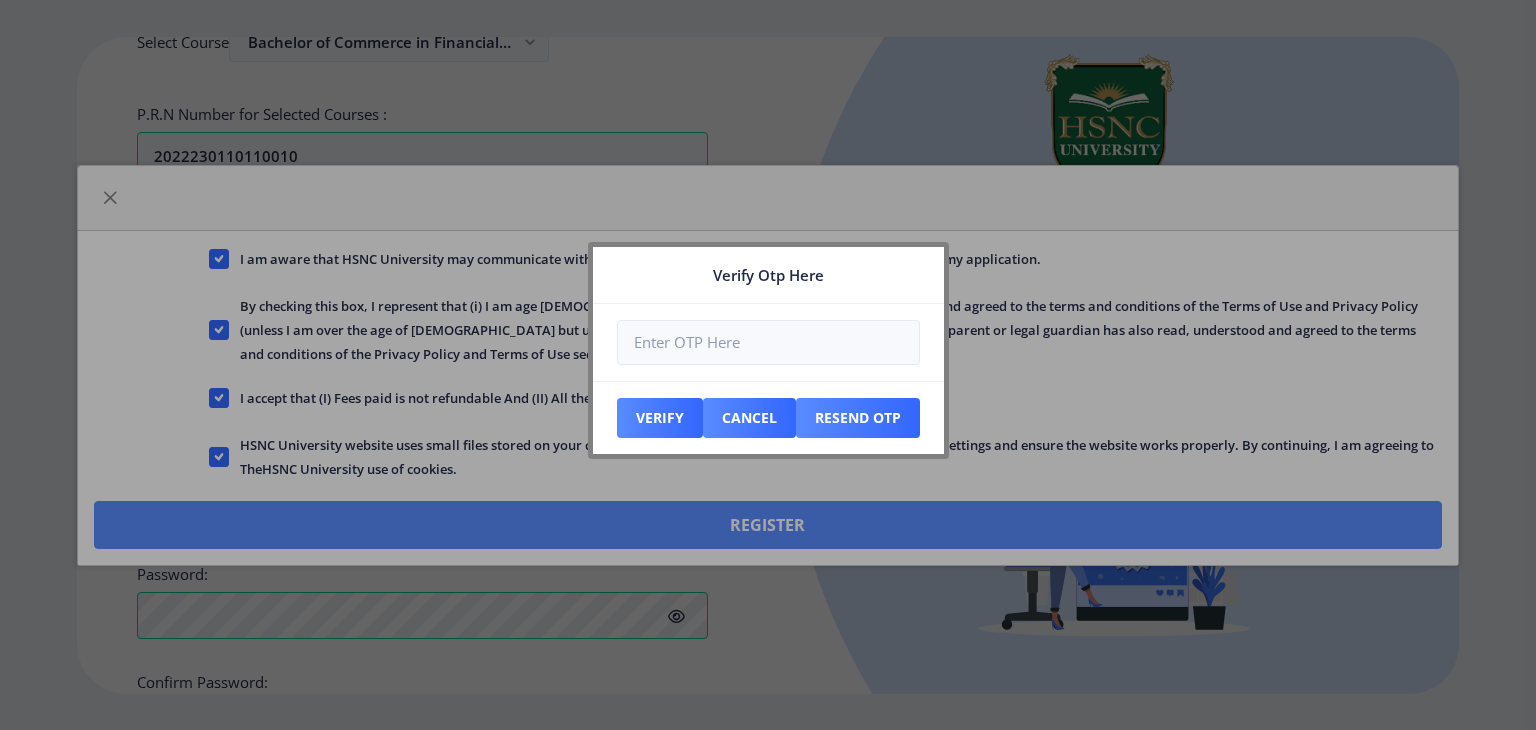 scroll, scrollTop: 820, scrollLeft: 0, axis: vertical 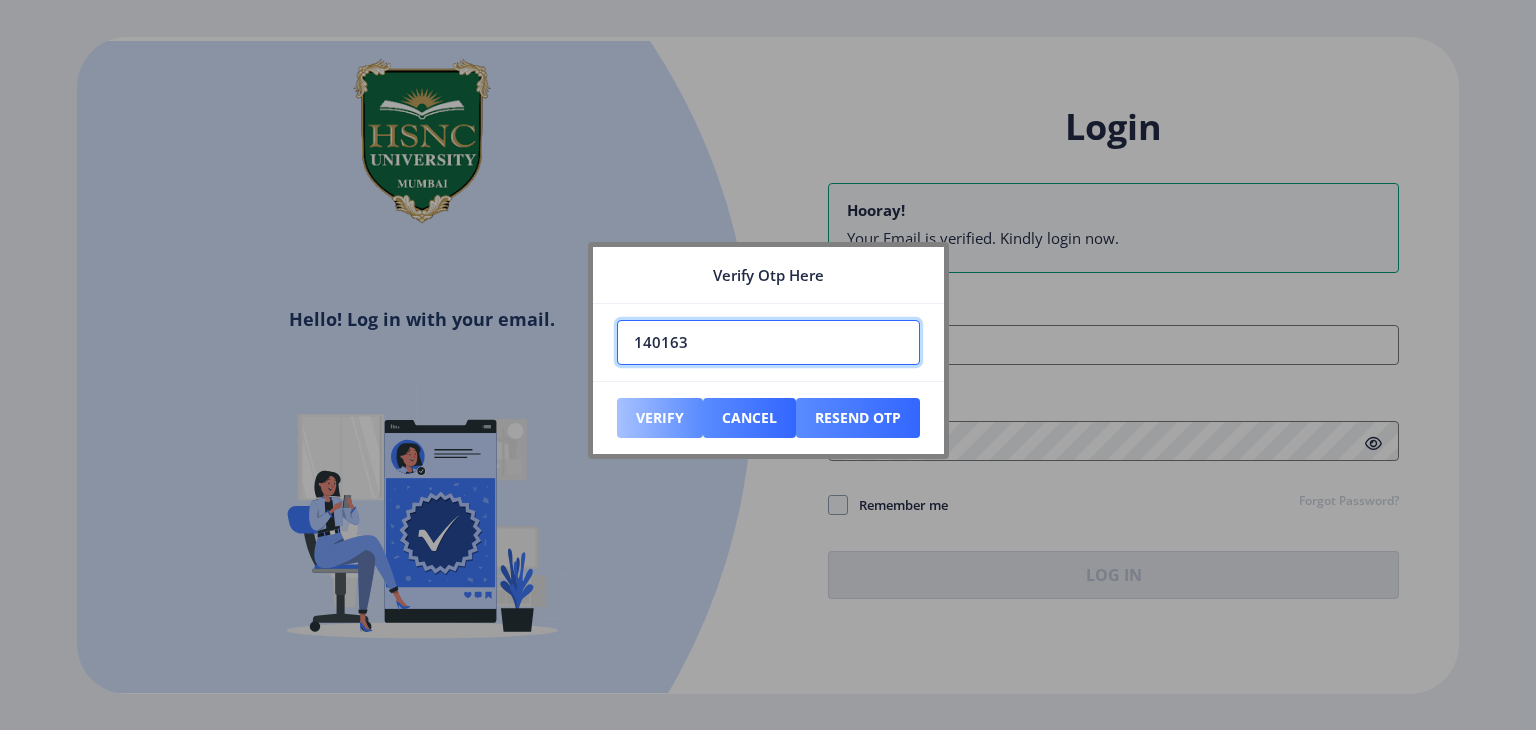 type on "140163" 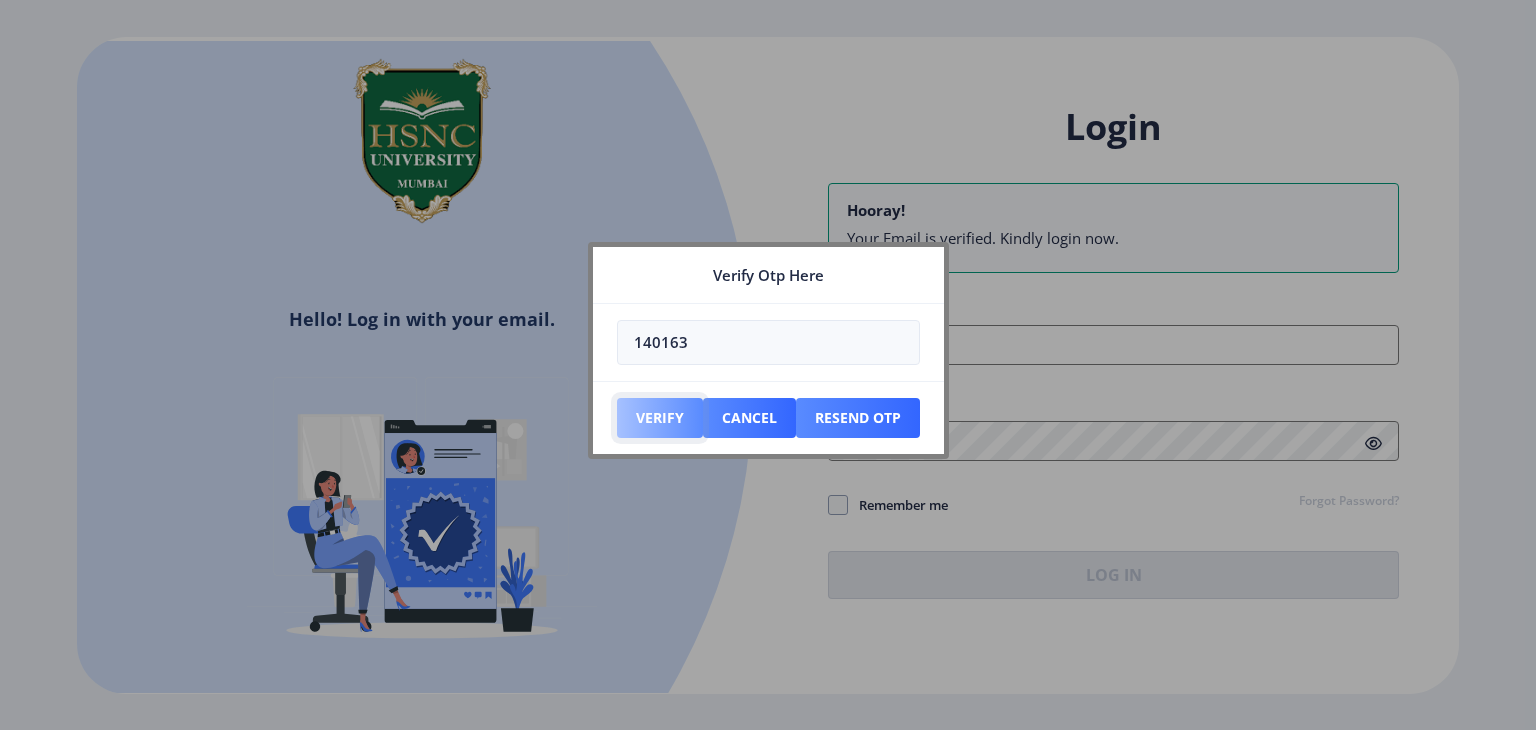 click on "Verify" at bounding box center [660, 418] 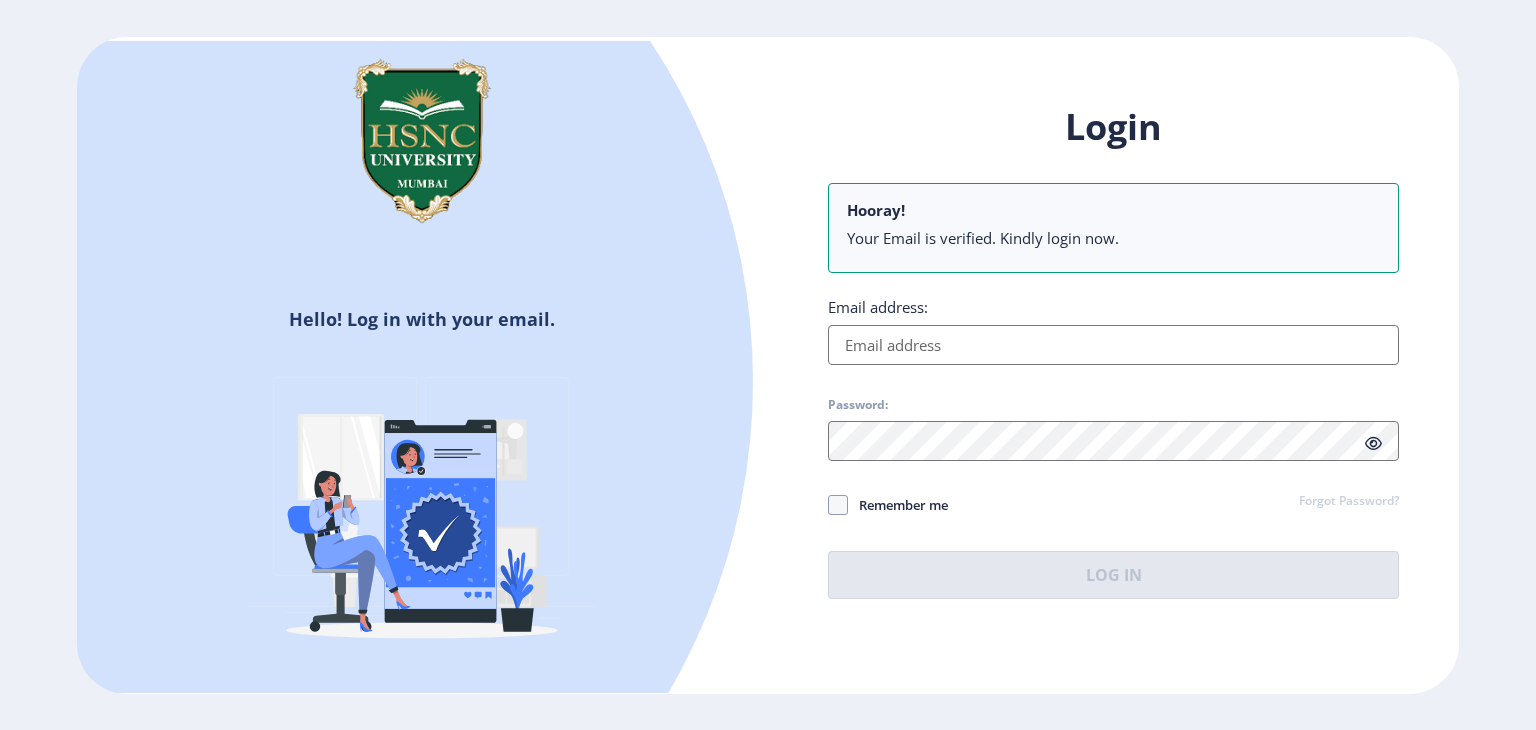 click on "Email address:" at bounding box center (1113, 345) 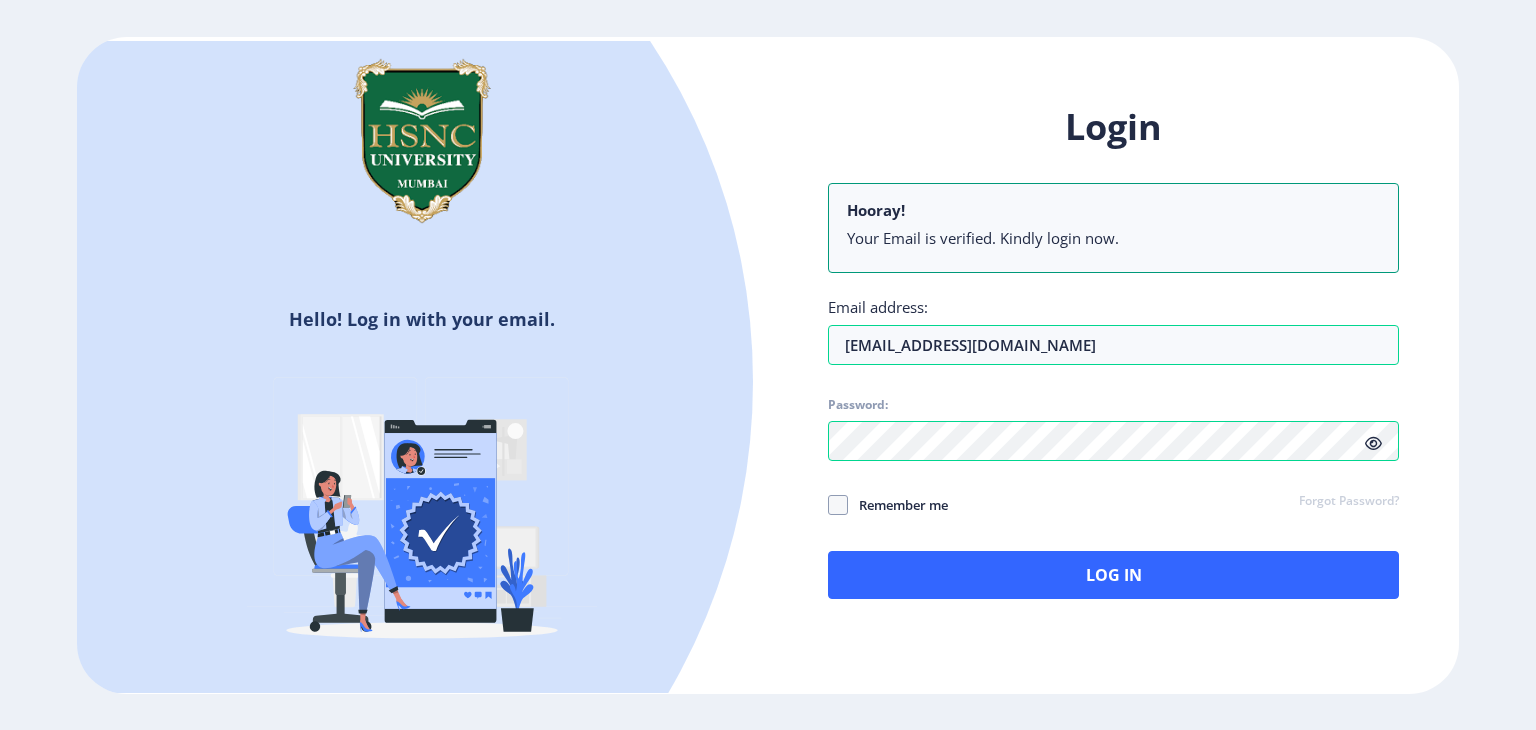 click 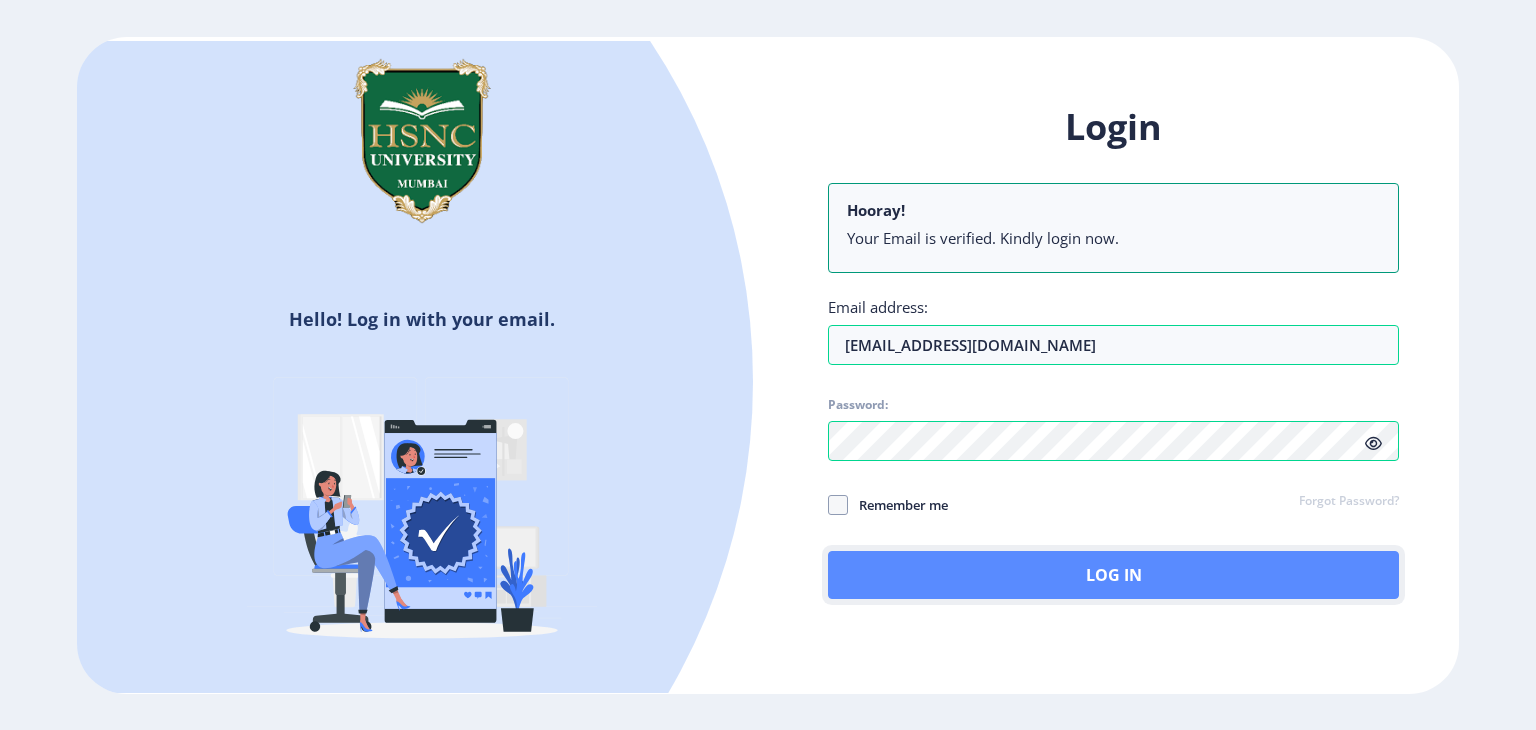 click on "Log In" 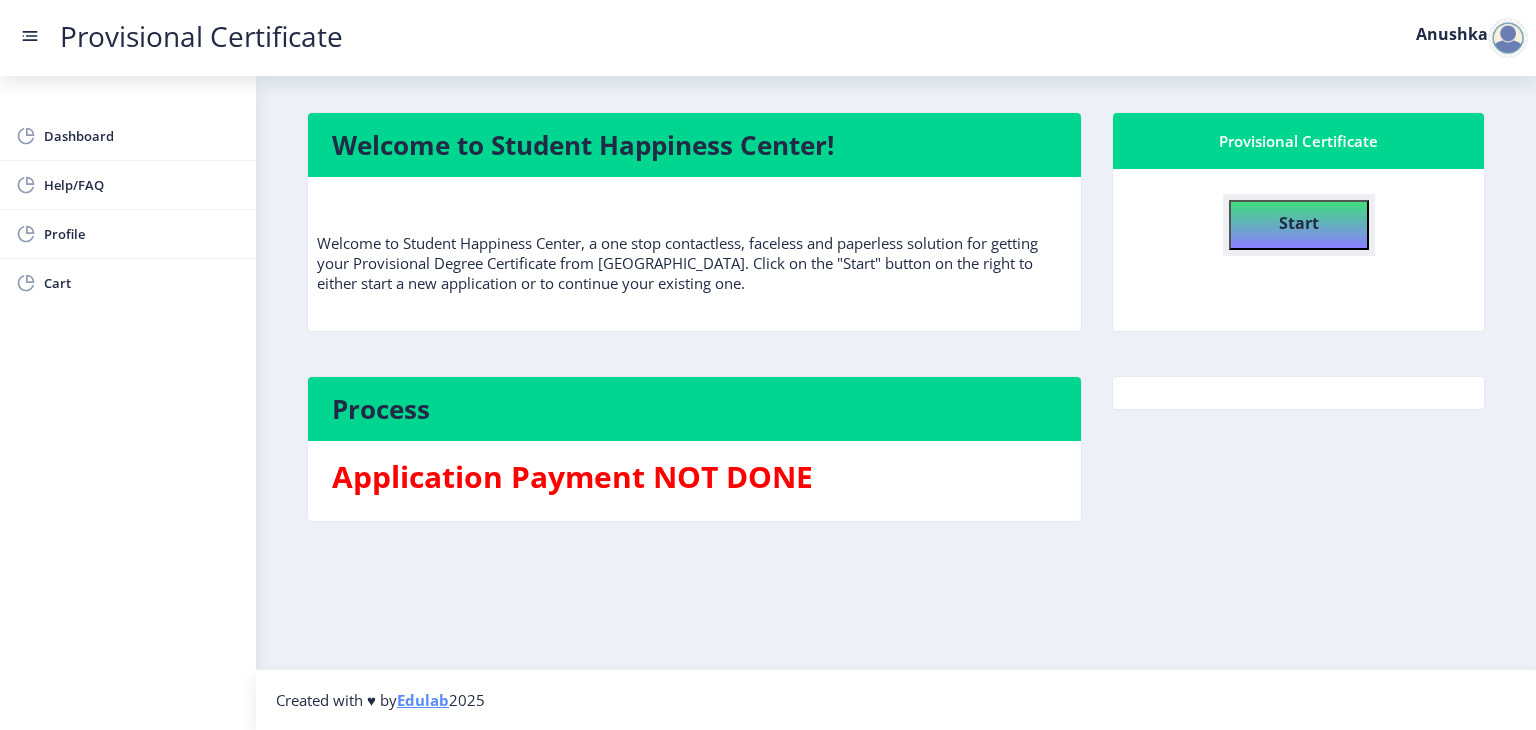 click on "Start" 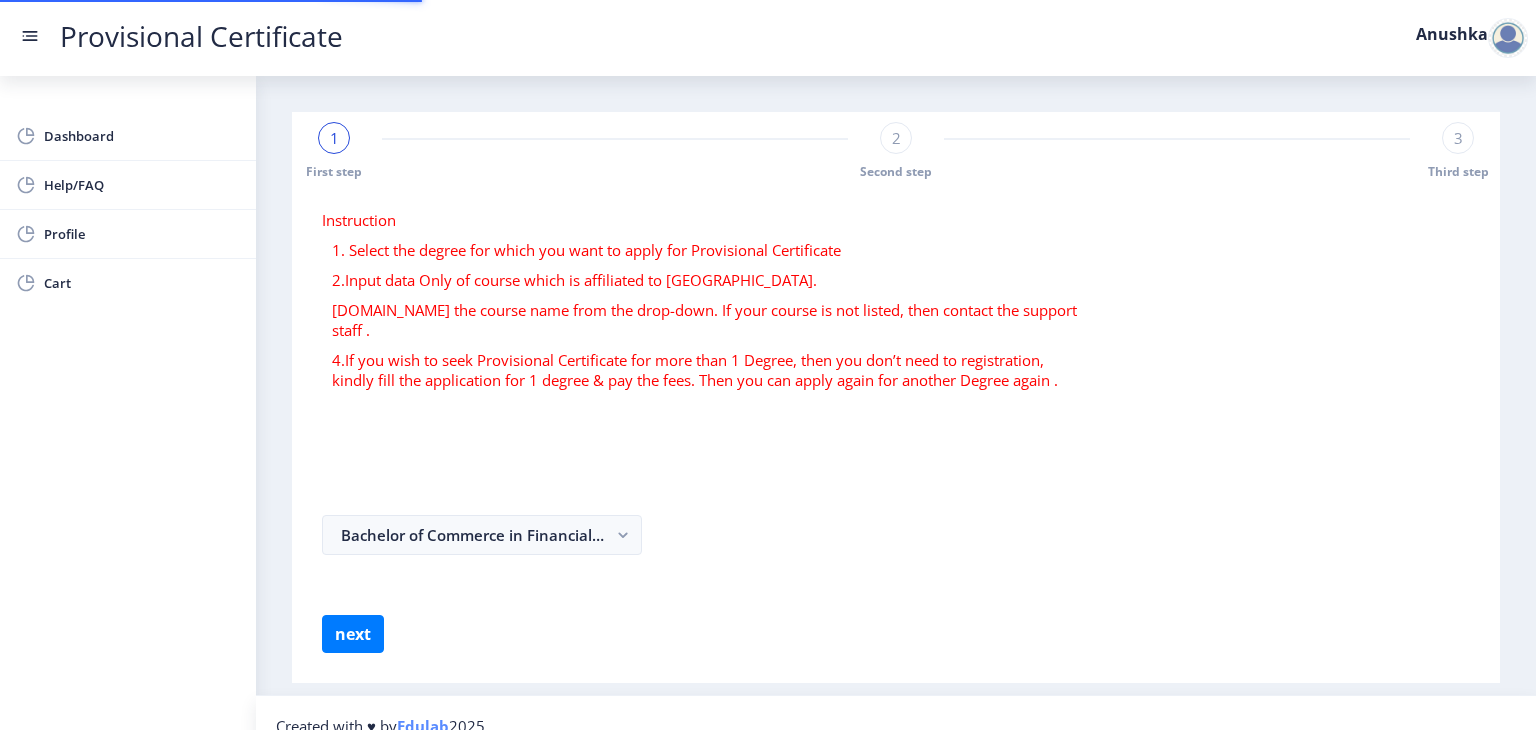 select 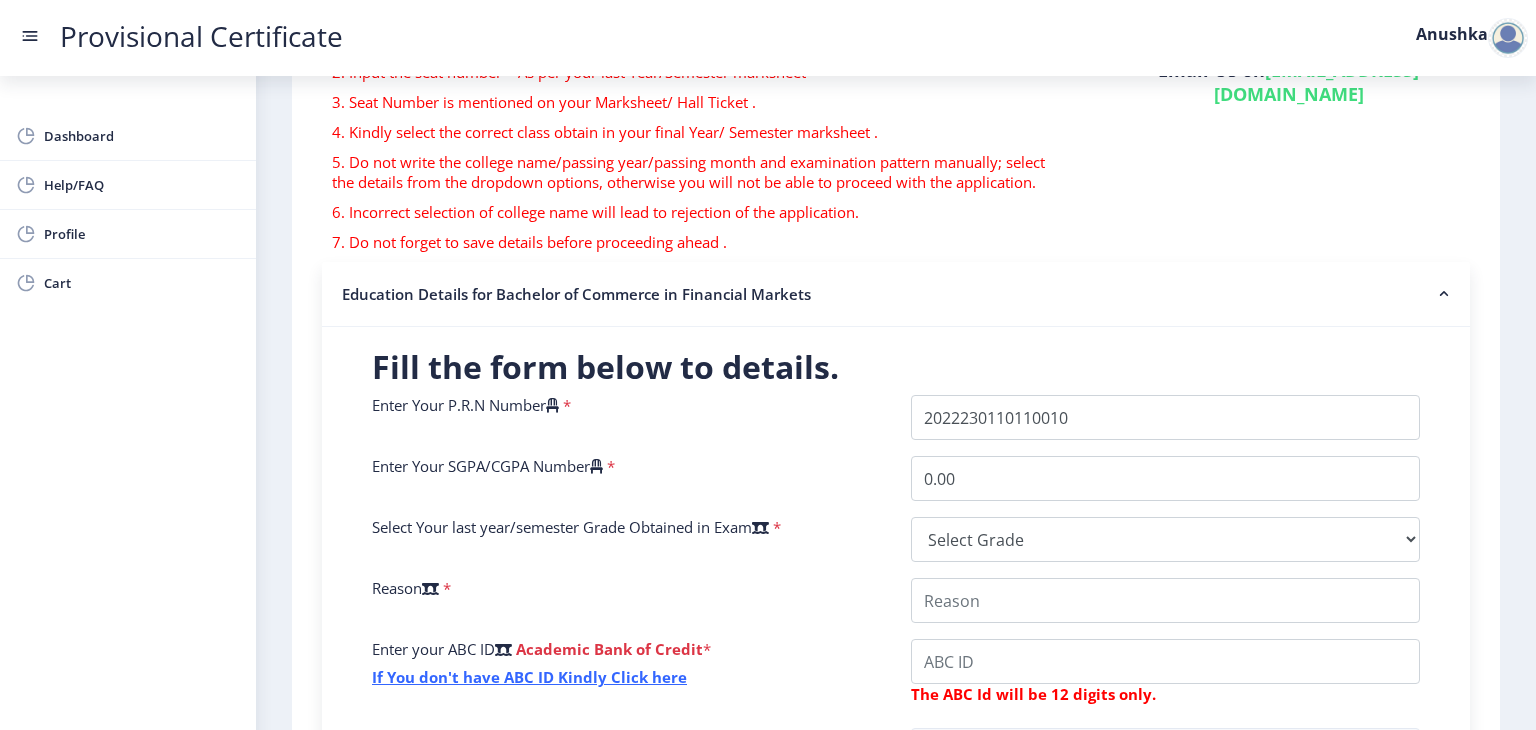 scroll, scrollTop: 218, scrollLeft: 0, axis: vertical 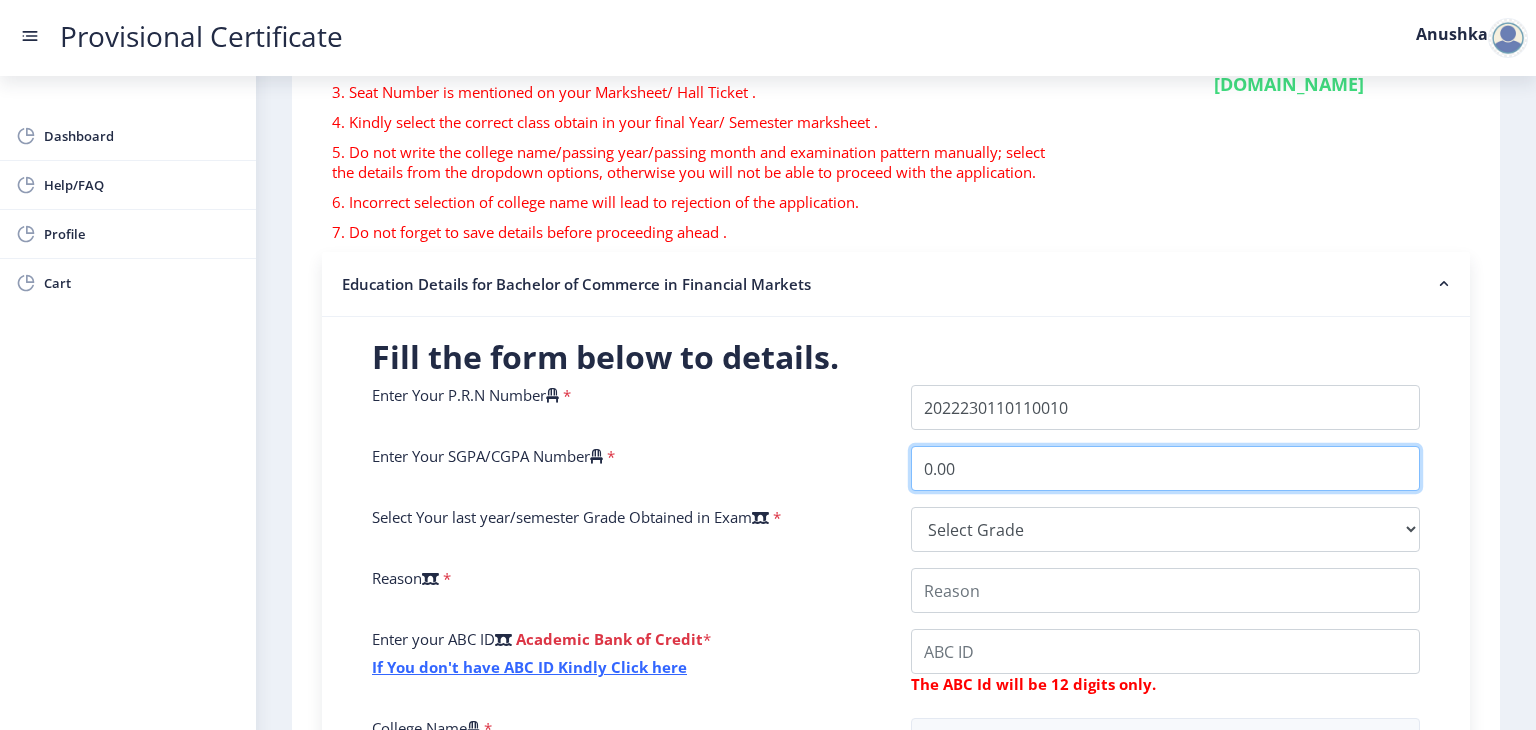 click on "0.00" at bounding box center (1165, 468) 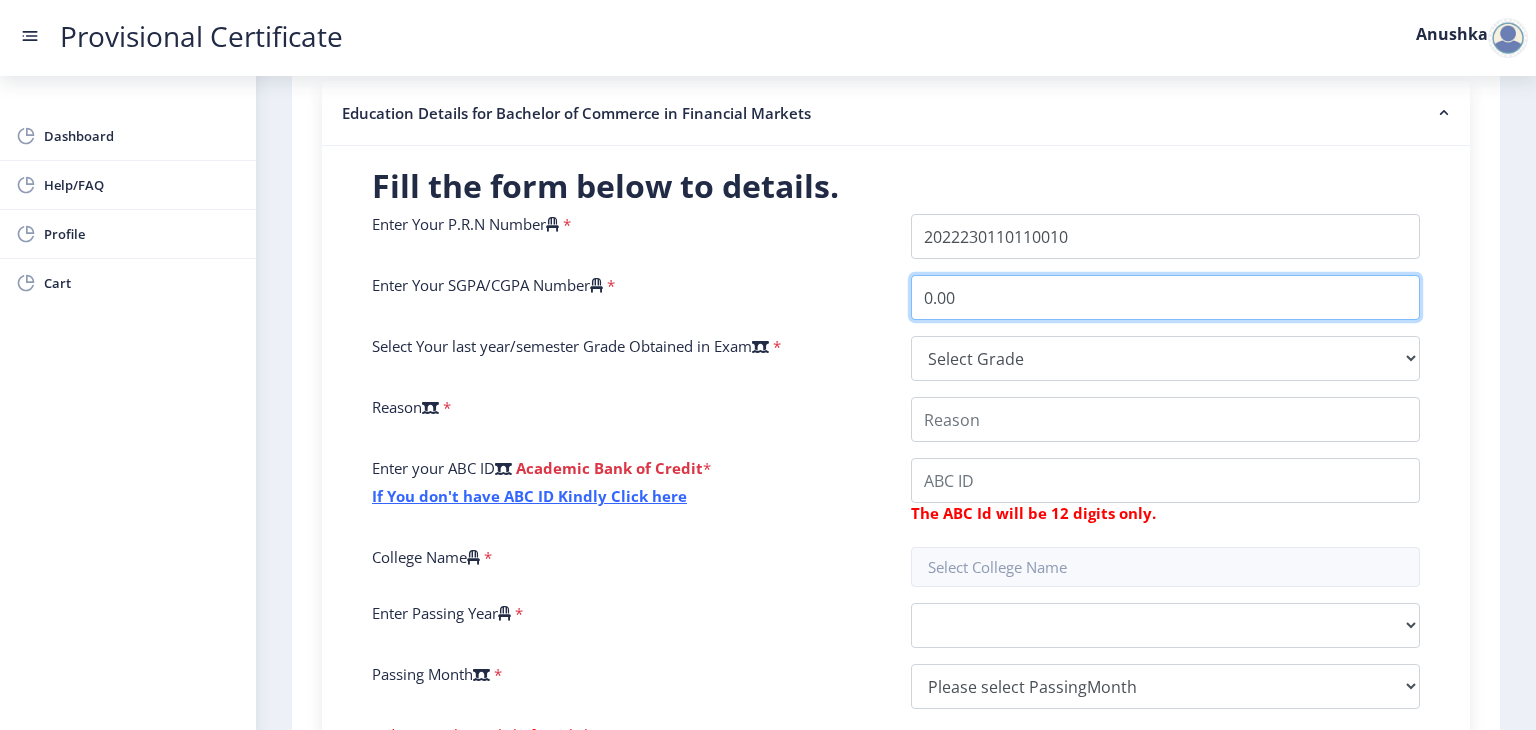 scroll, scrollTop: 373, scrollLeft: 0, axis: vertical 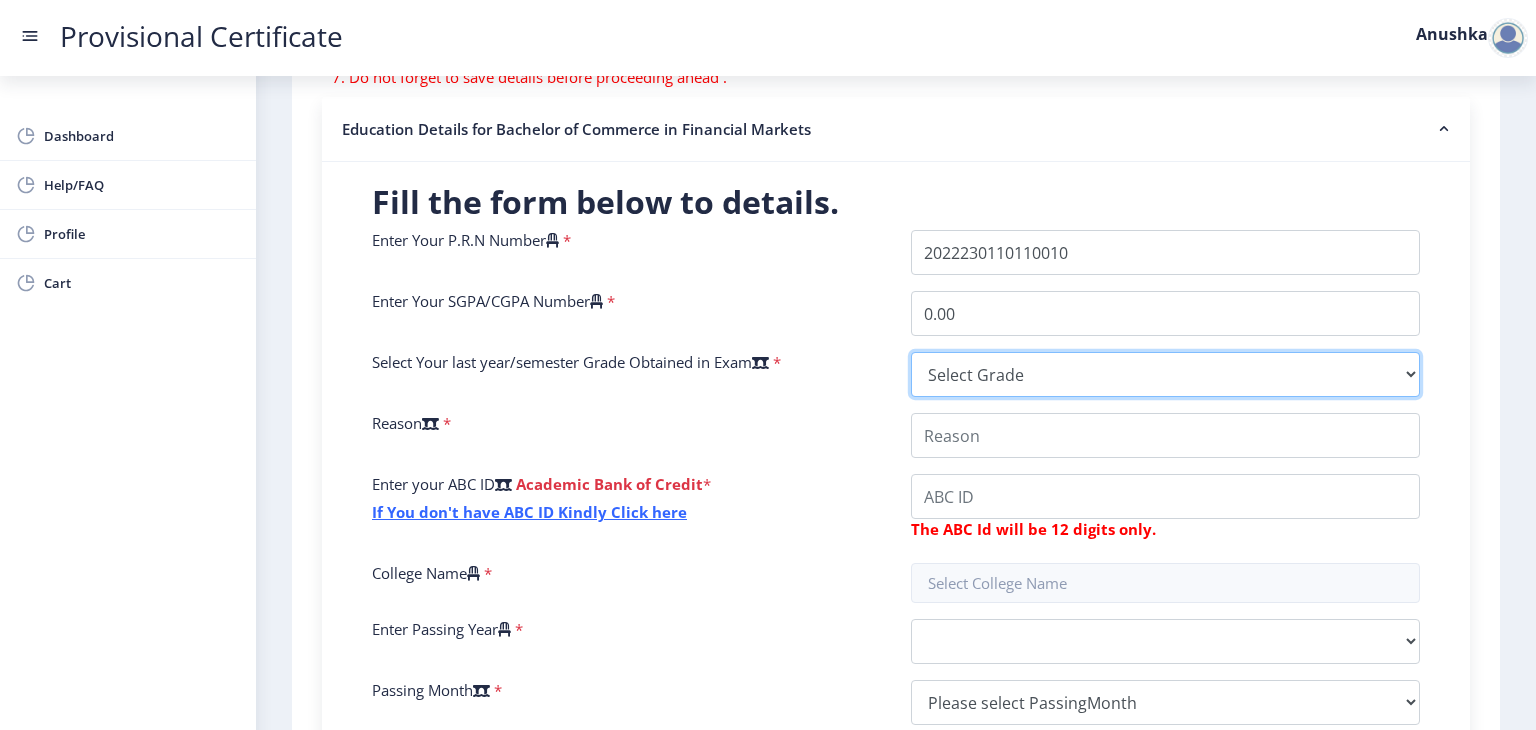 click on "Select Grade  O   A+   A   B+   B   C   D   F(Fail)" at bounding box center (1165, 374) 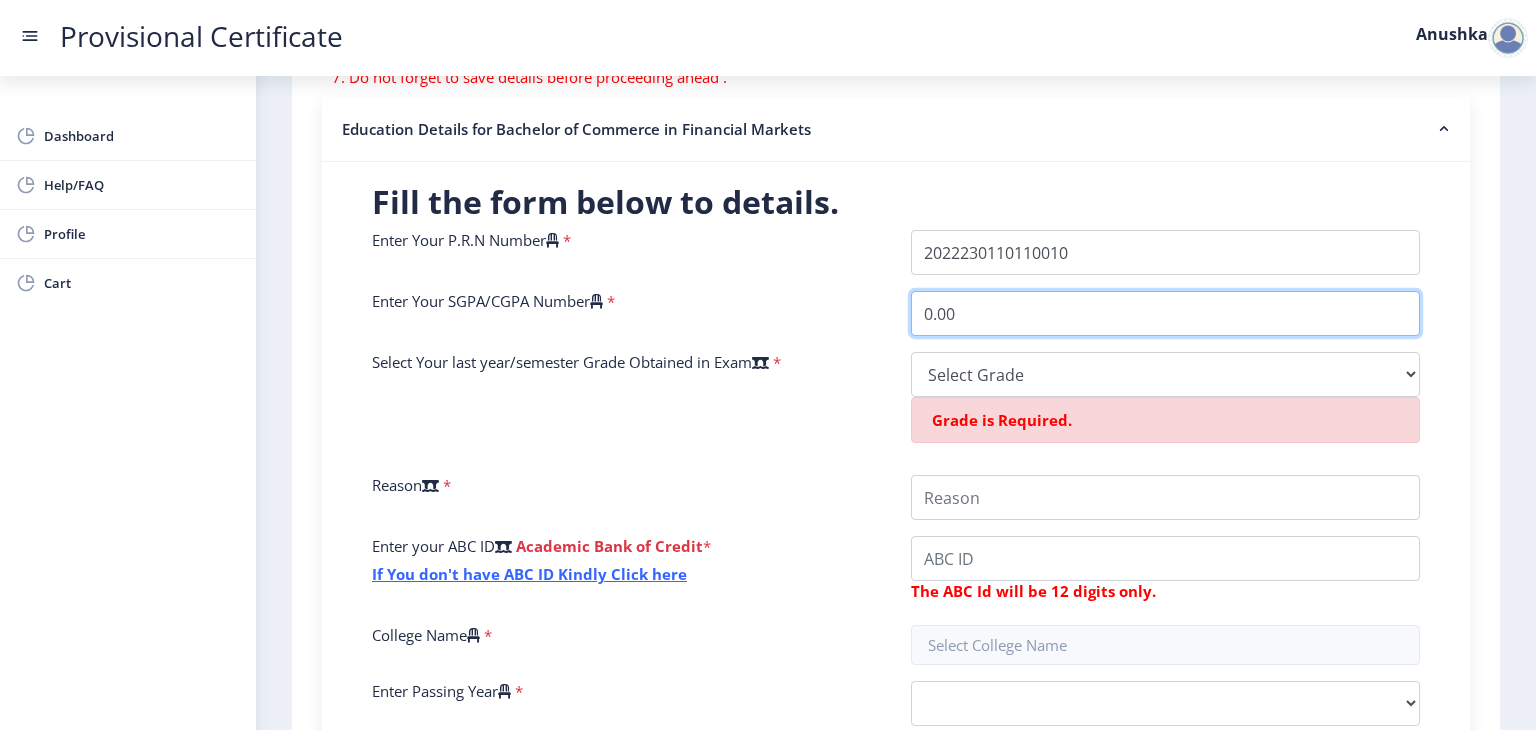 click on "0.00" at bounding box center [1165, 313] 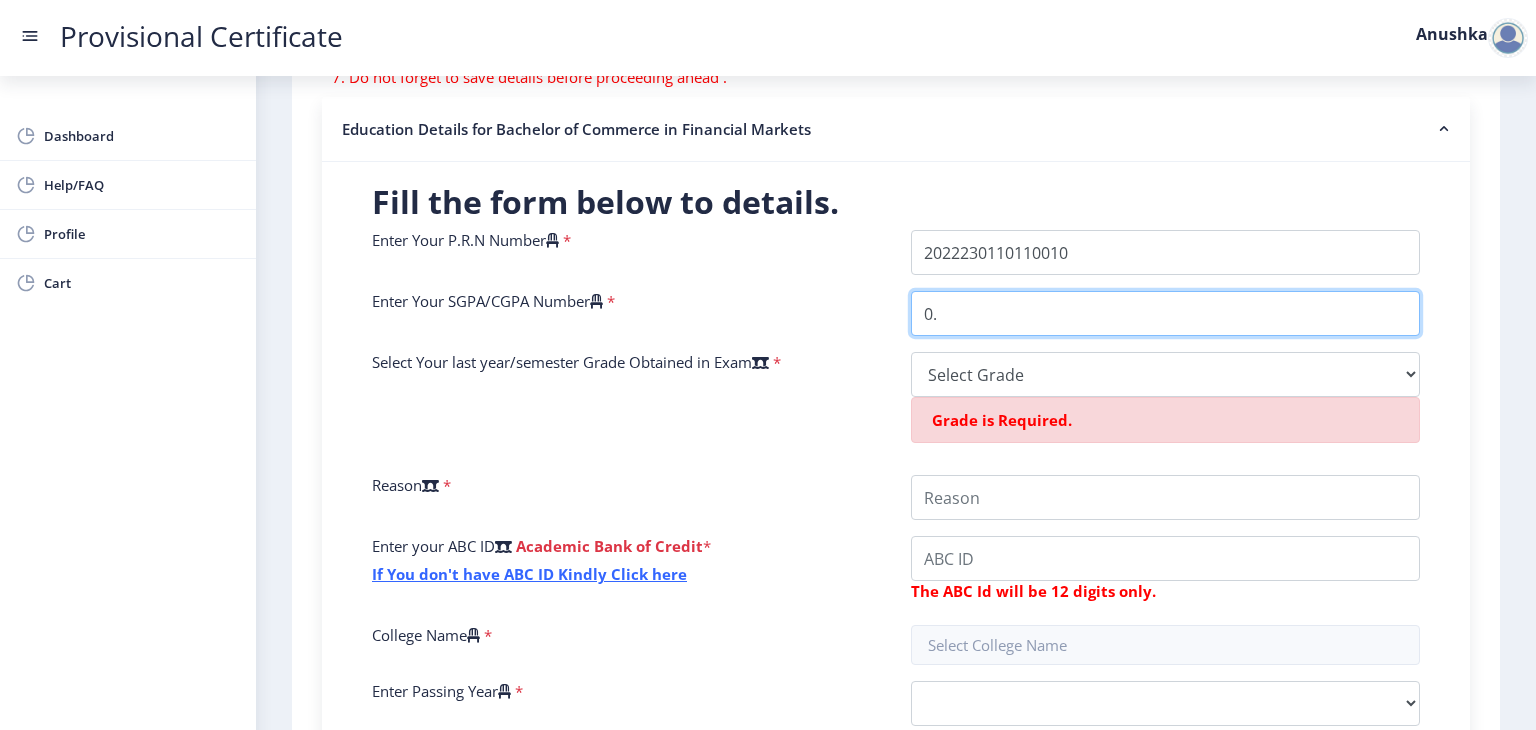 type on "0" 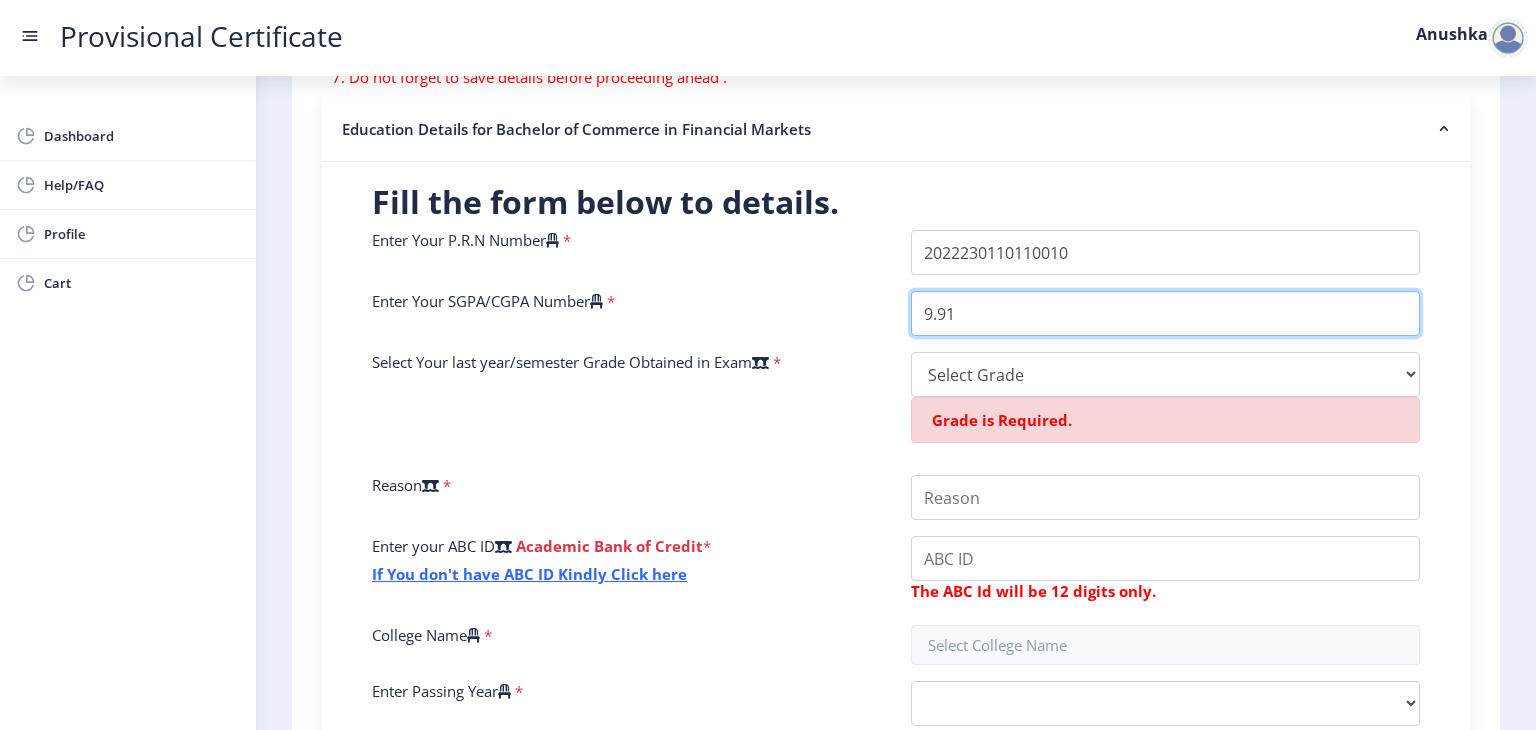 type on "9.91" 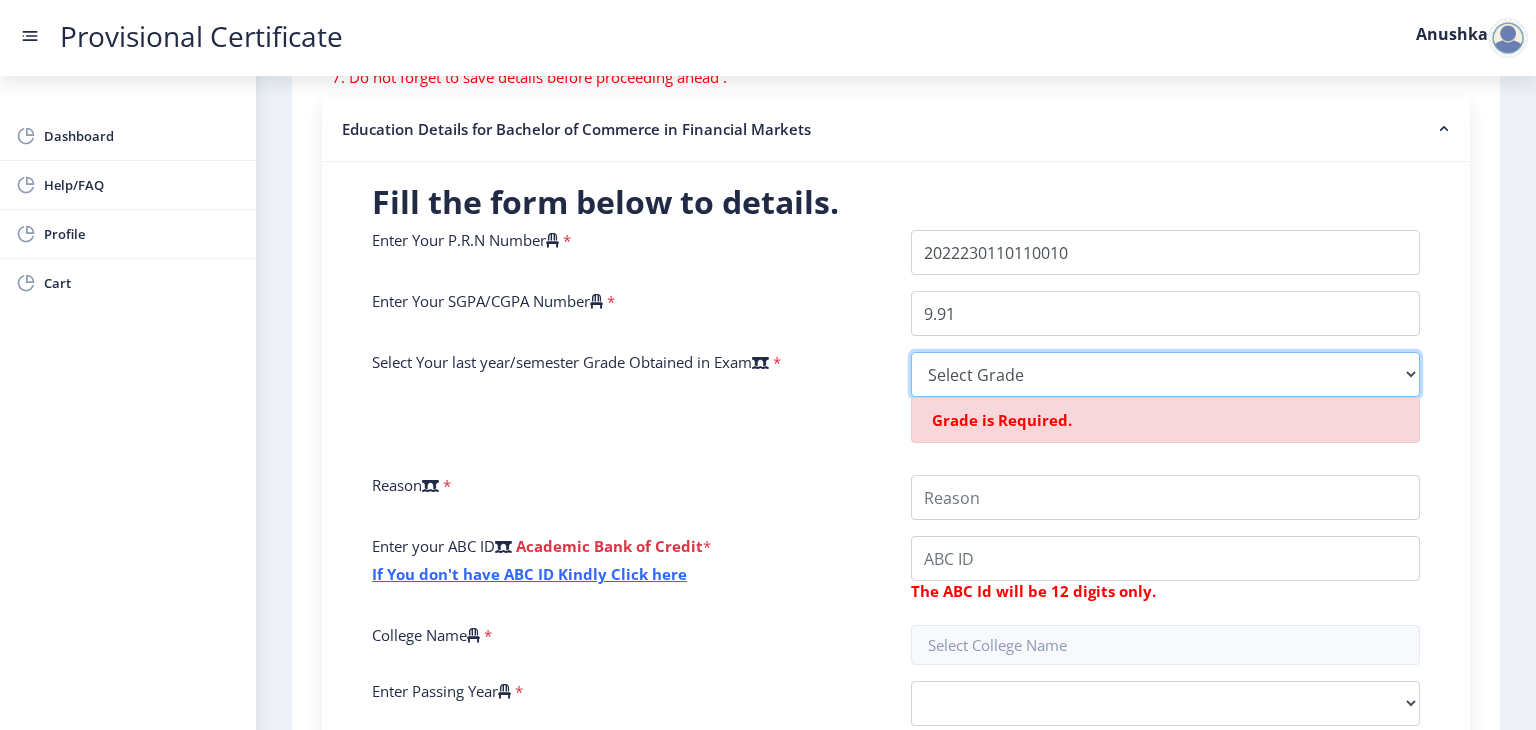 click on "Select Grade  O   A+   A   B+   B   C   D   F(Fail)" at bounding box center (1165, 374) 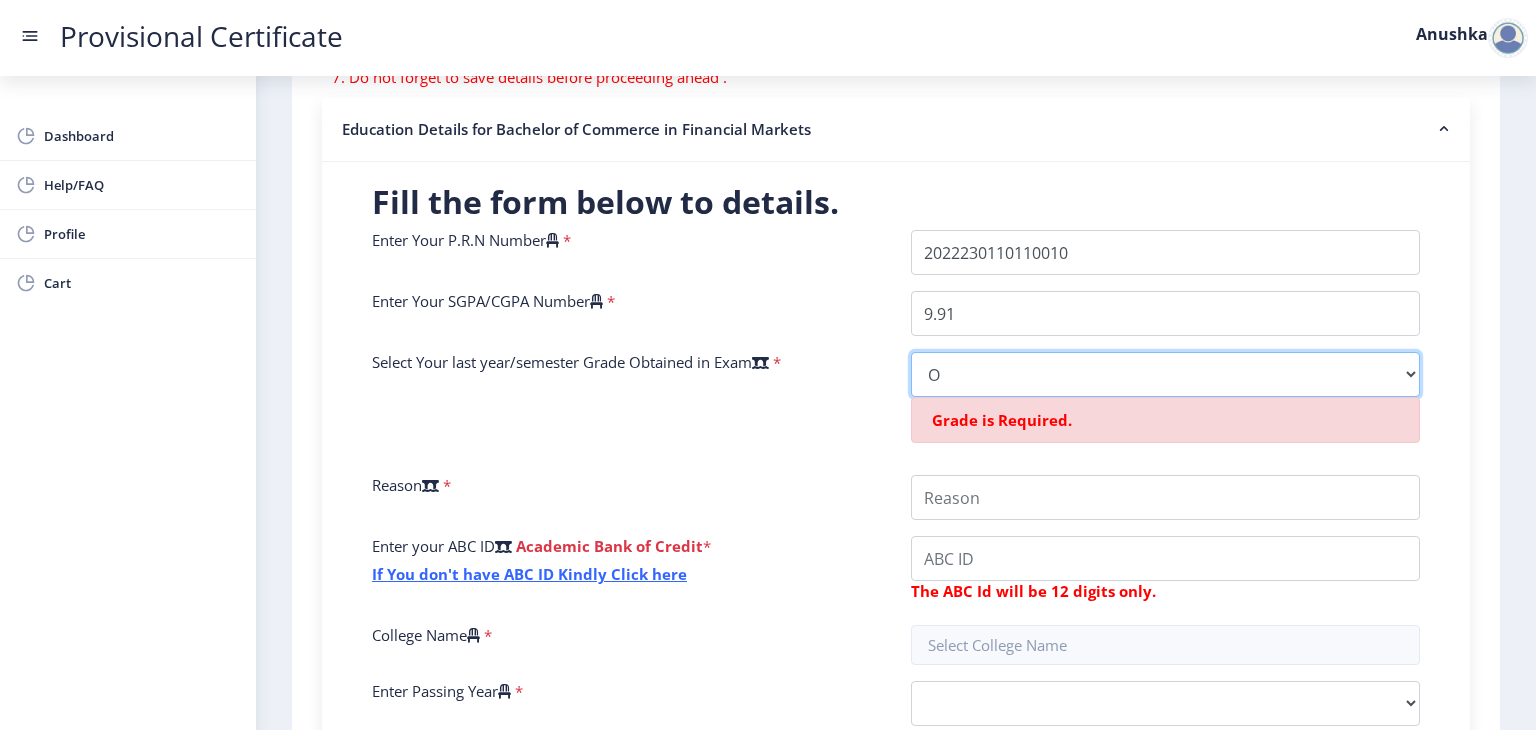 click on "Select Grade  O   A+   A   B+   B   C   D   F(Fail)" at bounding box center [1165, 374] 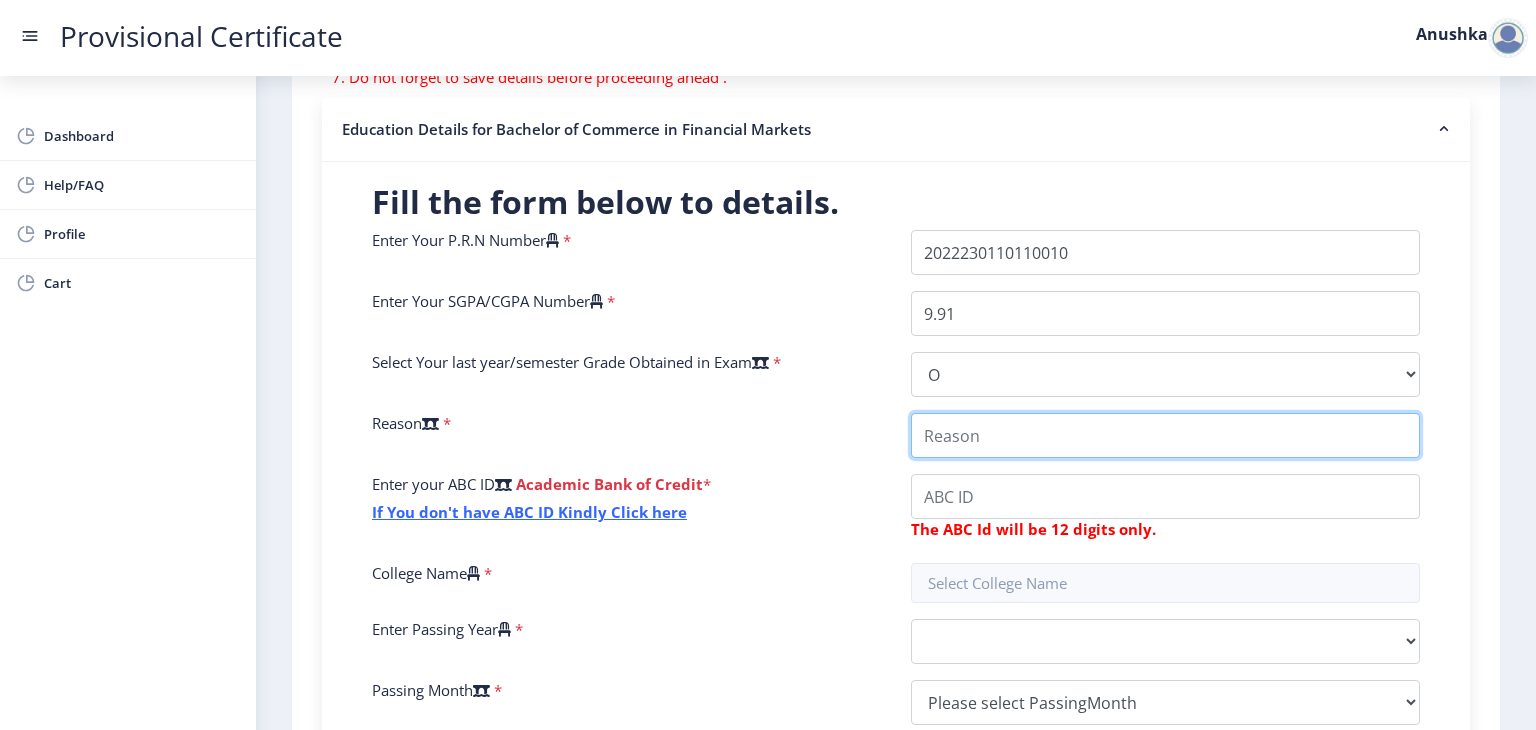 click on "College Name" at bounding box center (1165, 435) 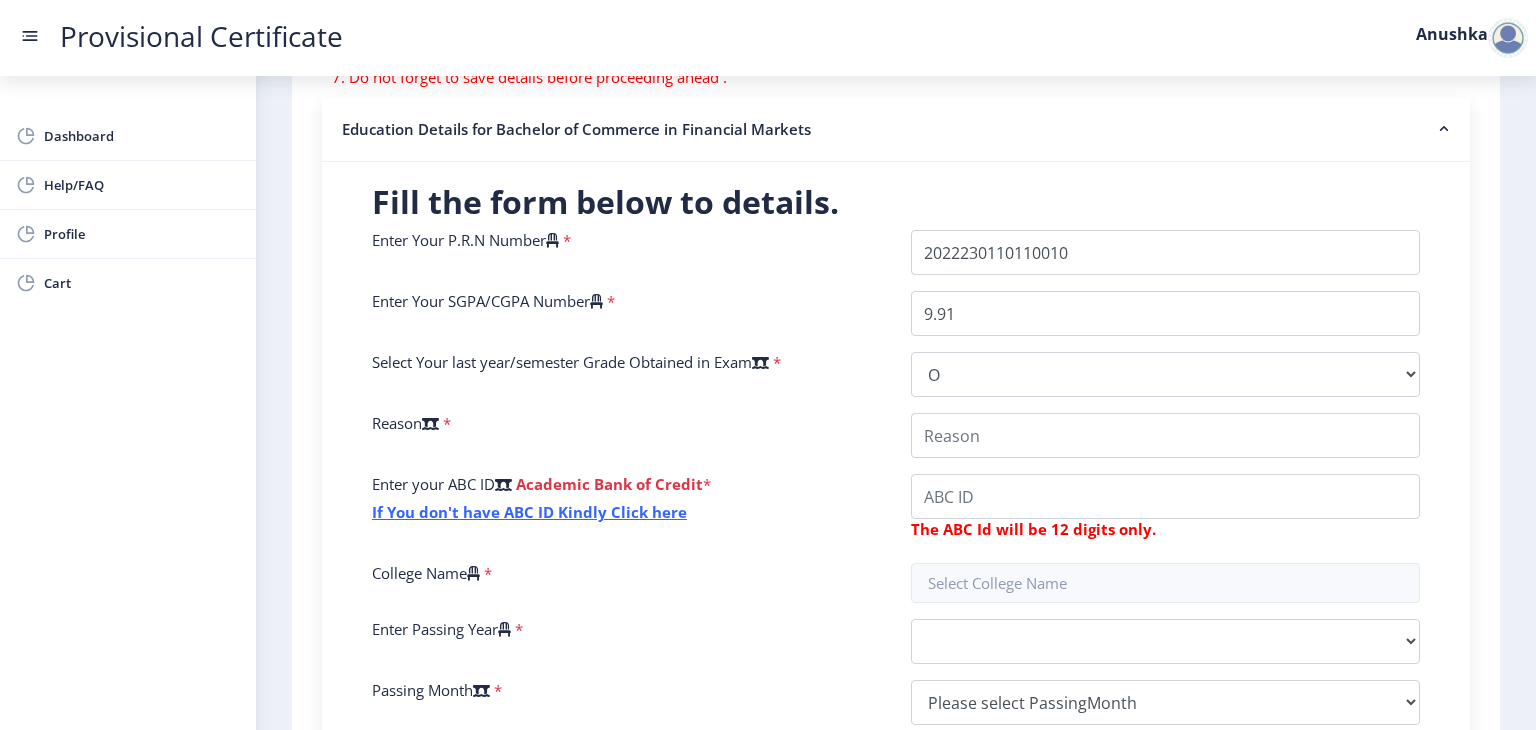click 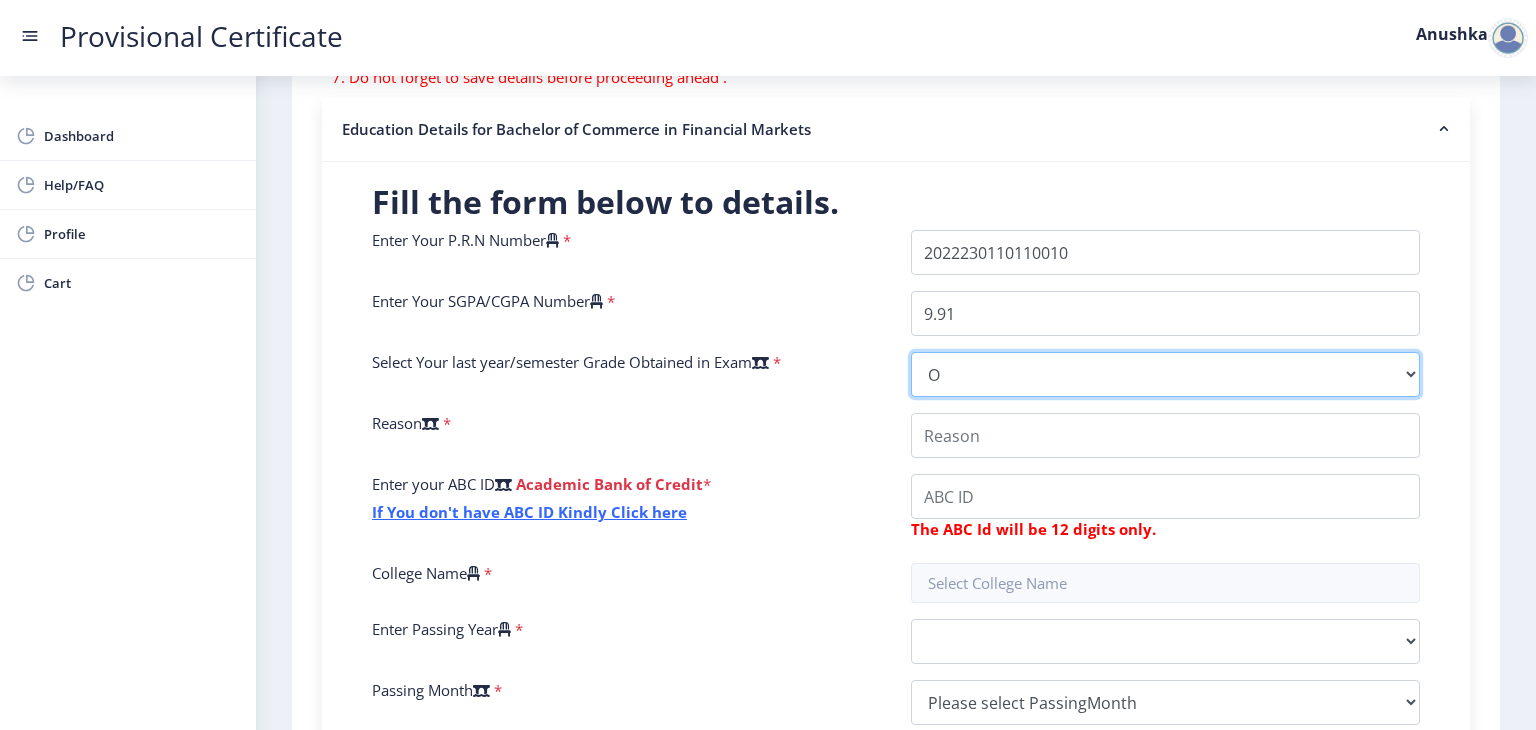 click on "Select Grade  O   A+   A   B+   B   C   D   F(Fail)" at bounding box center [1165, 374] 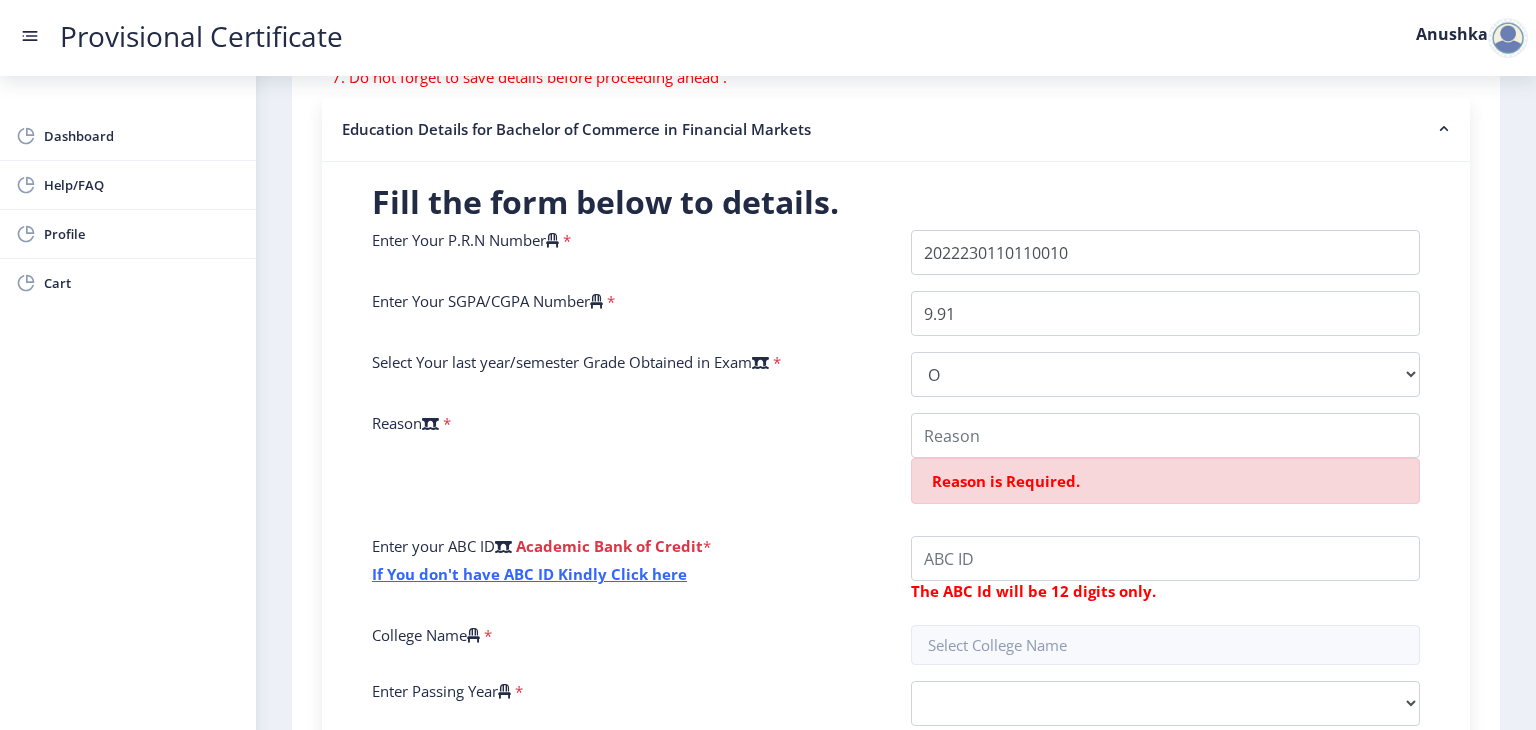 click 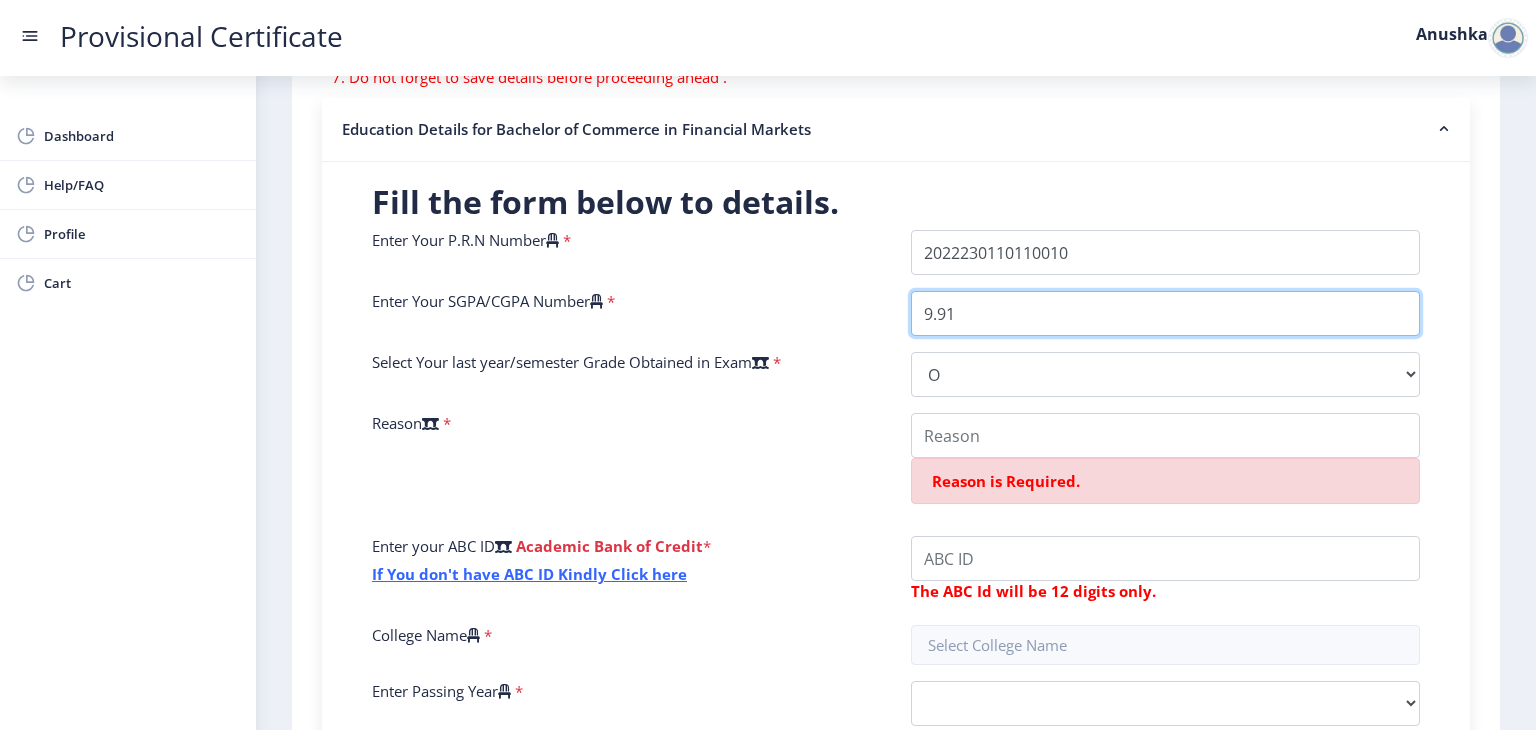 click on "9.91" at bounding box center (1165, 313) 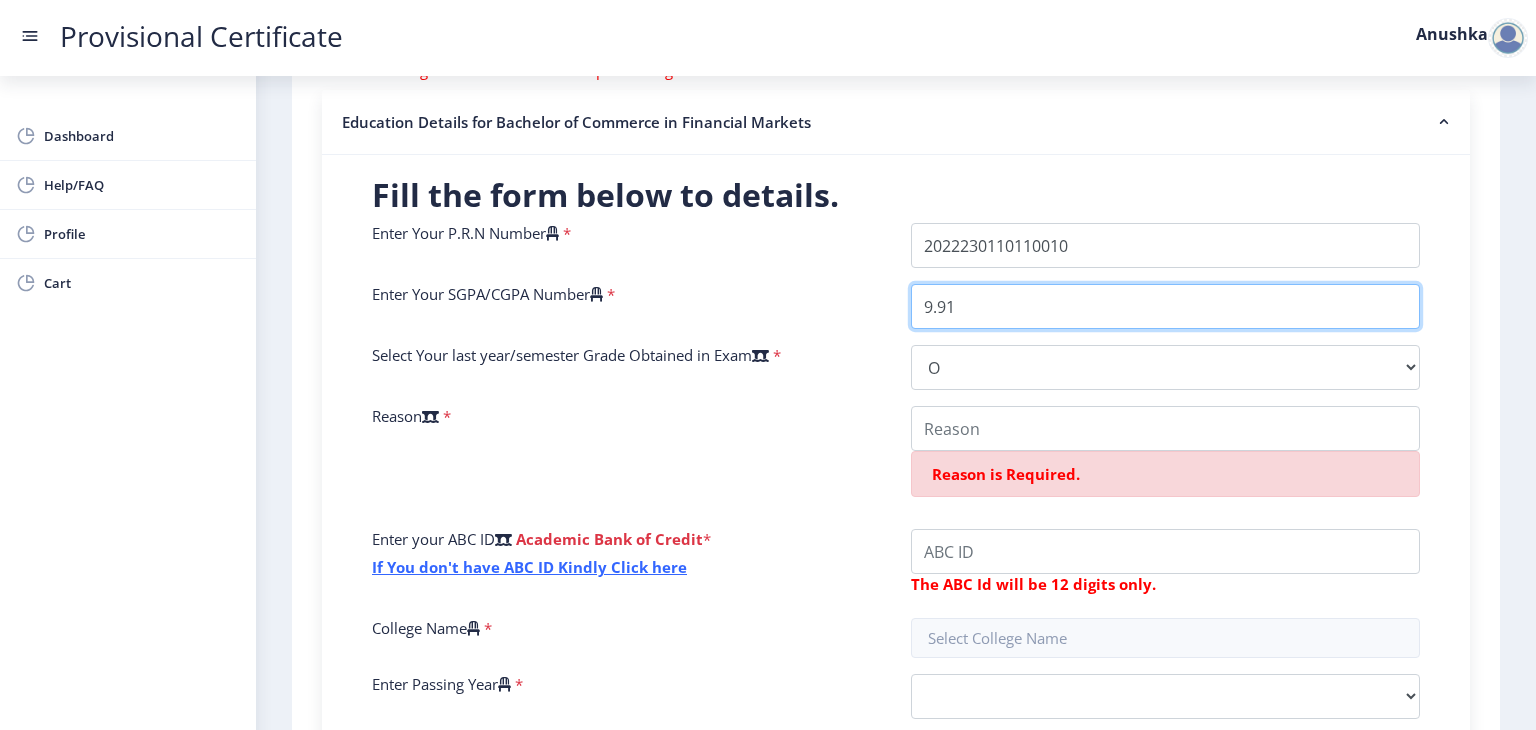 scroll, scrollTop: 388, scrollLeft: 0, axis: vertical 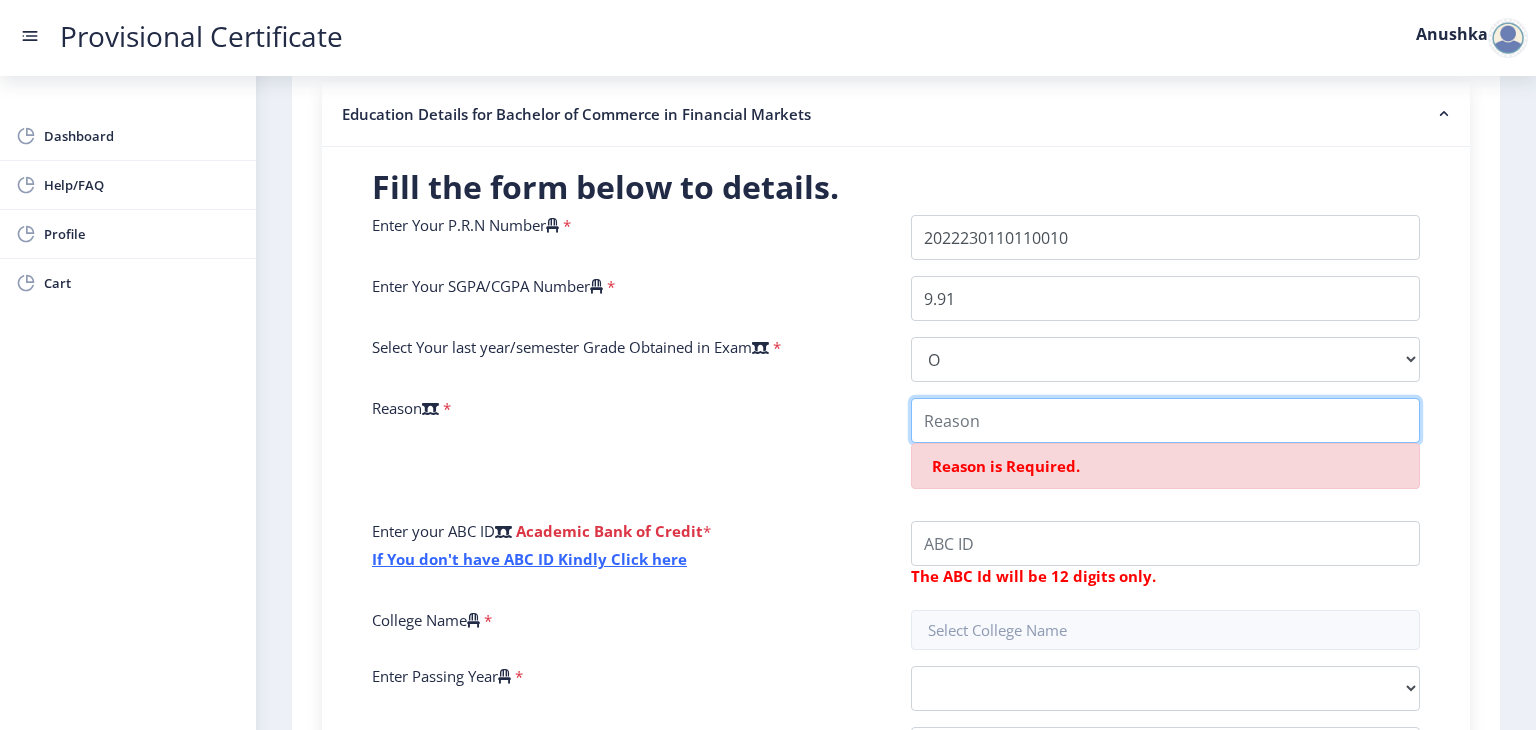click on "College Name" at bounding box center (1165, 420) 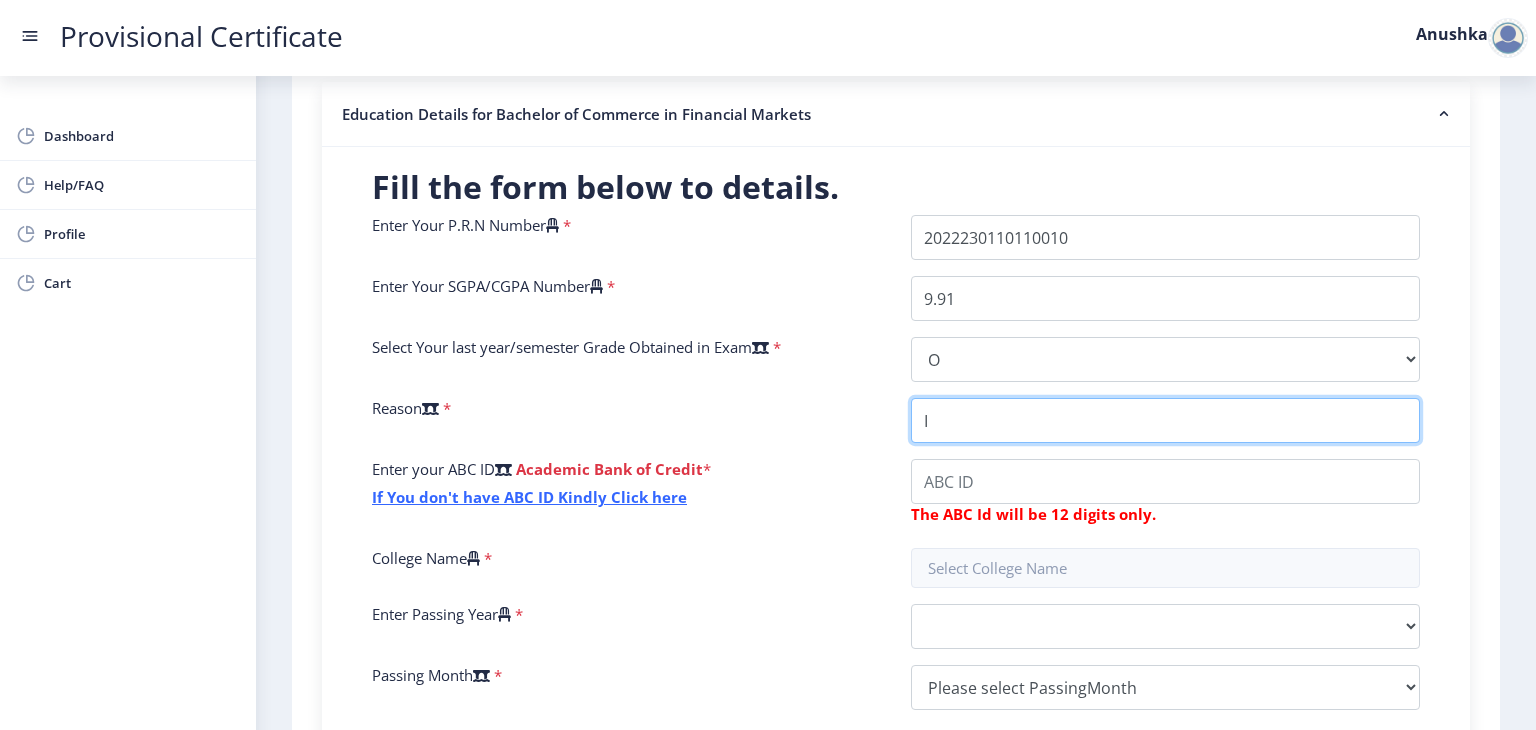 type on "I" 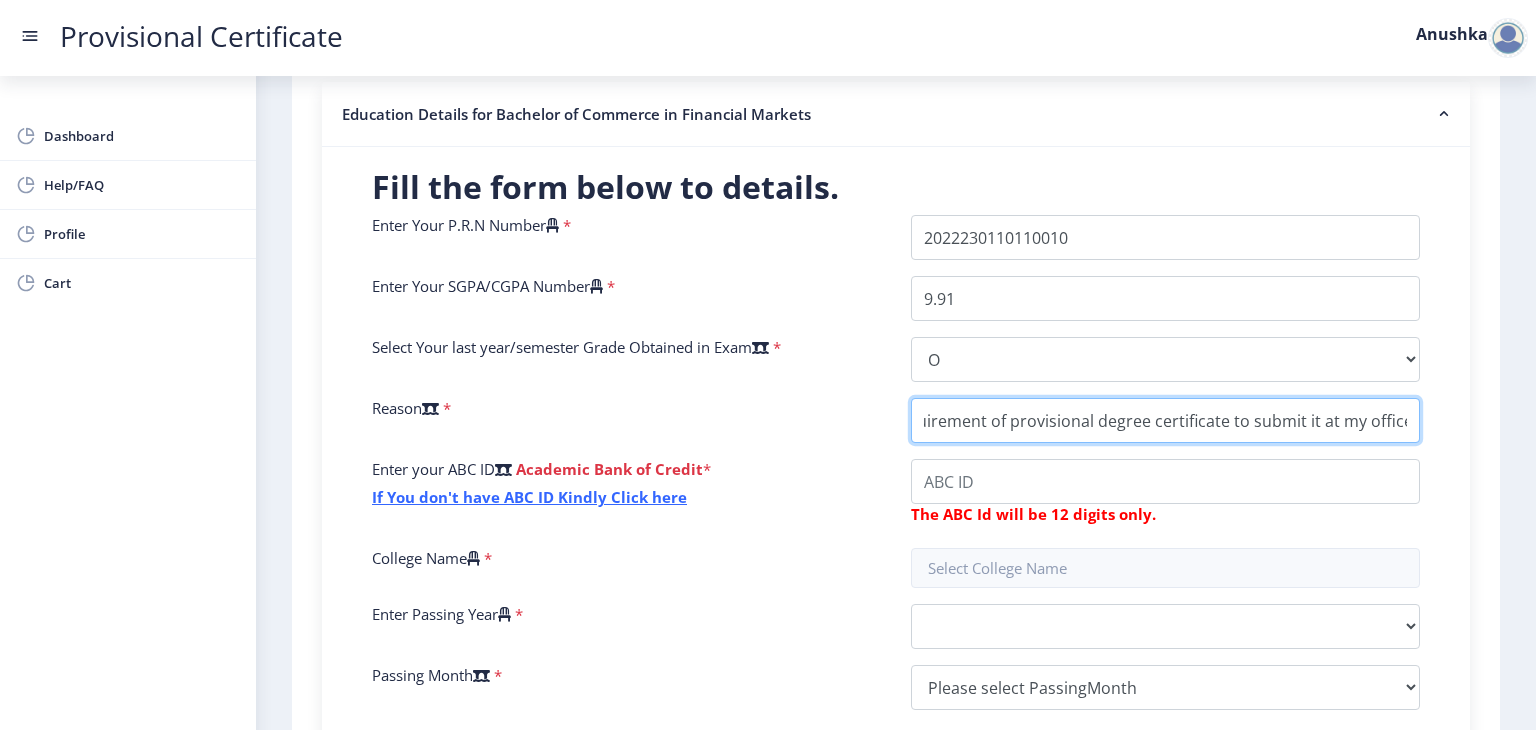 scroll, scrollTop: 0, scrollLeft: 40, axis: horizontal 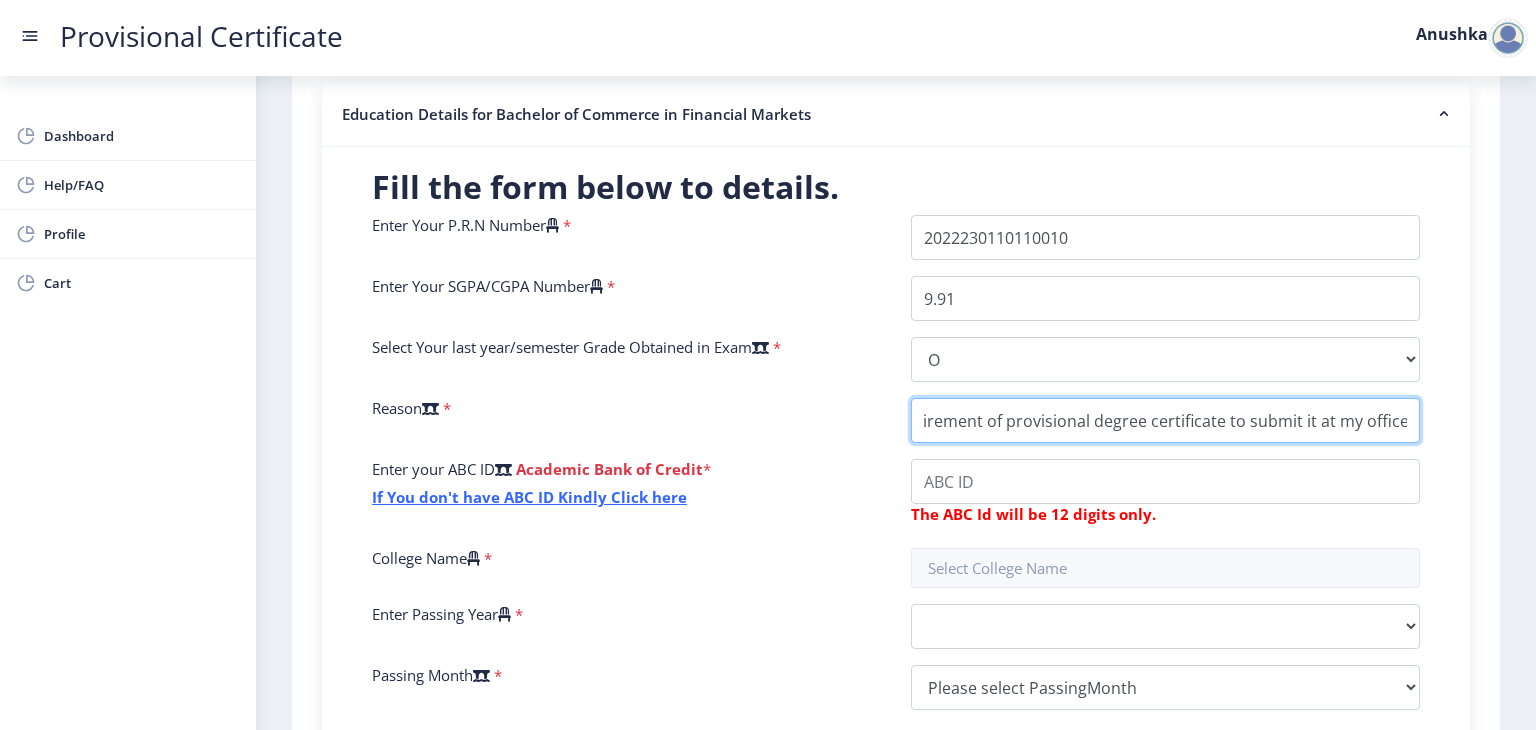 click on "College Name" at bounding box center (1165, 420) 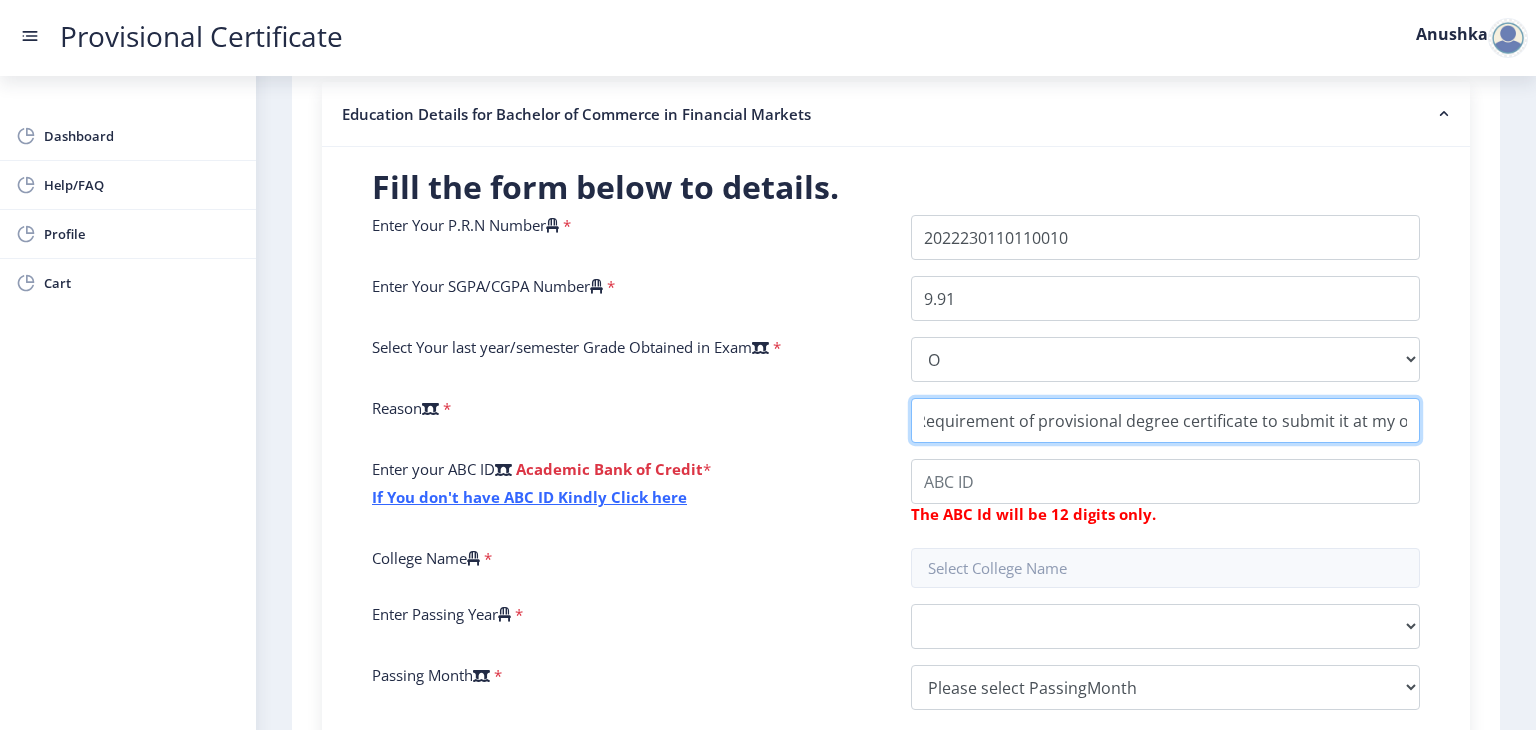 scroll, scrollTop: 0, scrollLeft: 0, axis: both 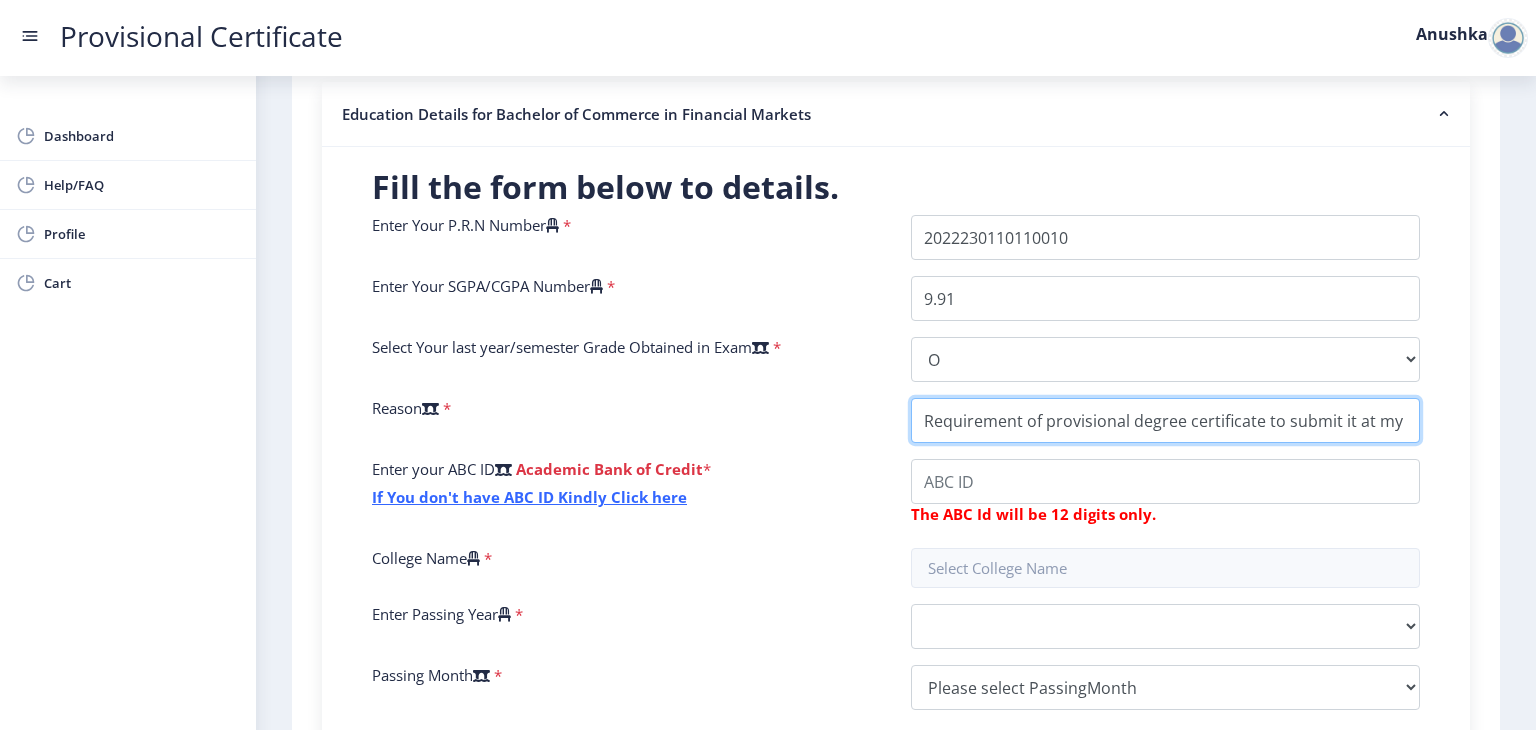 type on "Requirement of provisional degree certificate to submit it at my office." 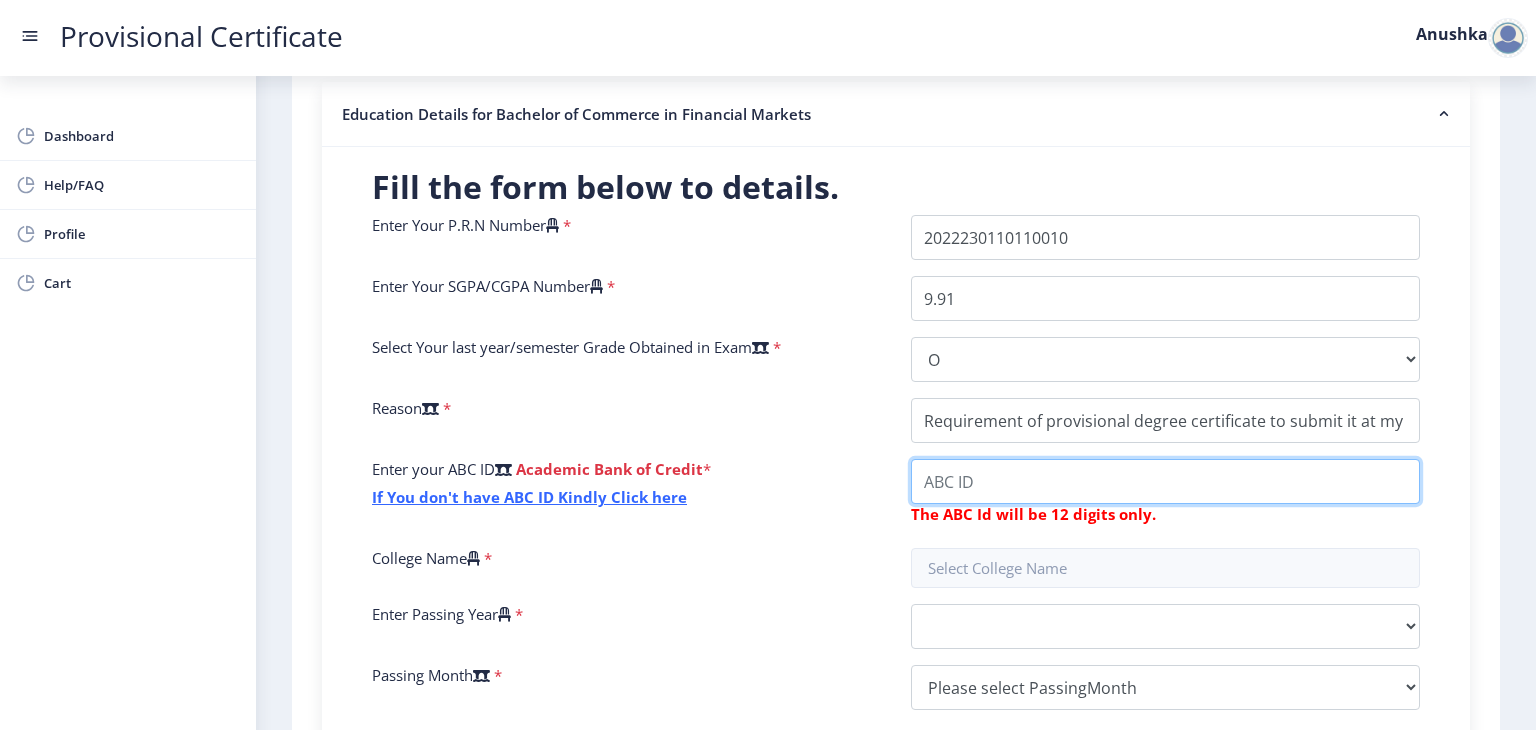click on "College Name" at bounding box center [1165, 481] 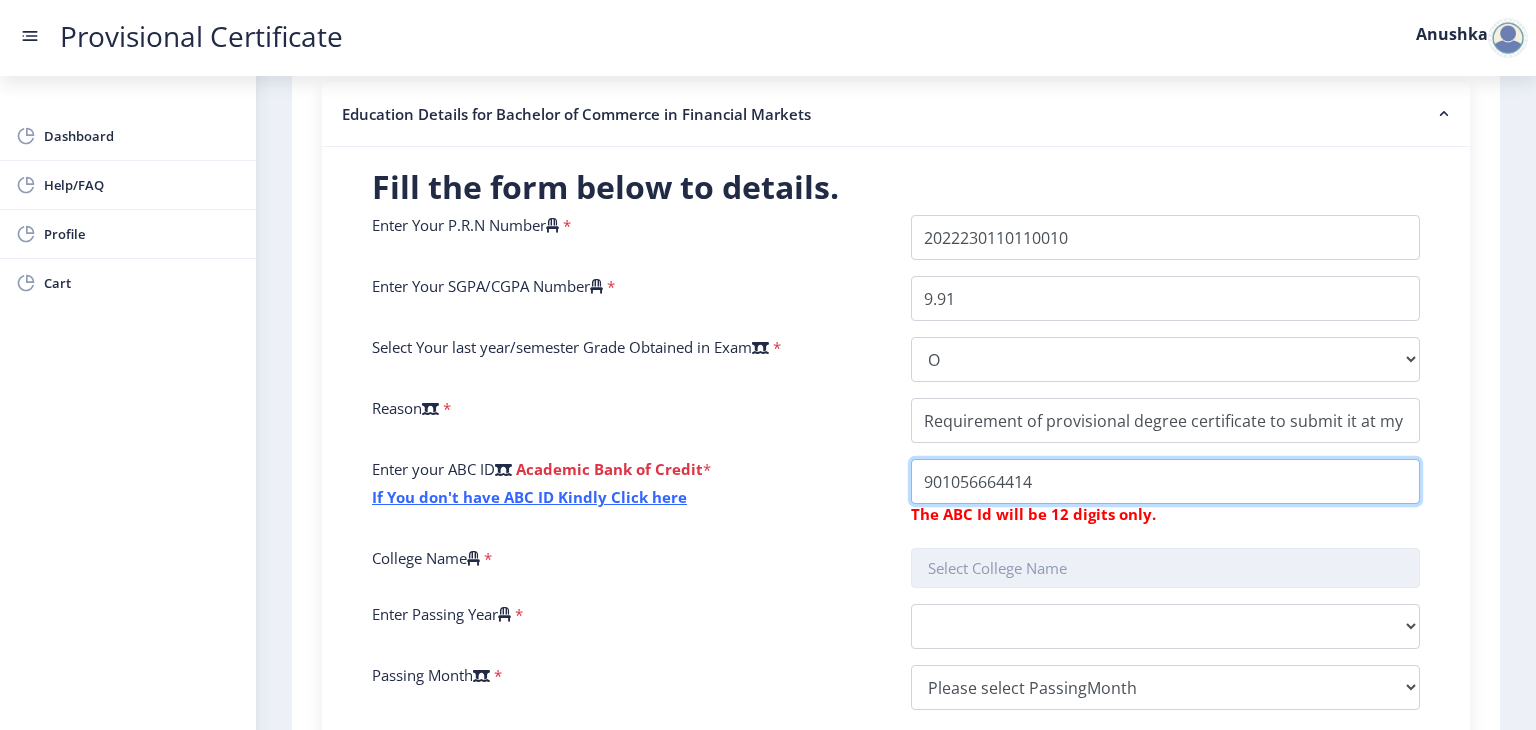 type on "901056664414" 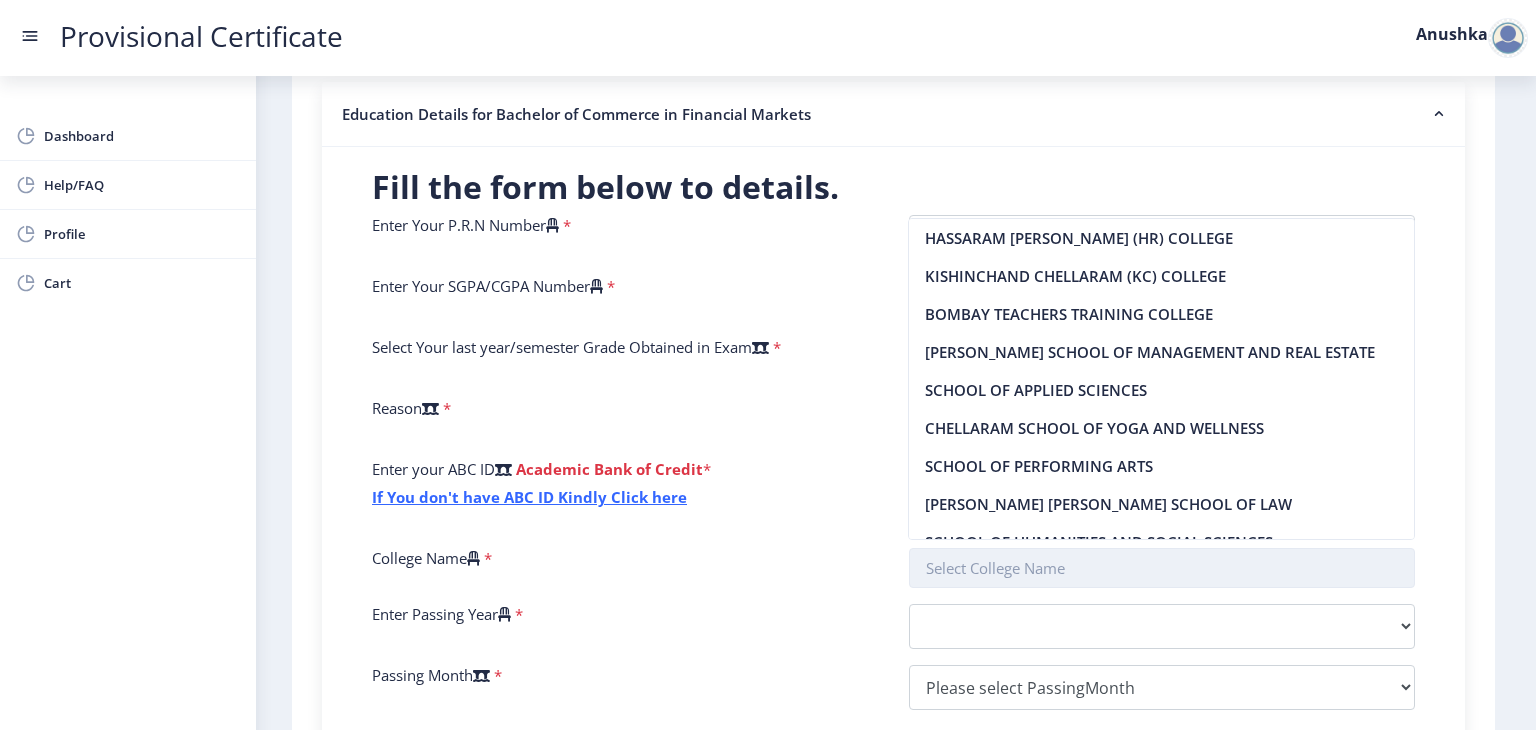 click 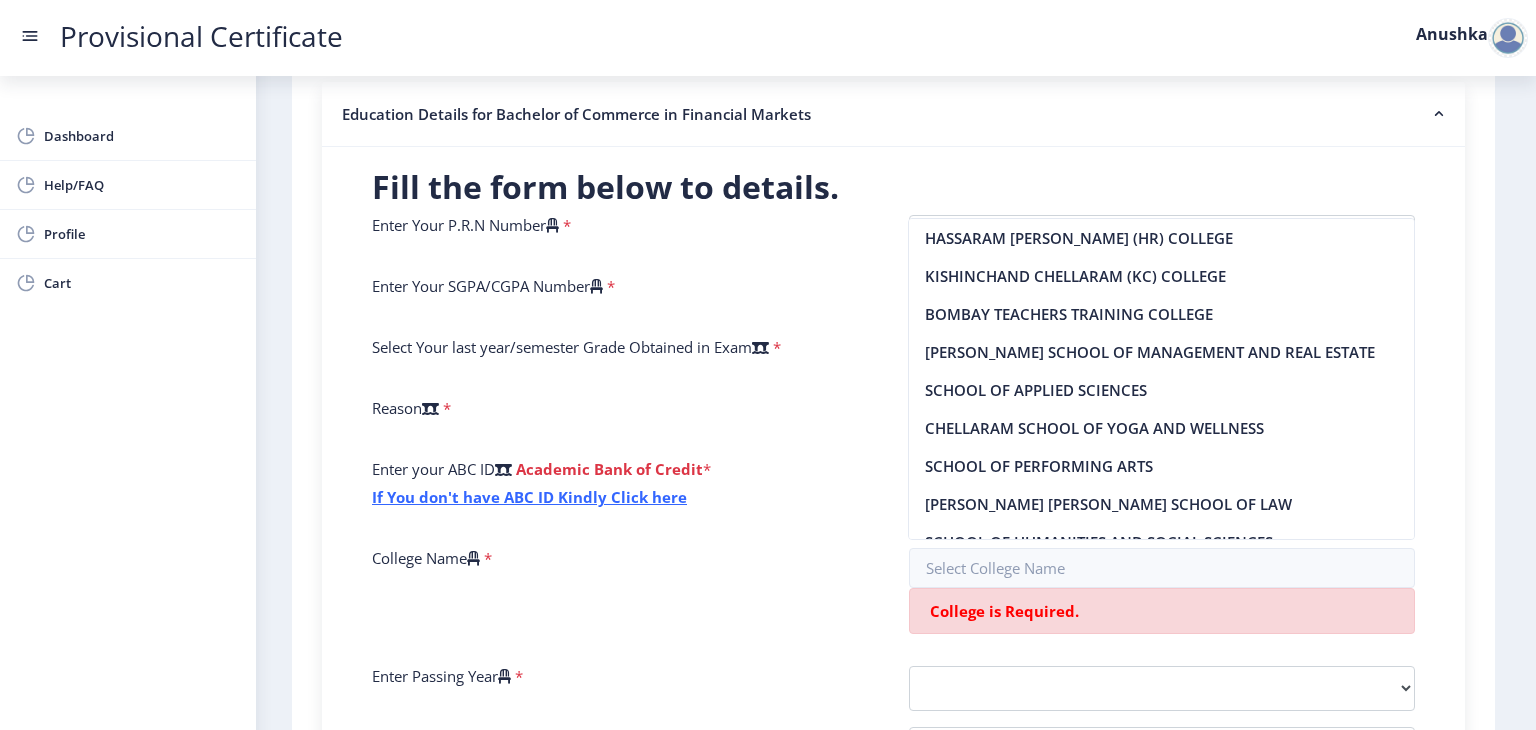 click on "College Name   *" 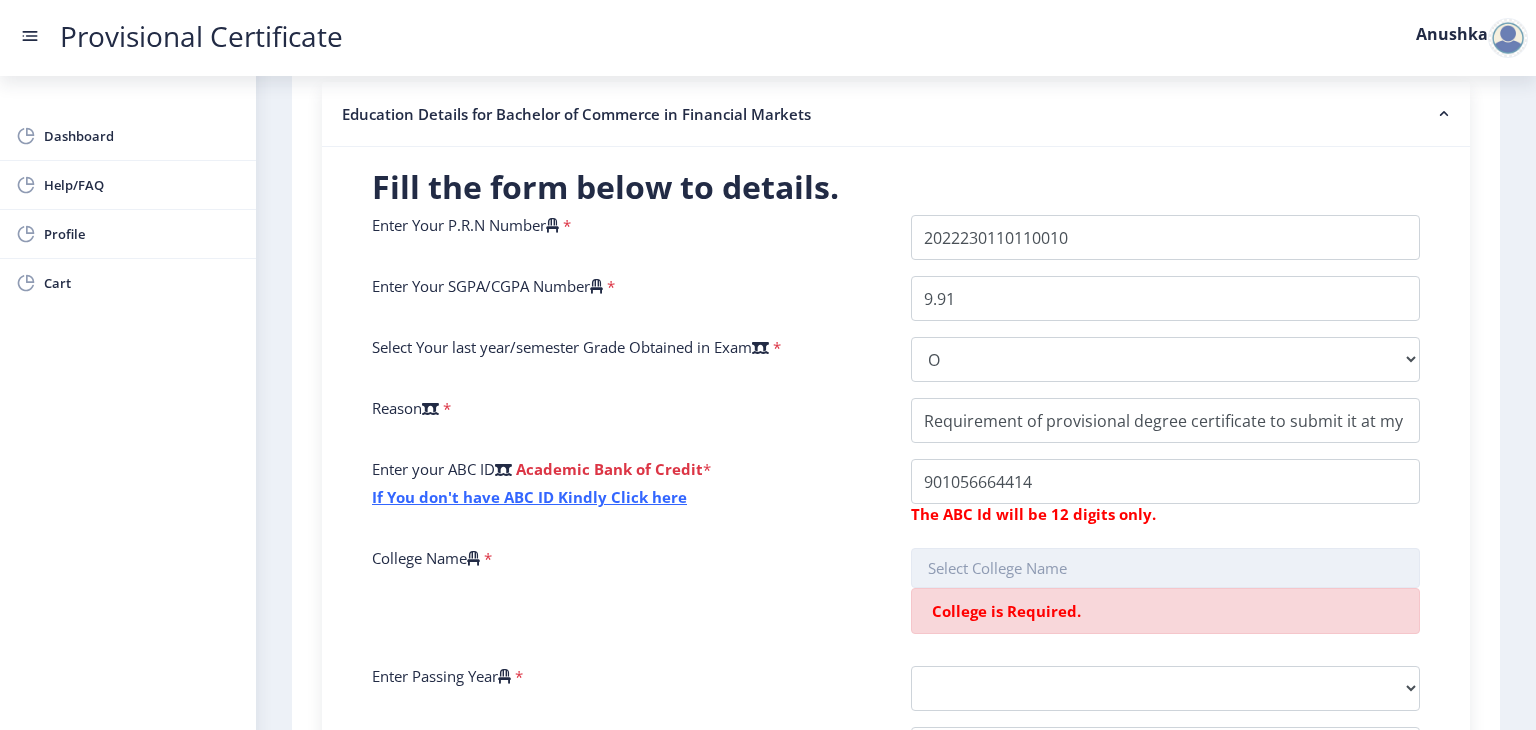 click 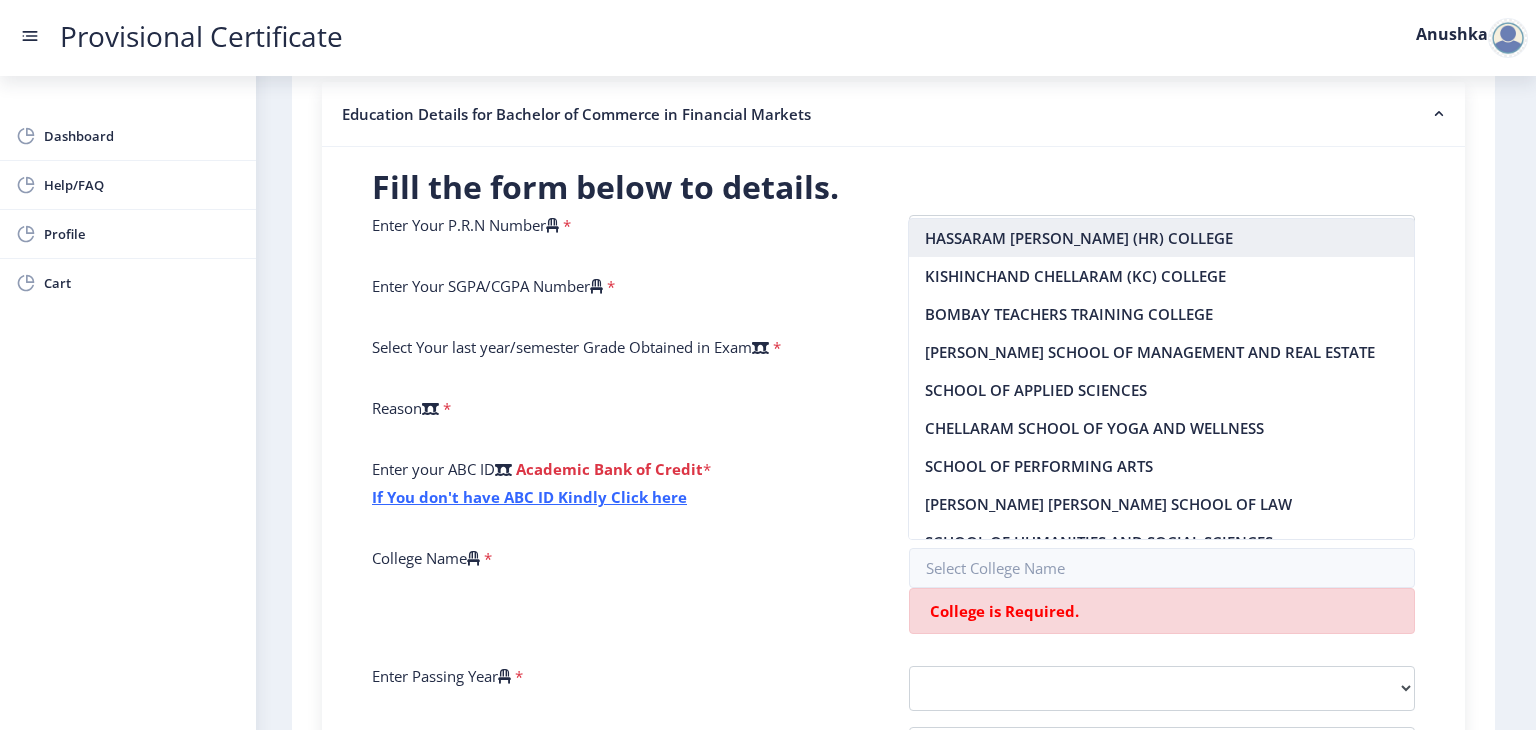 click on "HASSARAM [PERSON_NAME] (HR) COLLEGE" at bounding box center [1161, 238] 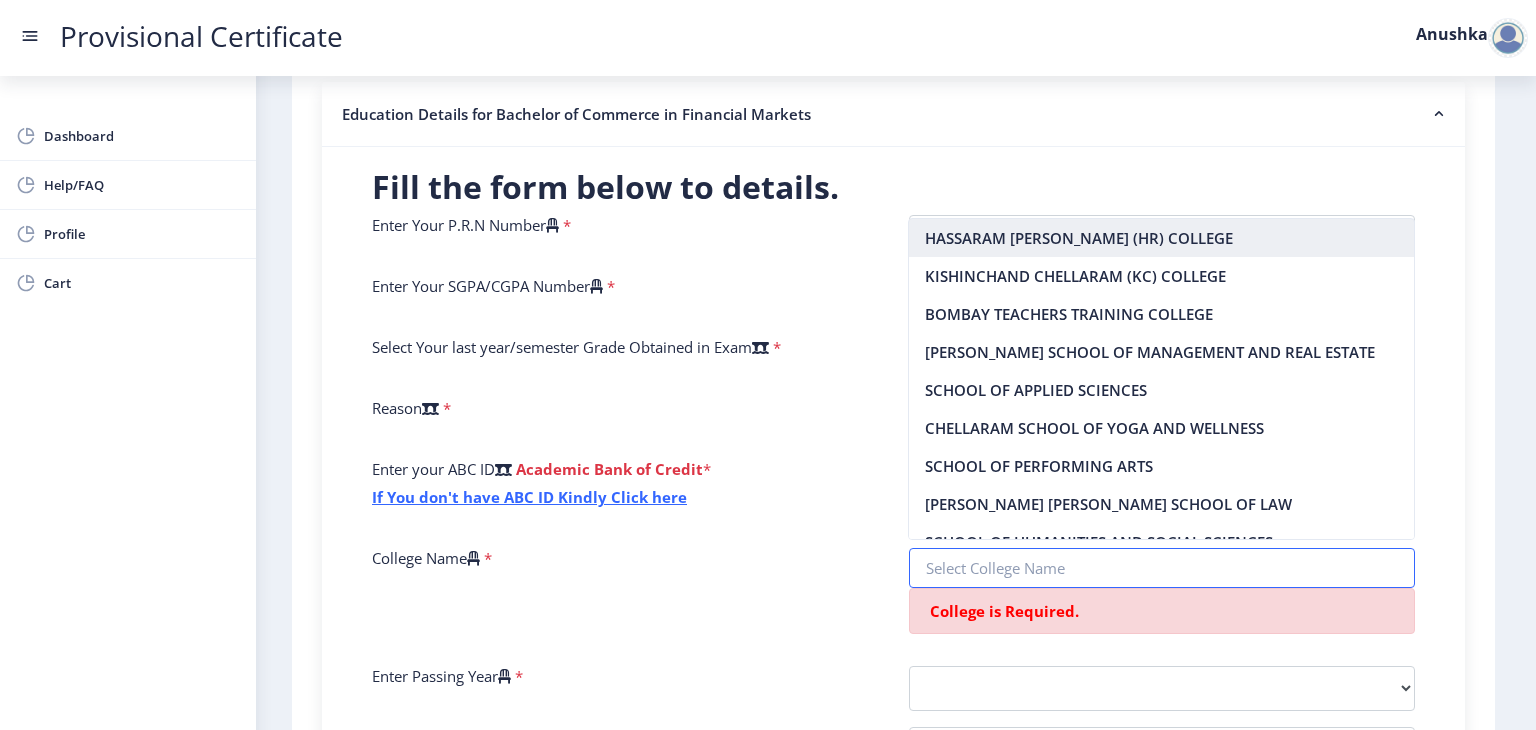 type on "HASSARAM [PERSON_NAME] (HR) COLLEGE" 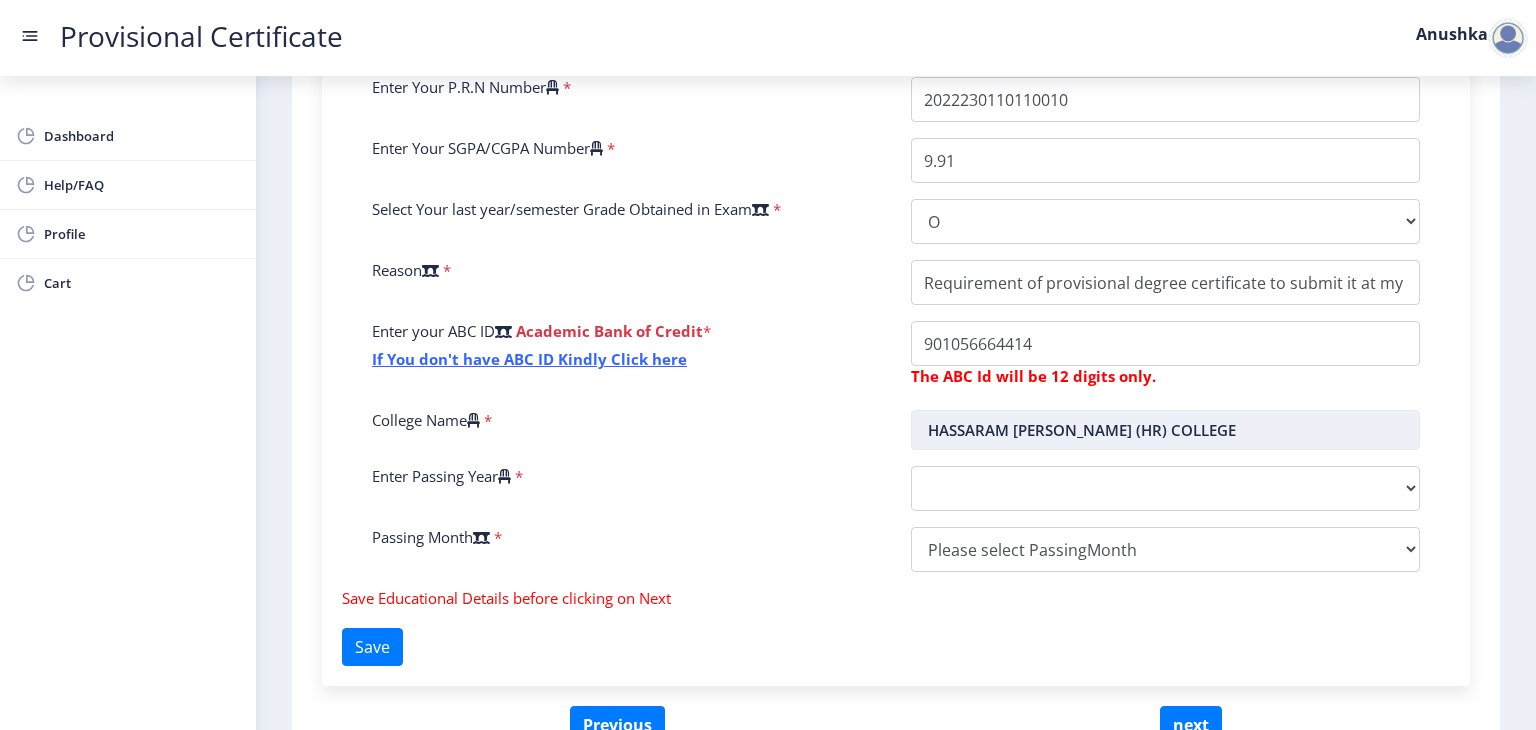 scroll, scrollTop: 527, scrollLeft: 0, axis: vertical 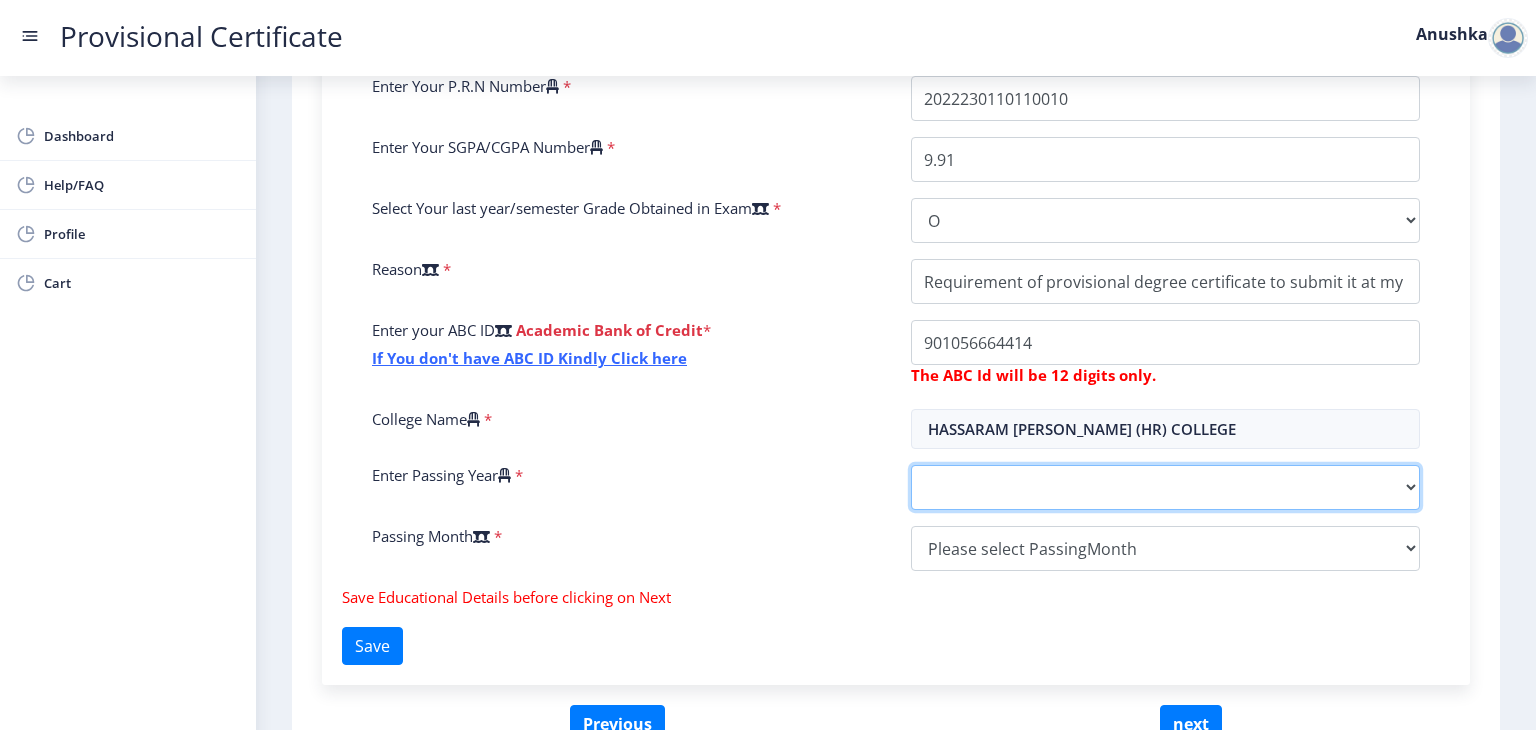 click on "2025   2024   2023   2022   2021   2020   2019   2018   2017   2016   2015   2014   2013   2012   2011   2010   2009   2008   2007   2006   2005   2004   2003   2002   2001   2000   1999   1998   1997   1996   1995   1994   1993   1992   1991   1990   1989   1988   1987   1986   1985   1984   1983   1982   1981   1980   1979   1978   1977   1976   1975   1974   1973   1972   1971   1970   1969   1968   1967" 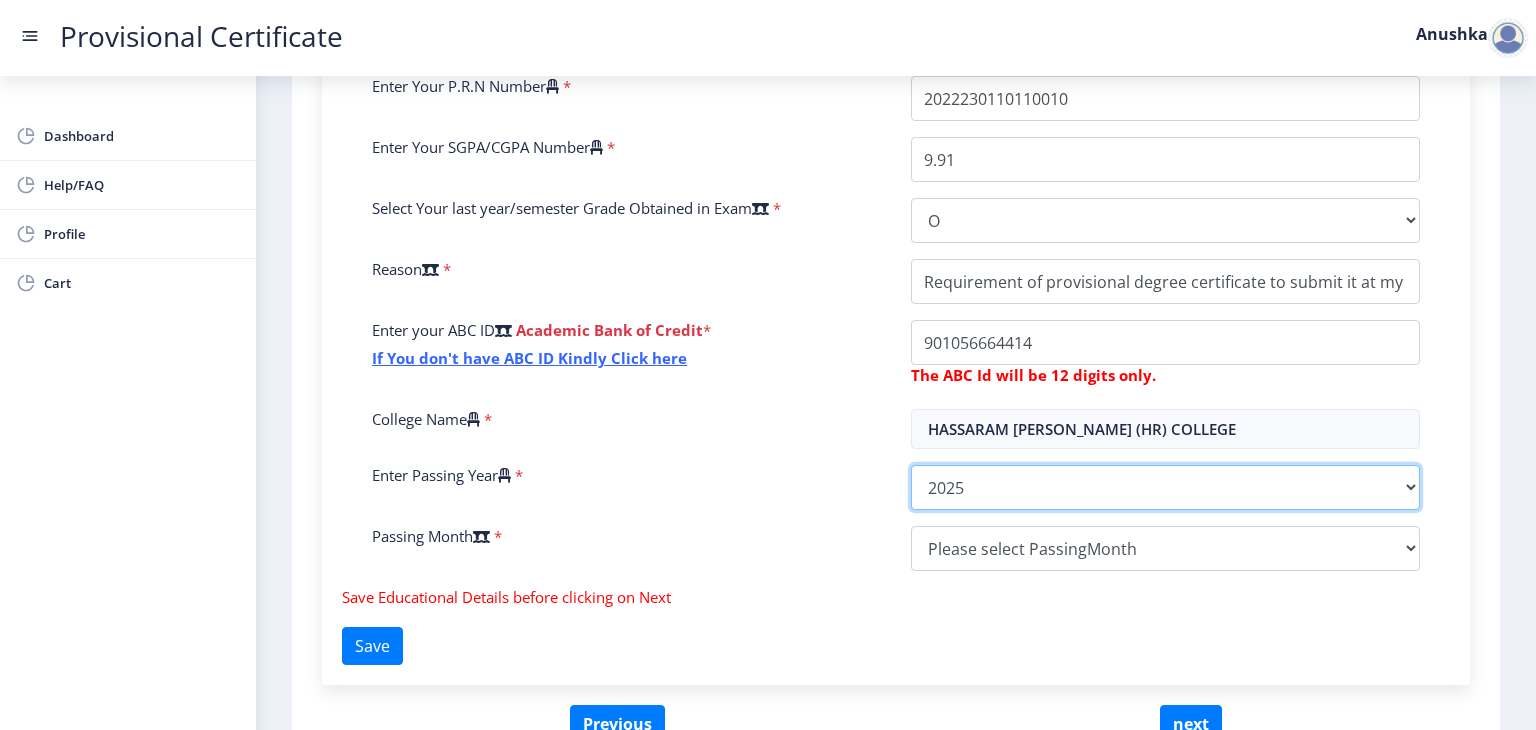 click on "2025   2024   2023   2022   2021   2020   2019   2018   2017   2016   2015   2014   2013   2012   2011   2010   2009   2008   2007   2006   2005   2004   2003   2002   2001   2000   1999   1998   1997   1996   1995   1994   1993   1992   1991   1990   1989   1988   1987   1986   1985   1984   1983   1982   1981   1980   1979   1978   1977   1976   1975   1974   1973   1972   1971   1970   1969   1968   1967" 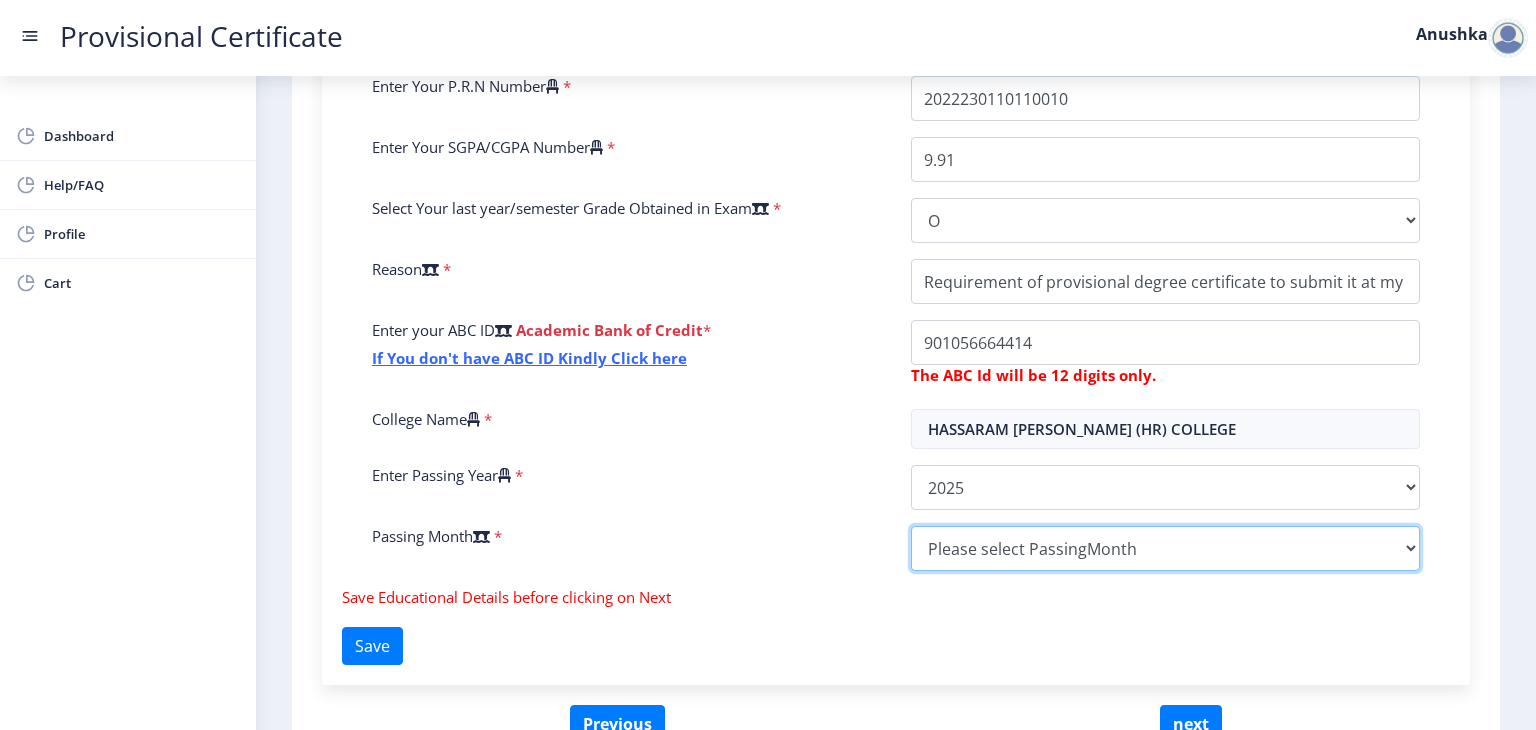 click on "Please select PassingMonth  (01) January (02) February (03) March (04) April (05) May (06) June (07) July (08) August (09) September (10) October (11) November (12) December" at bounding box center (1165, 548) 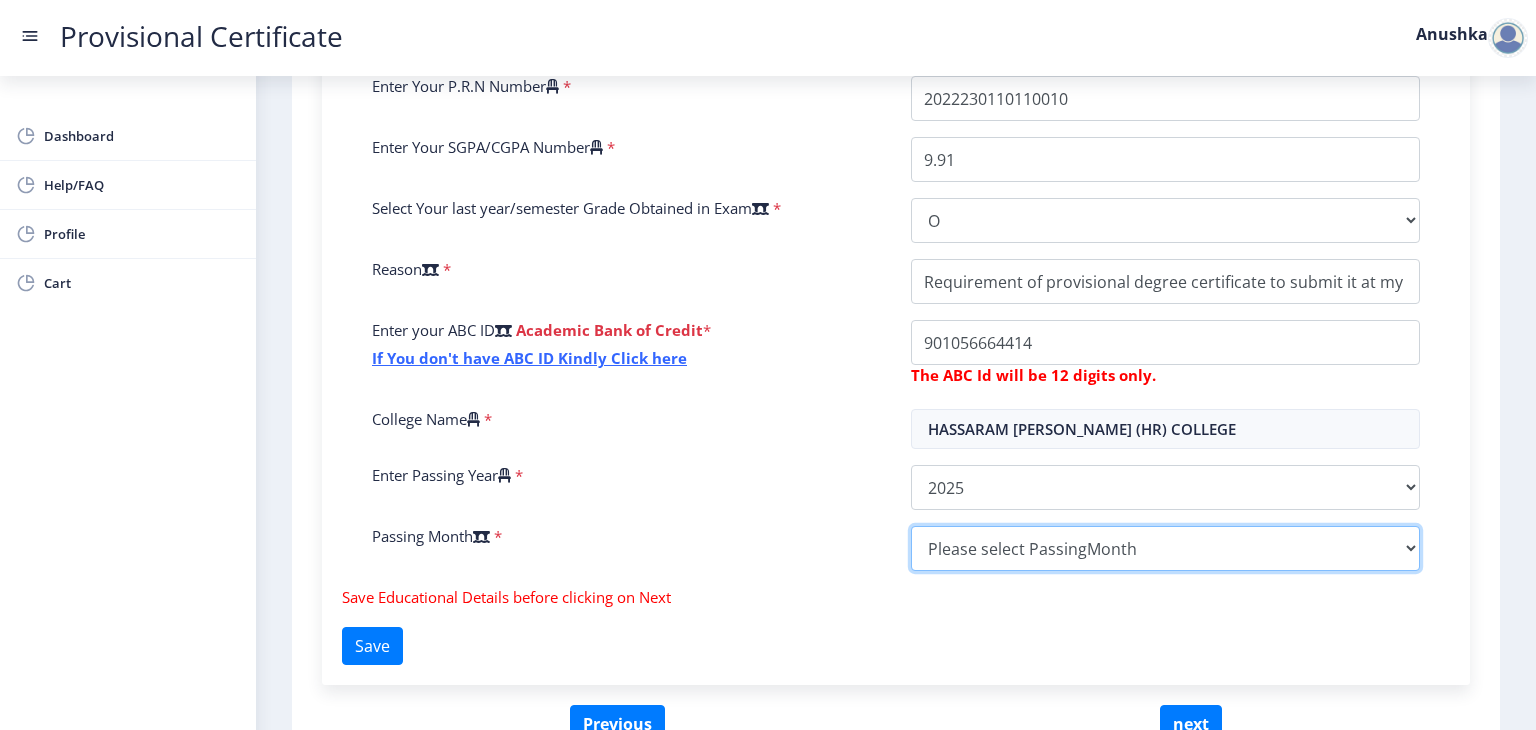 select on "April" 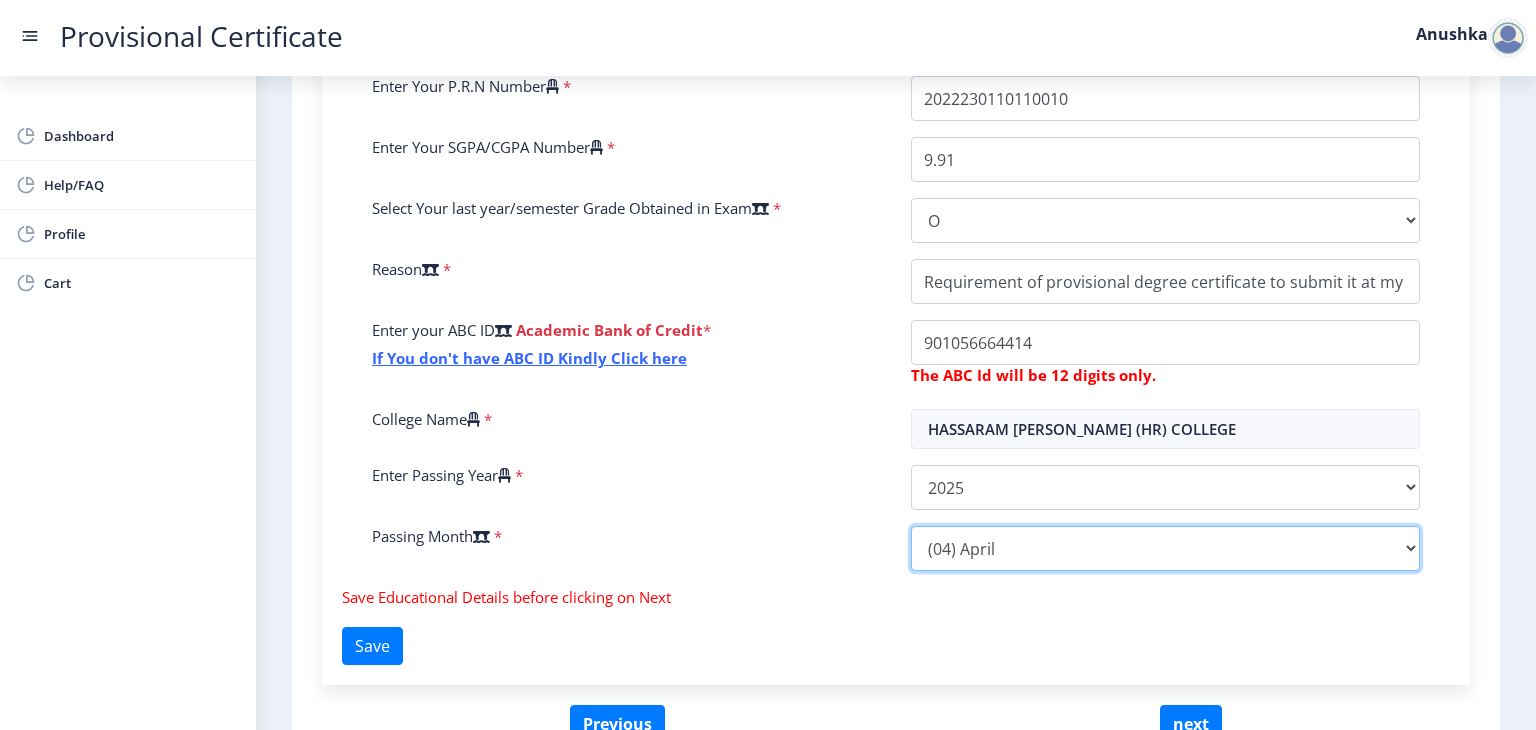 click on "Please select PassingMonth  (01) January (02) February (03) March (04) April (05) May (06) June (07) July (08) August (09) September (10) October (11) November (12) December" at bounding box center (1165, 548) 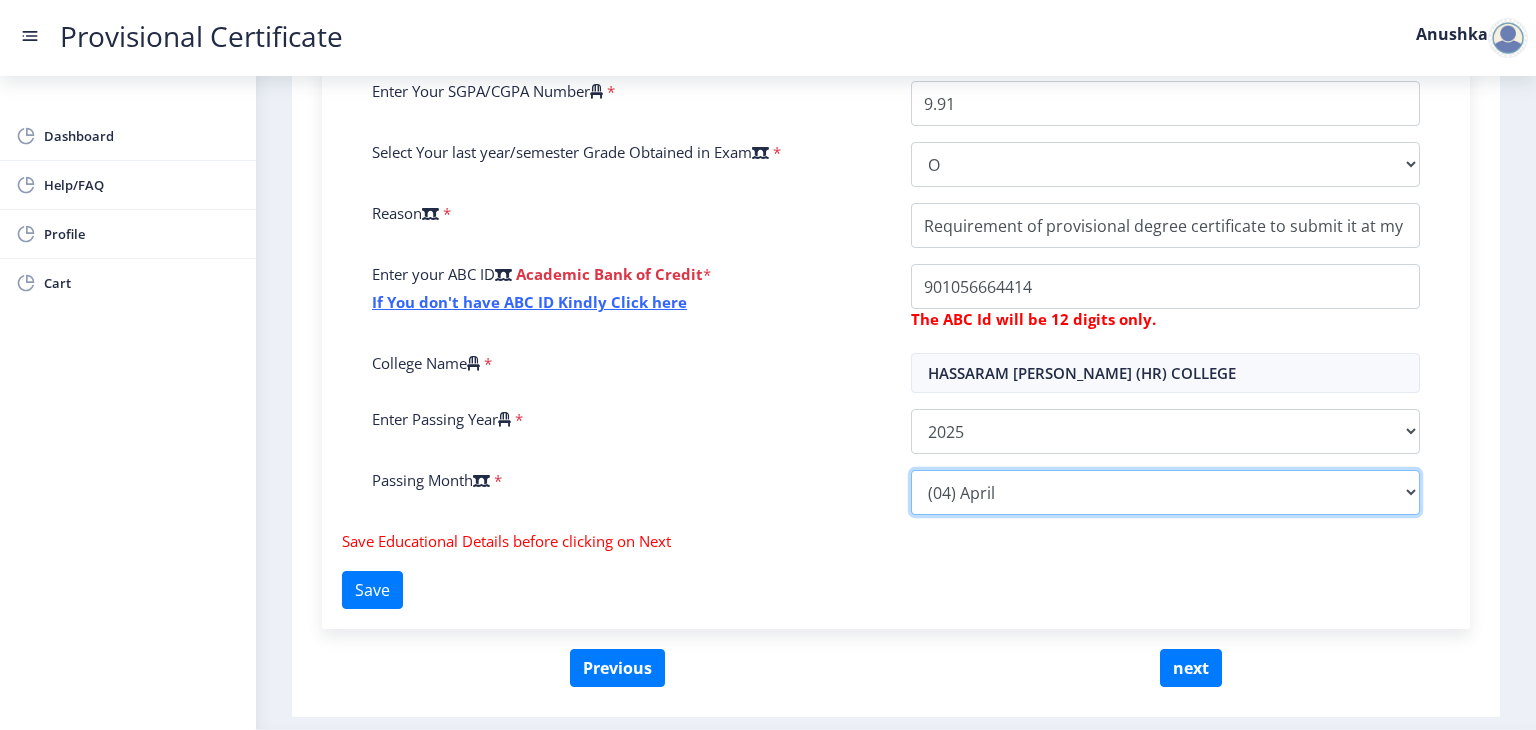 scroll, scrollTop: 641, scrollLeft: 0, axis: vertical 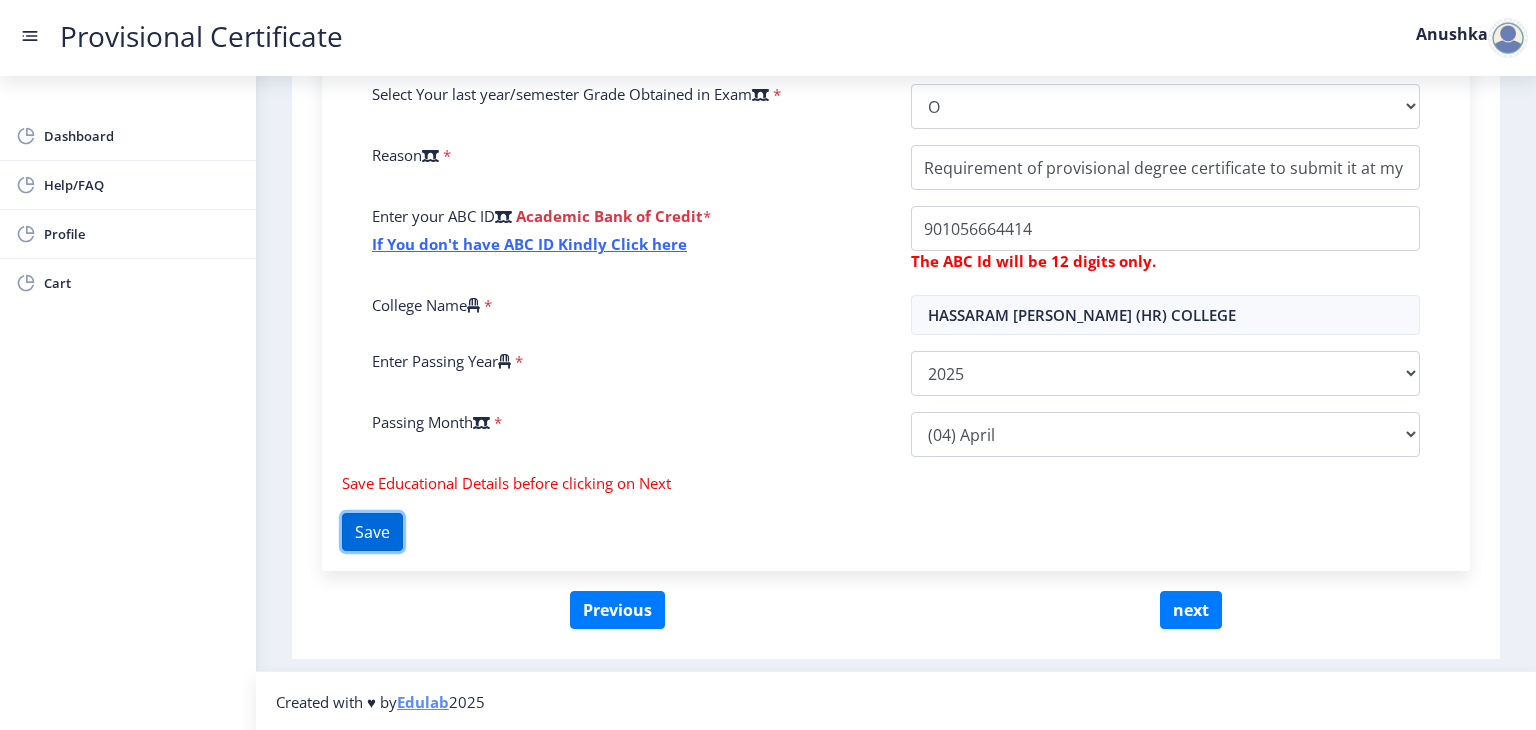 click on "Save" 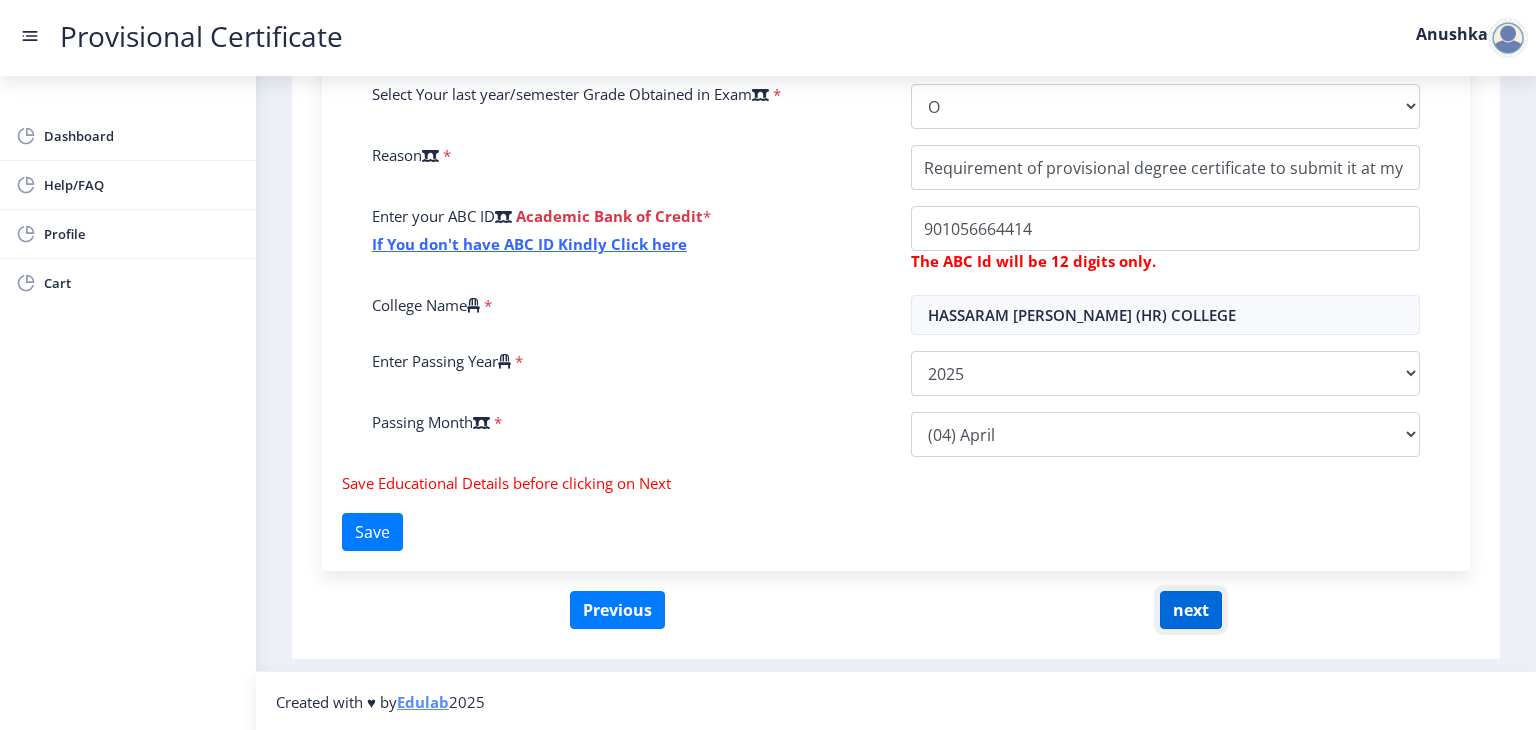 click on "next" 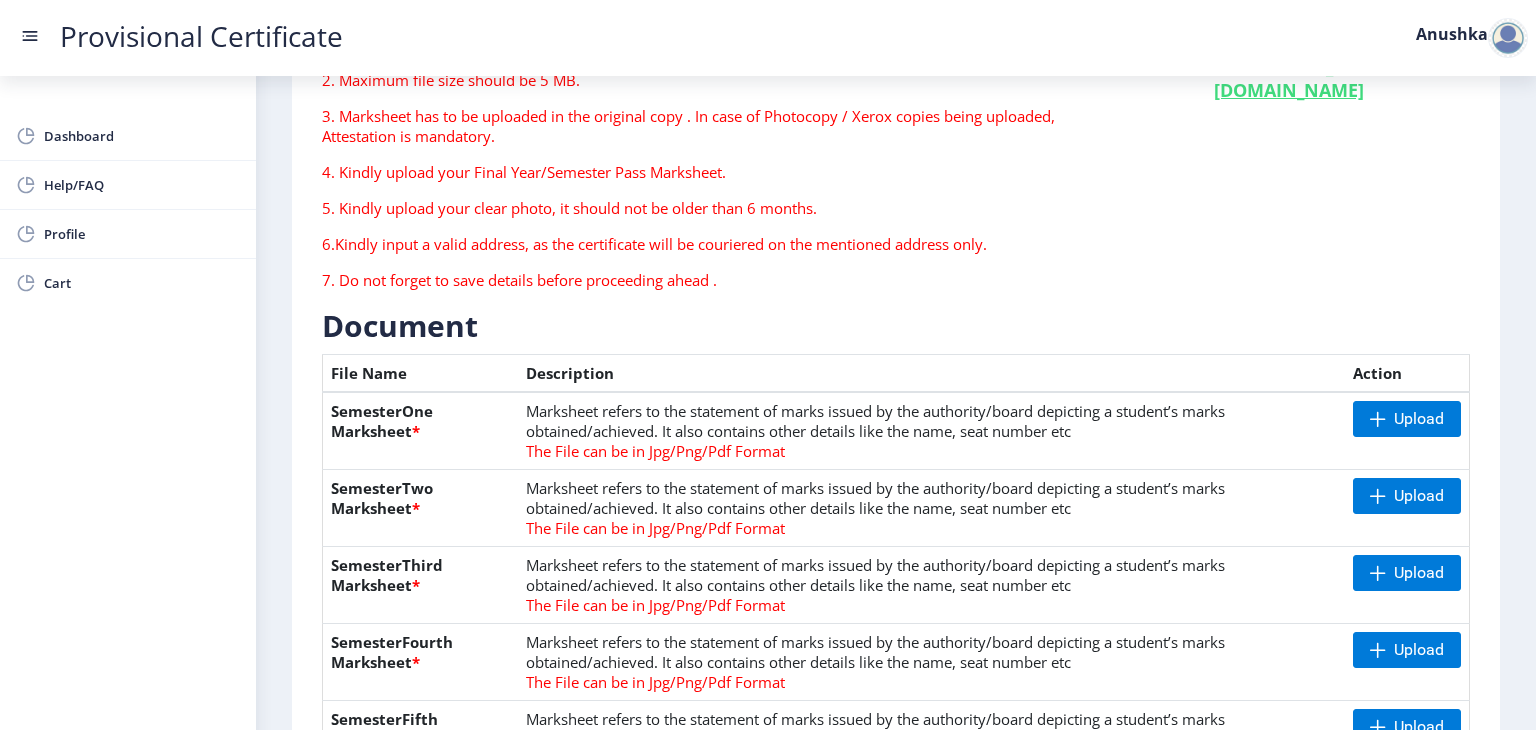 scroll, scrollTop: 264, scrollLeft: 0, axis: vertical 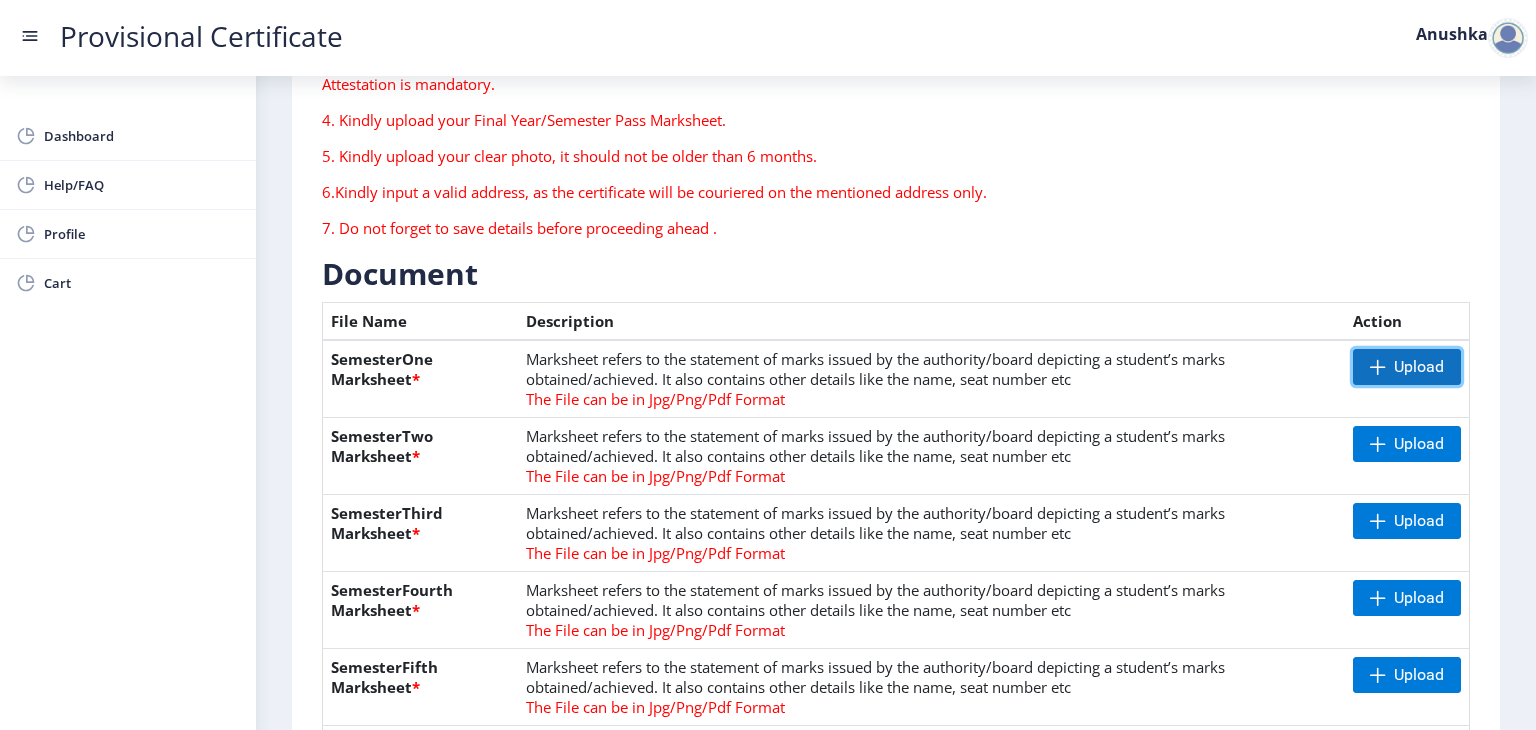 click on "Upload" 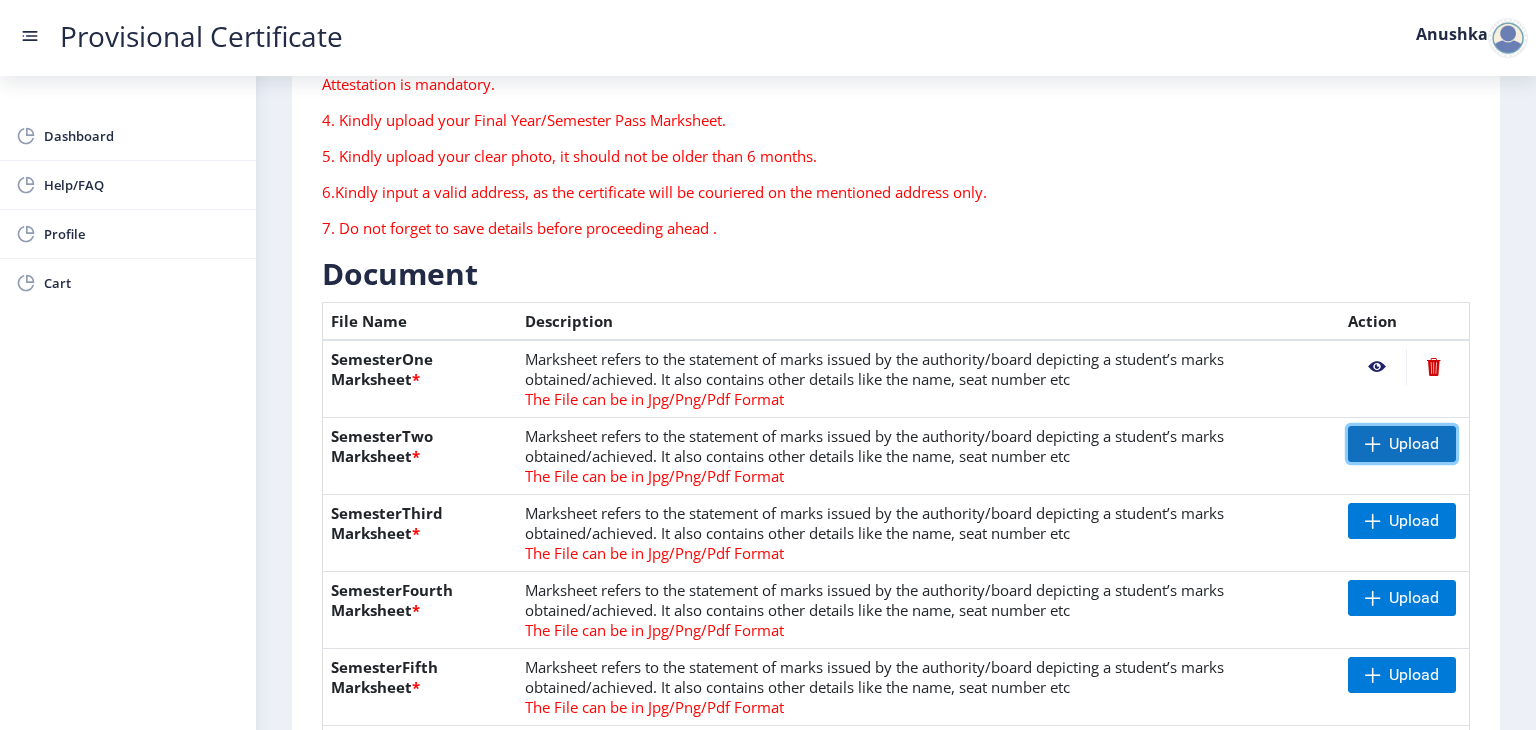 click on "Upload" 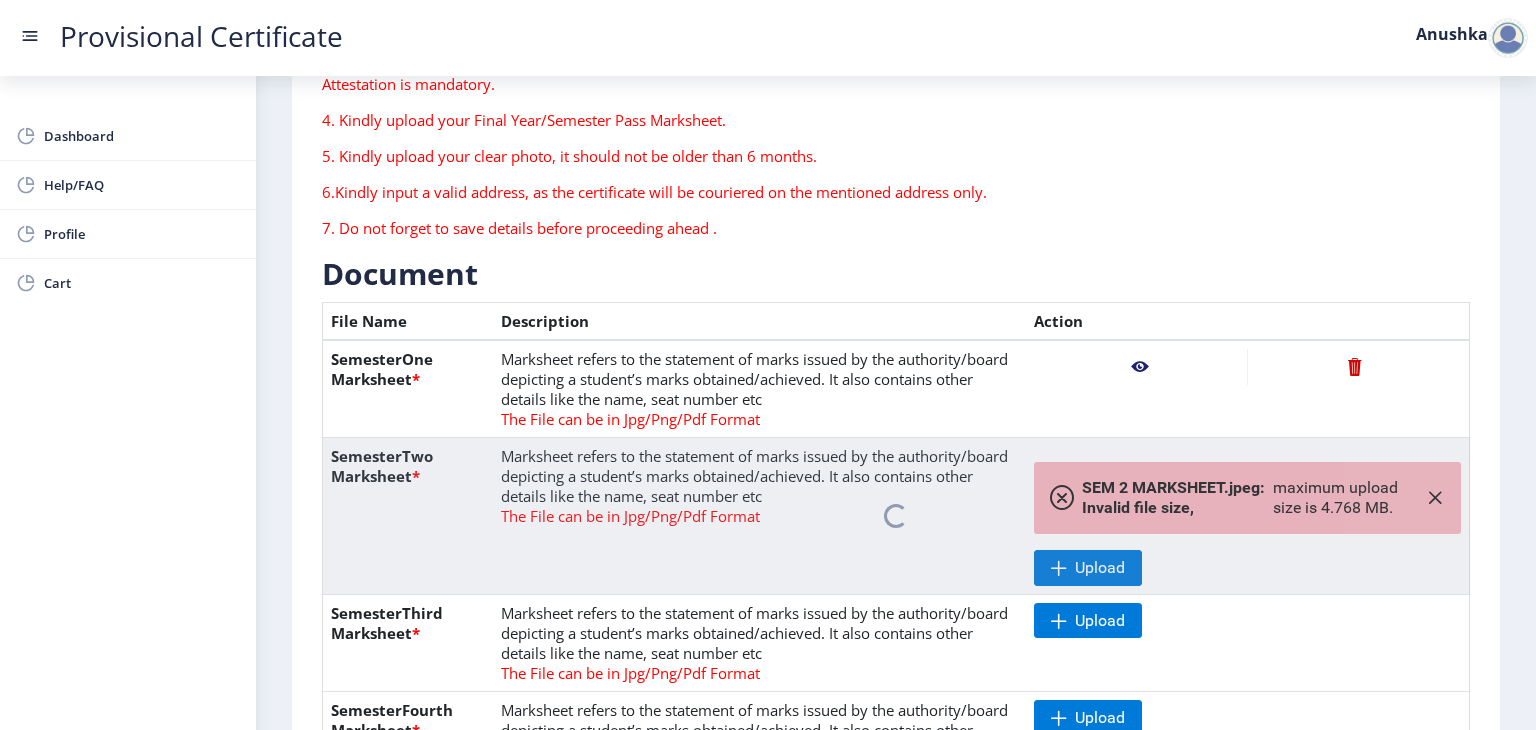 click 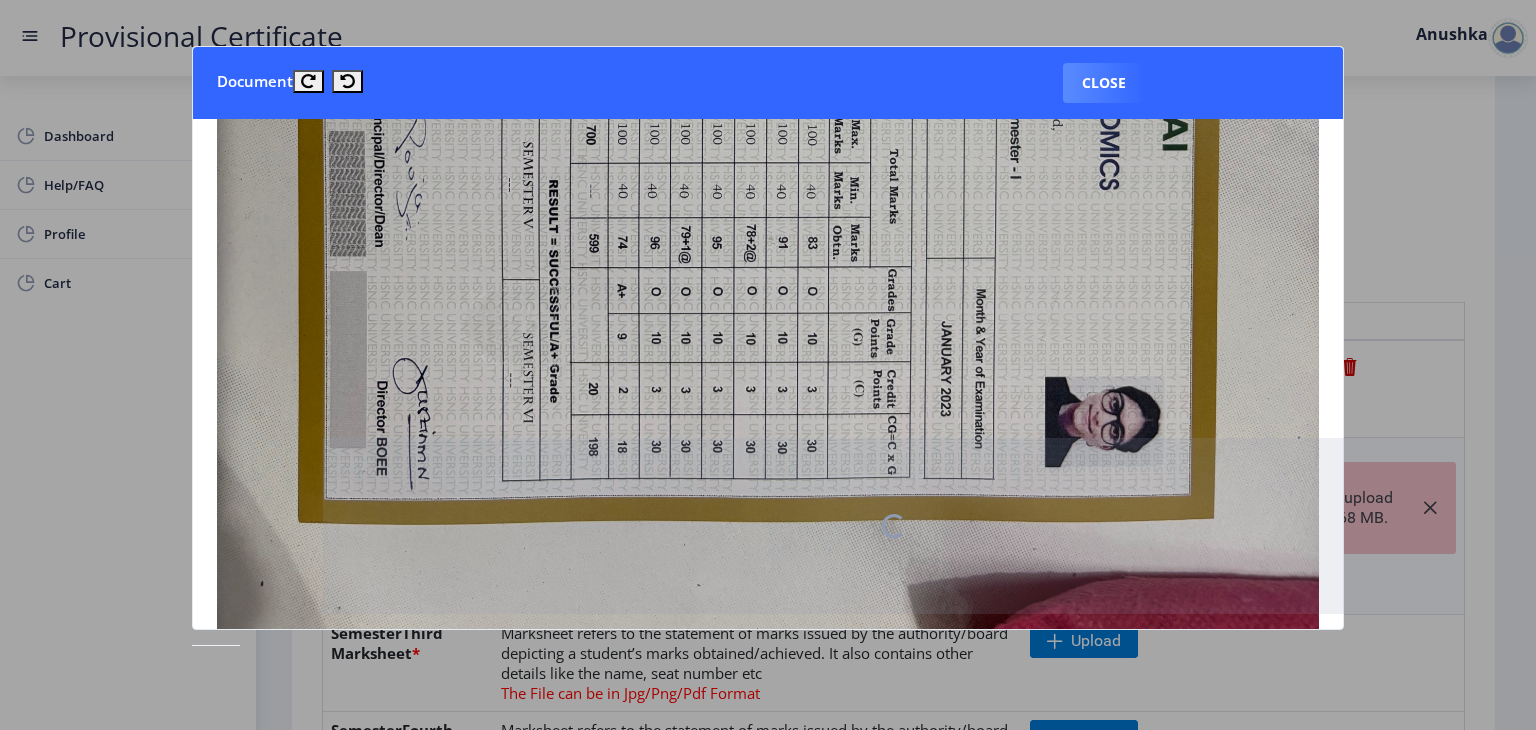scroll, scrollTop: 1112, scrollLeft: 0, axis: vertical 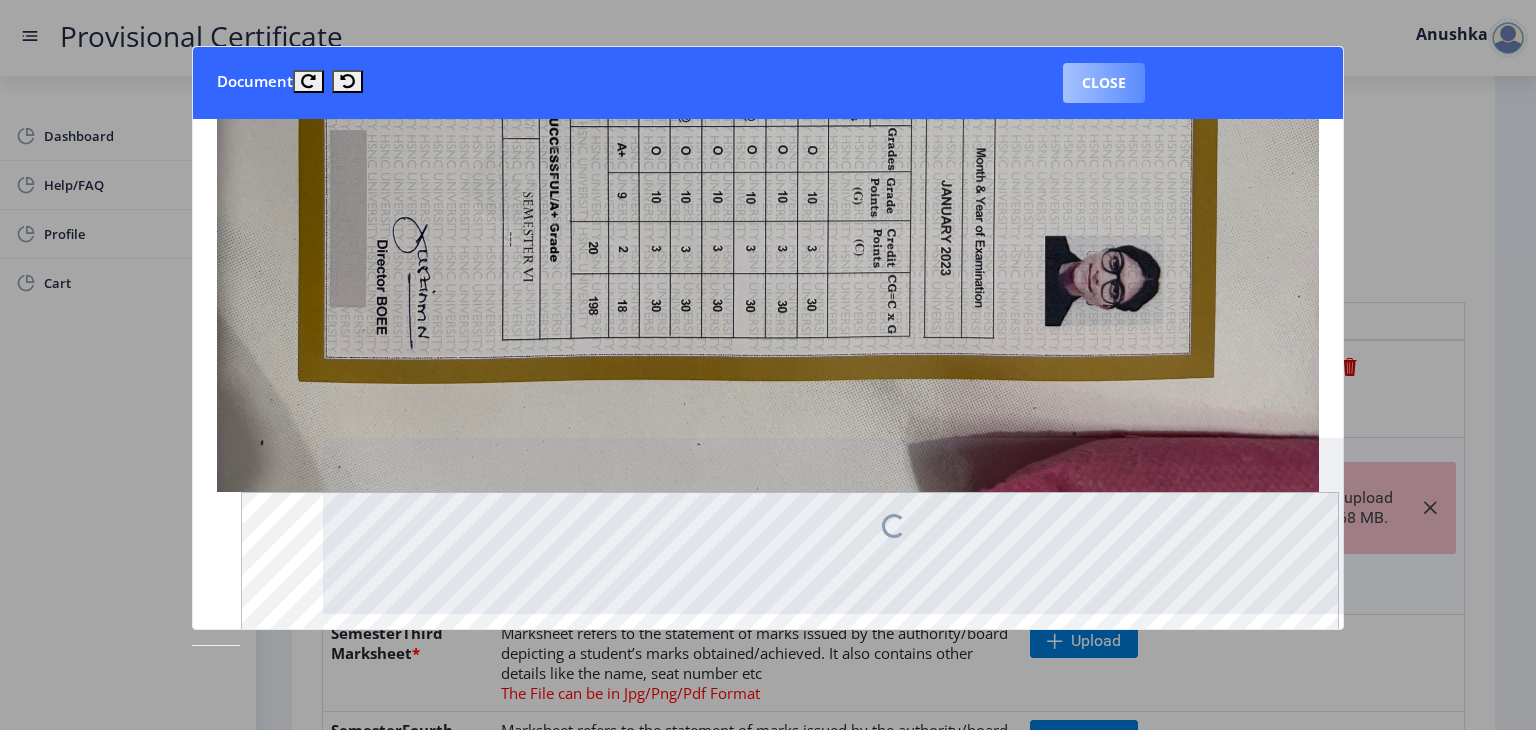 click on "Close" at bounding box center (1104, 83) 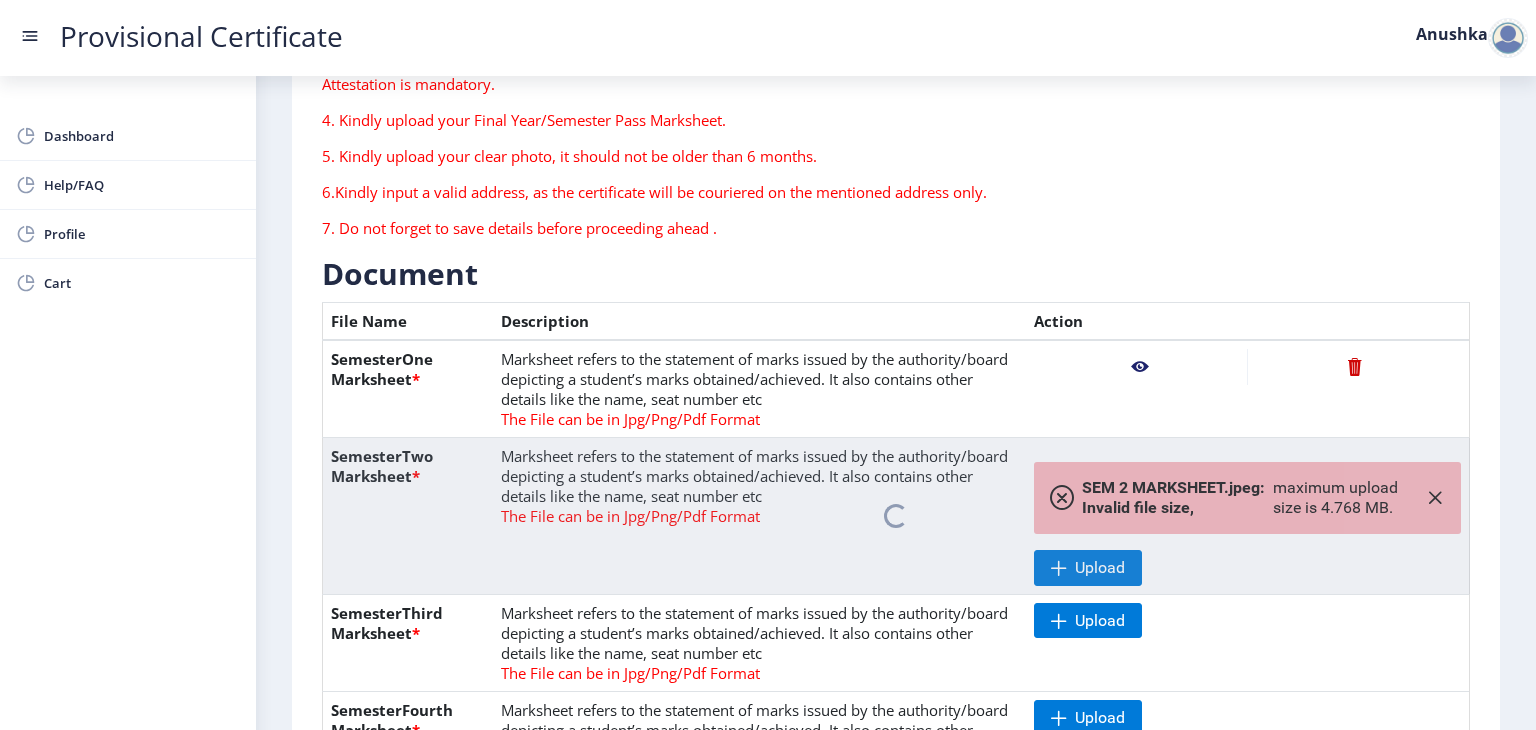 click 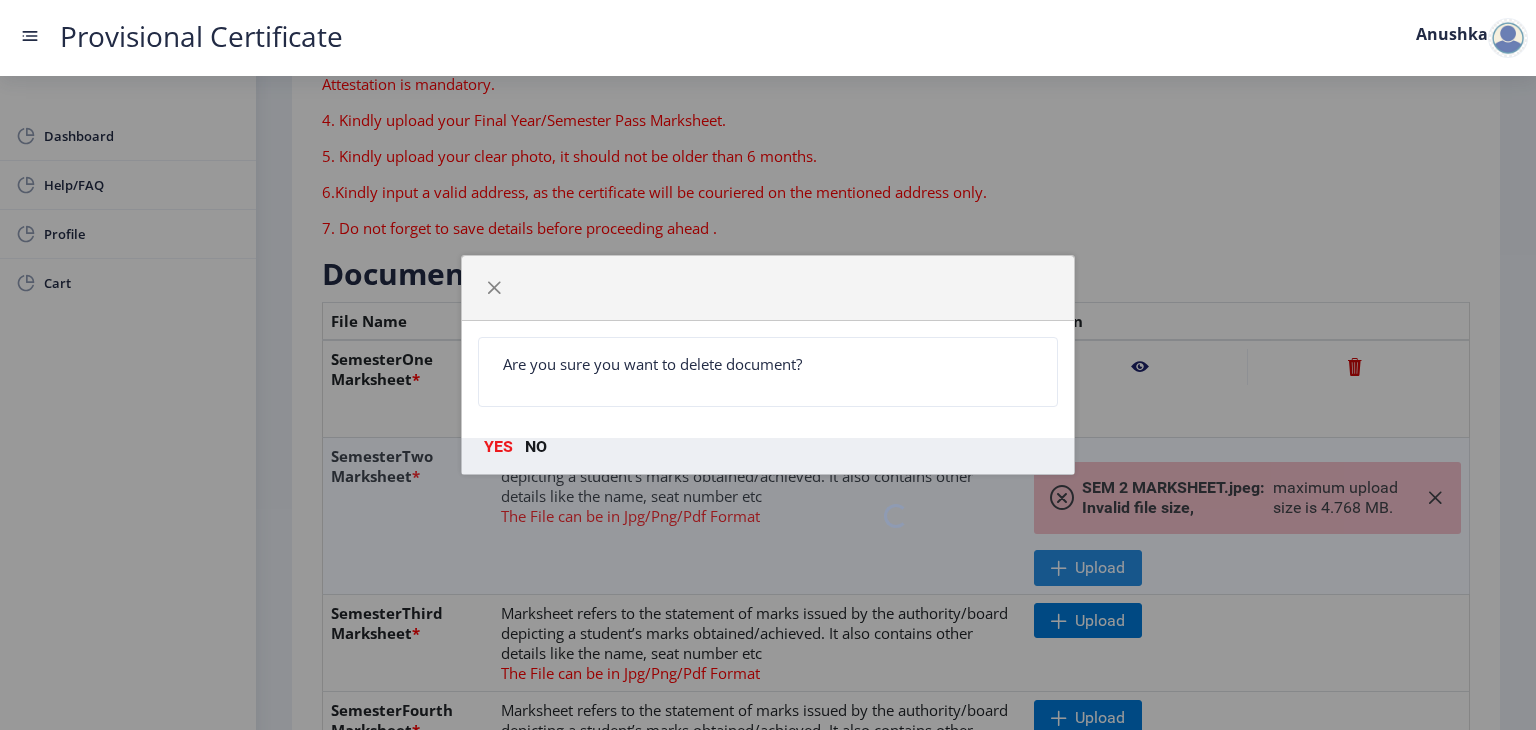 click 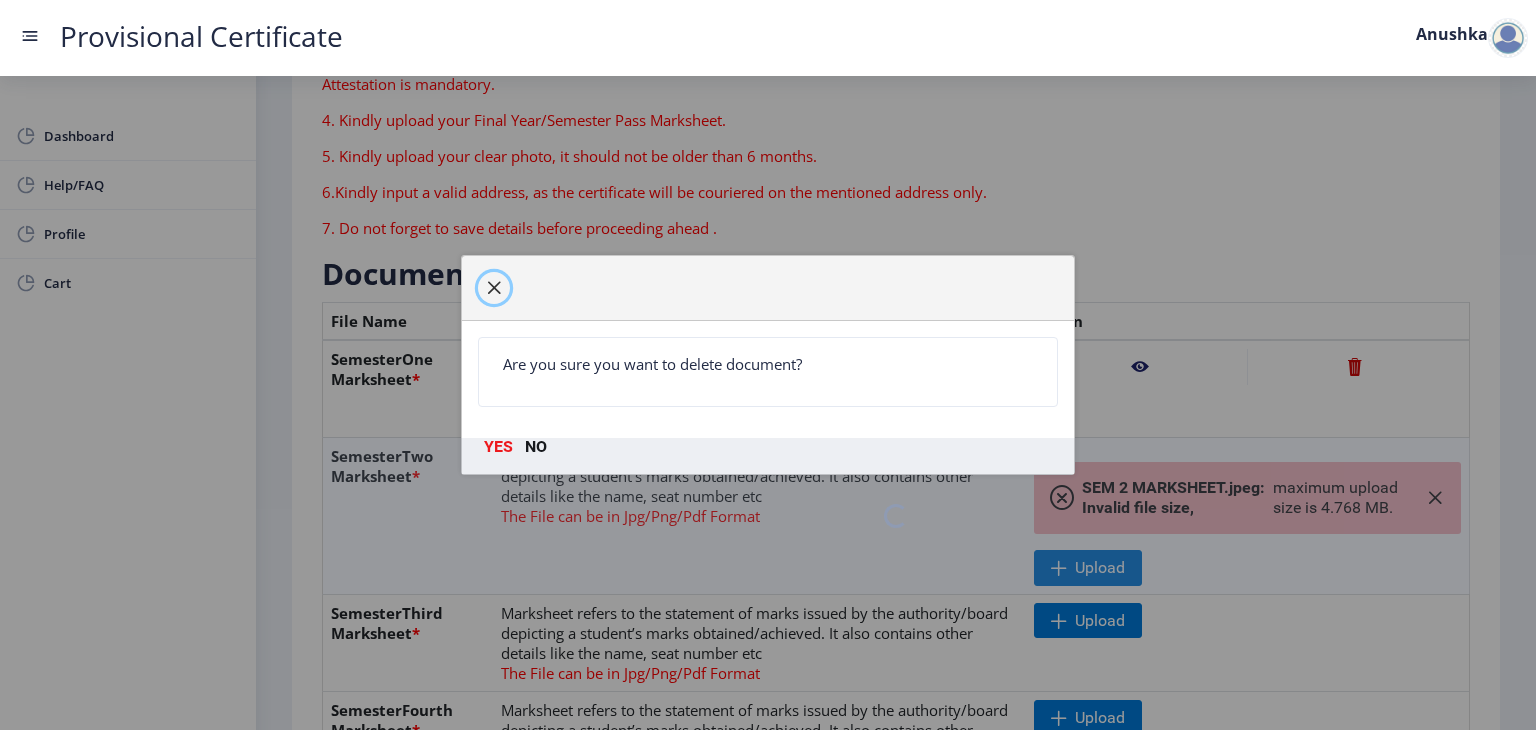 click 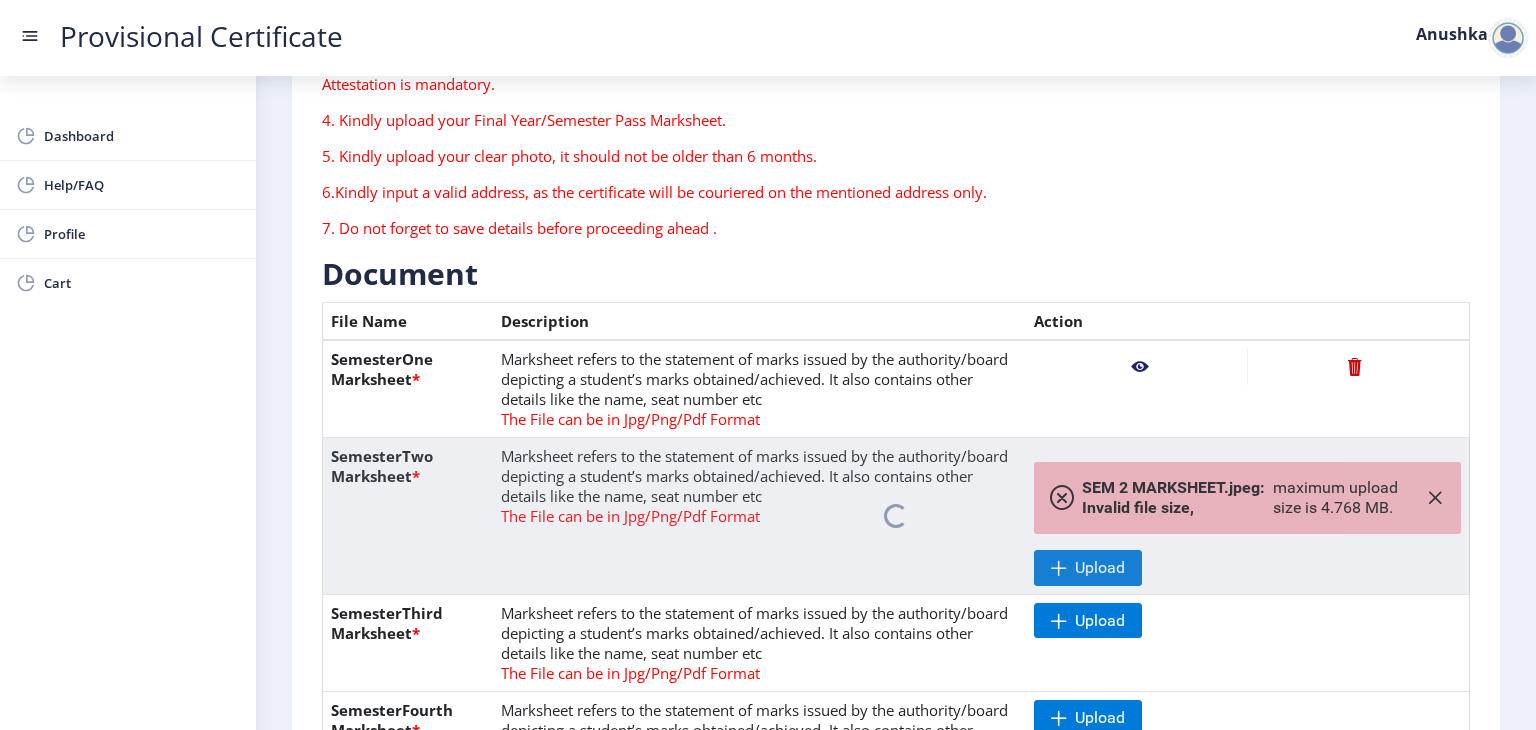 click 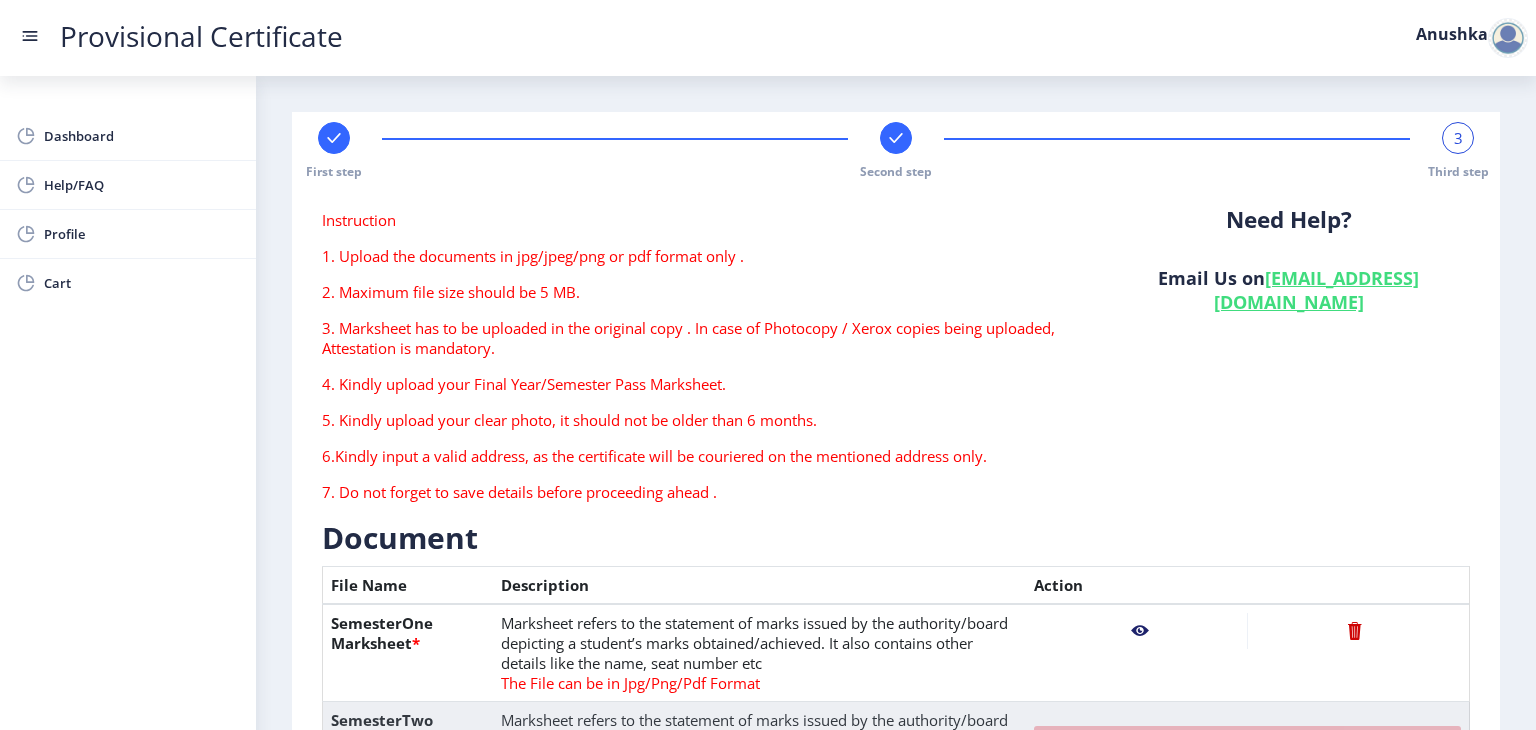 scroll, scrollTop: 307, scrollLeft: 0, axis: vertical 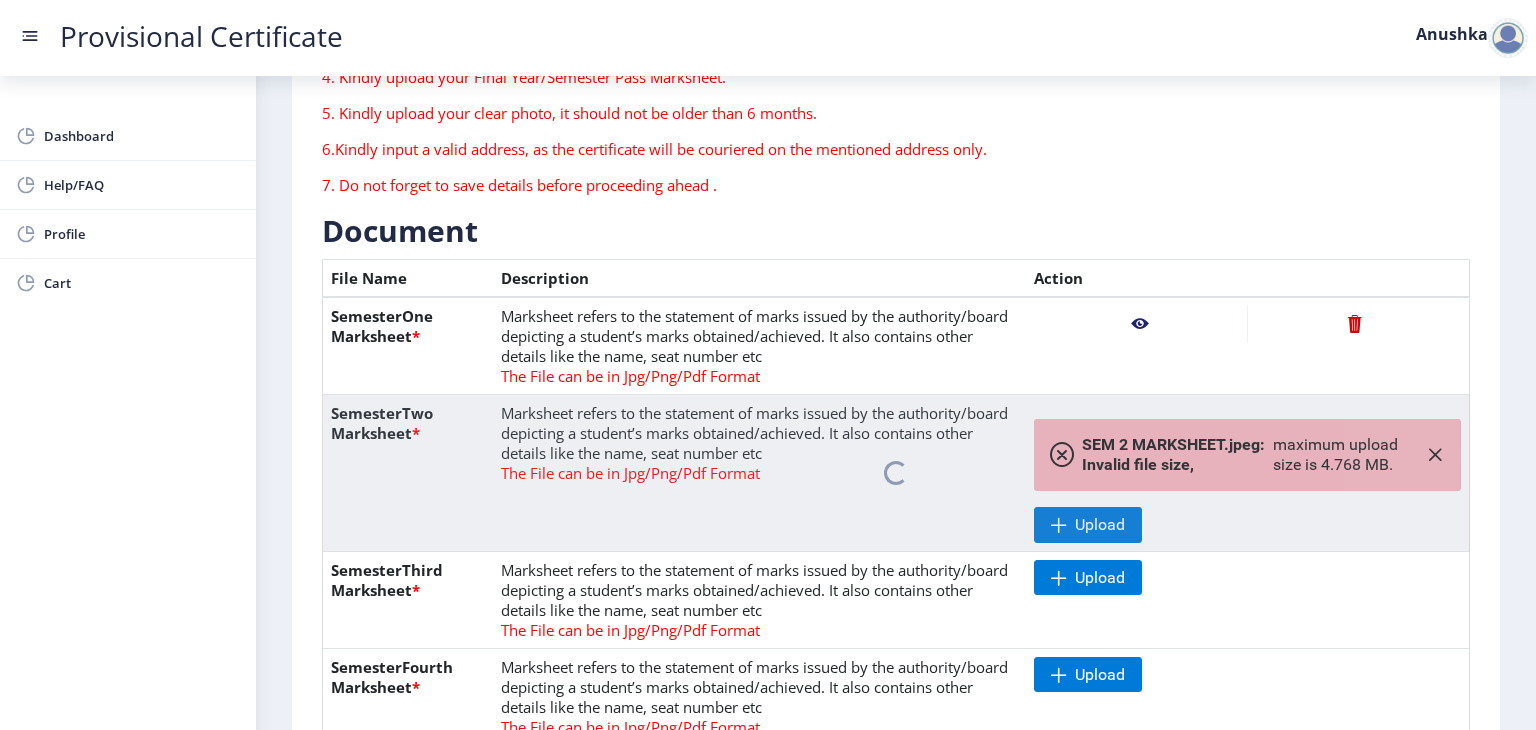 click 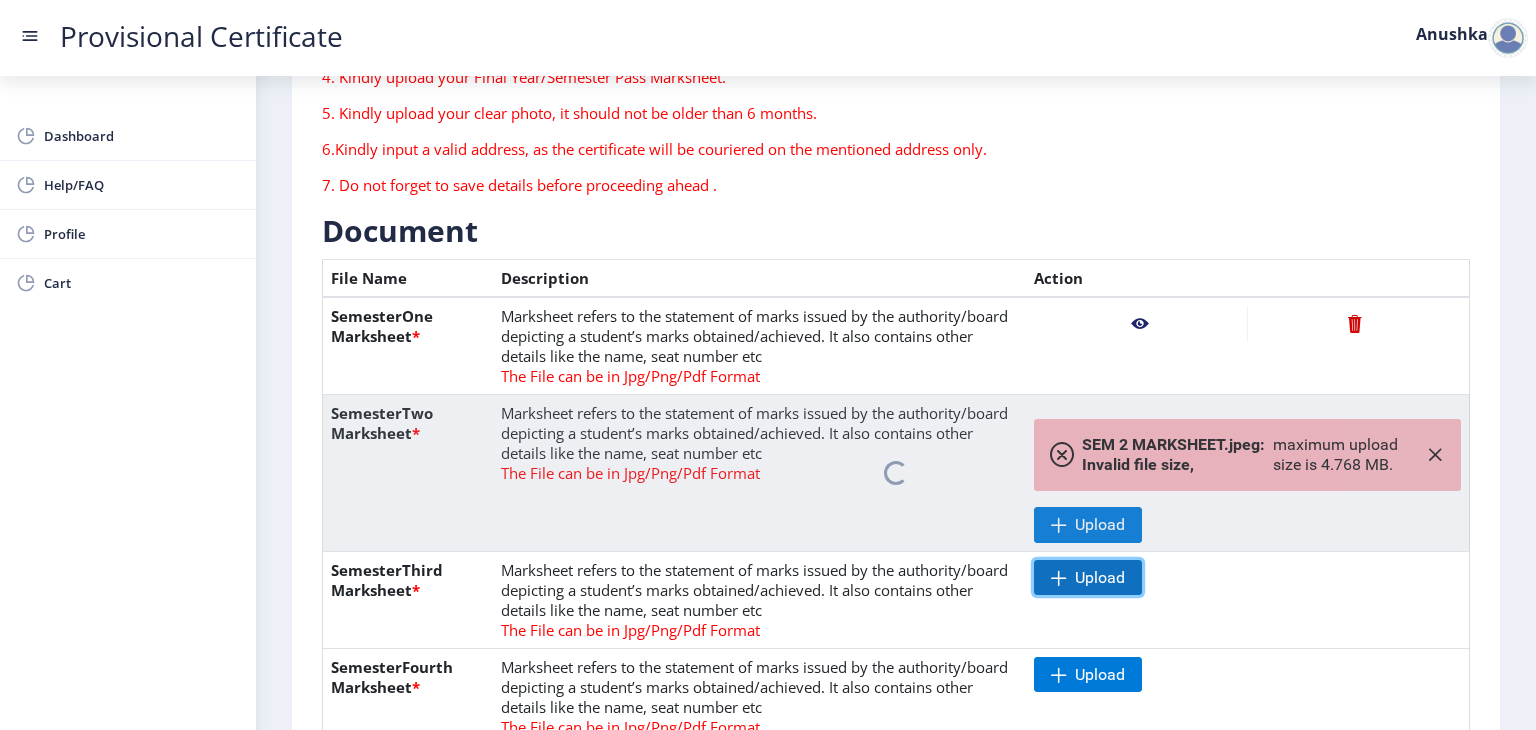 click on "Upload" 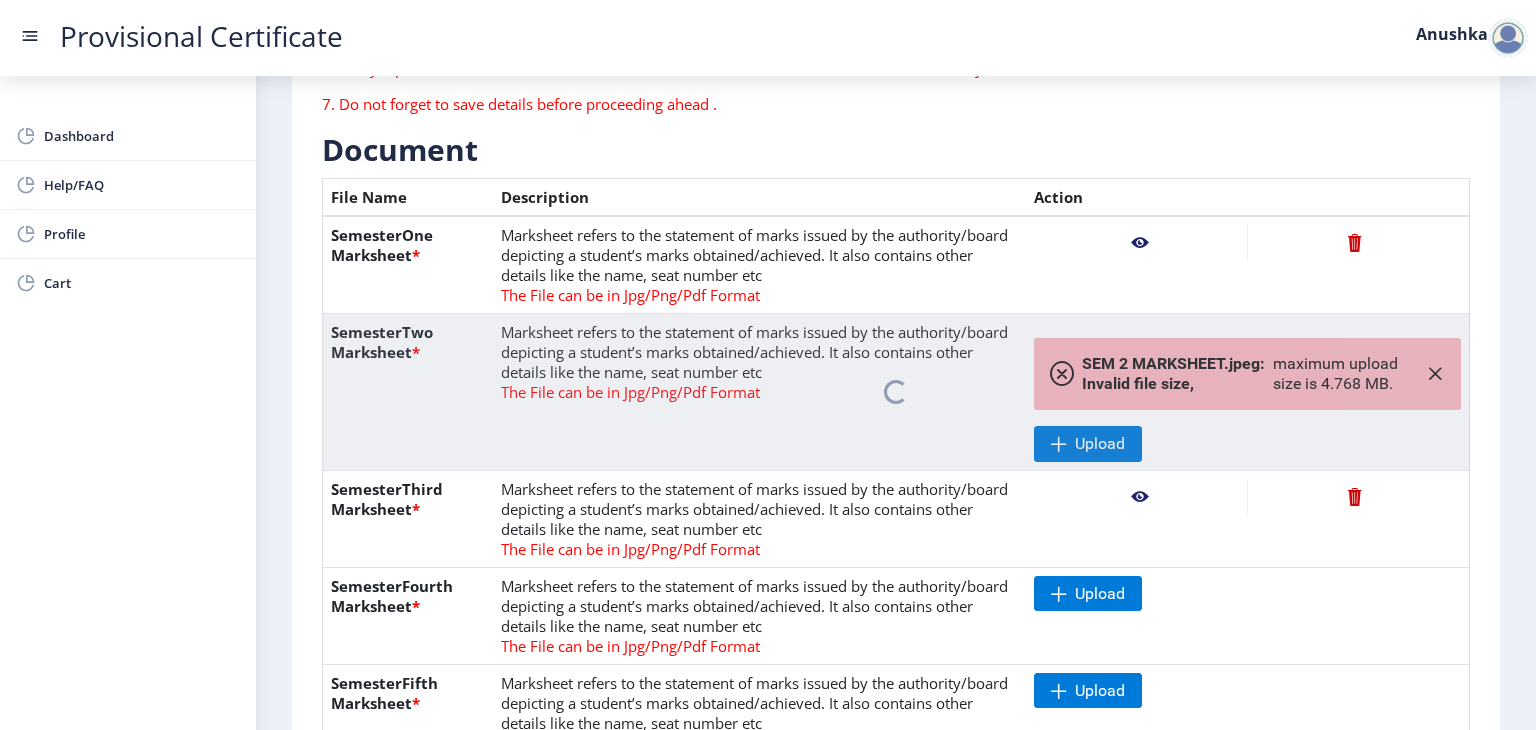 scroll, scrollTop: 390, scrollLeft: 0, axis: vertical 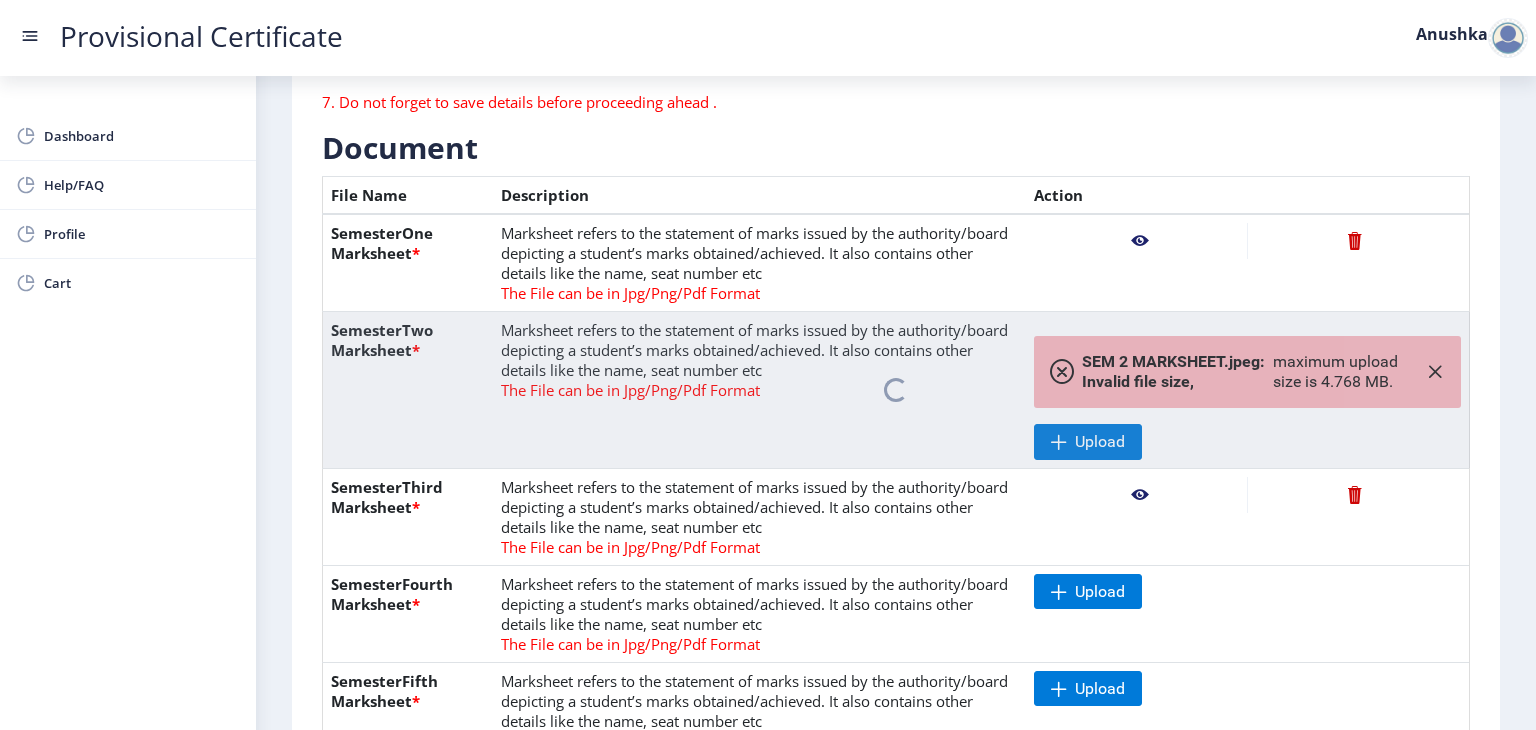 click 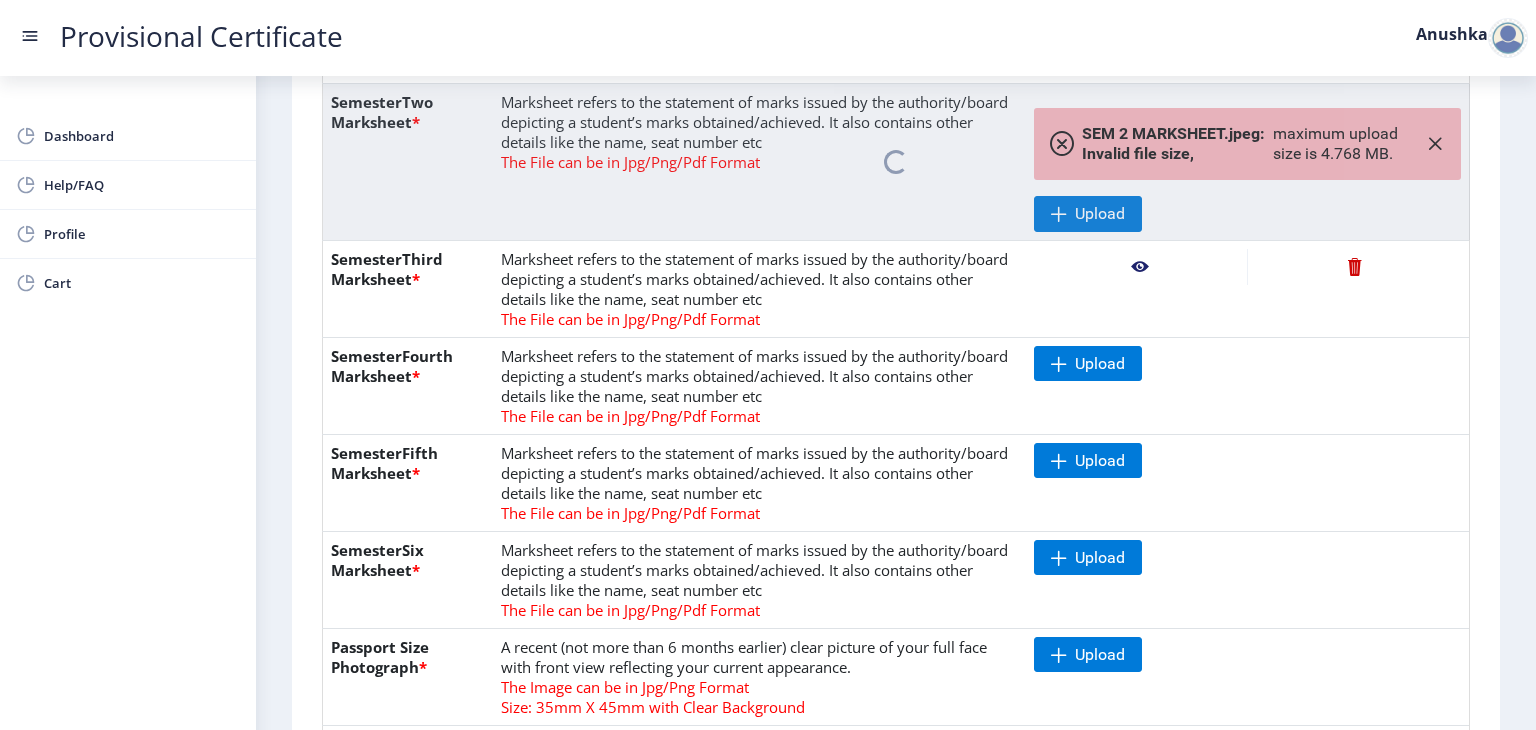 scroll, scrollTop: 620, scrollLeft: 0, axis: vertical 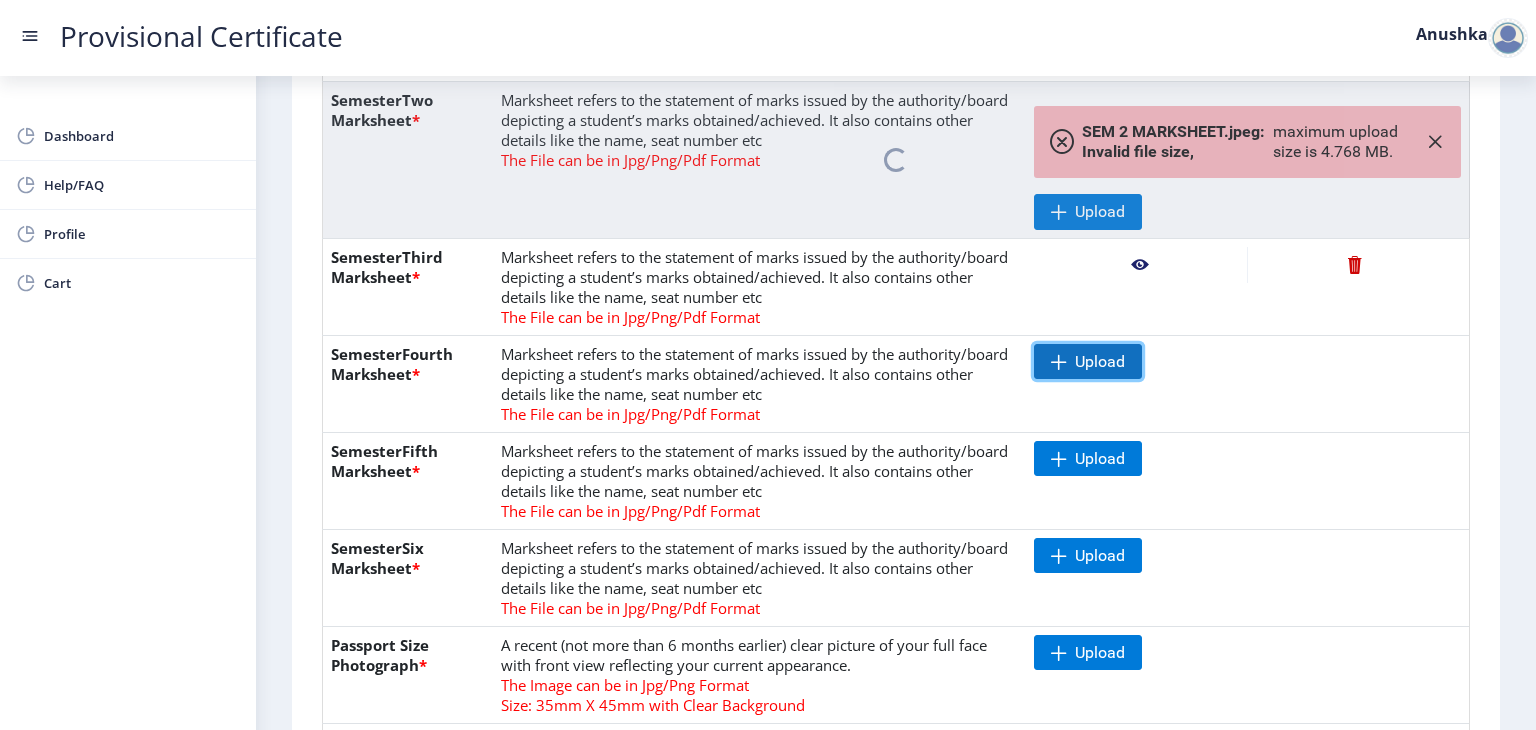 click on "Upload" 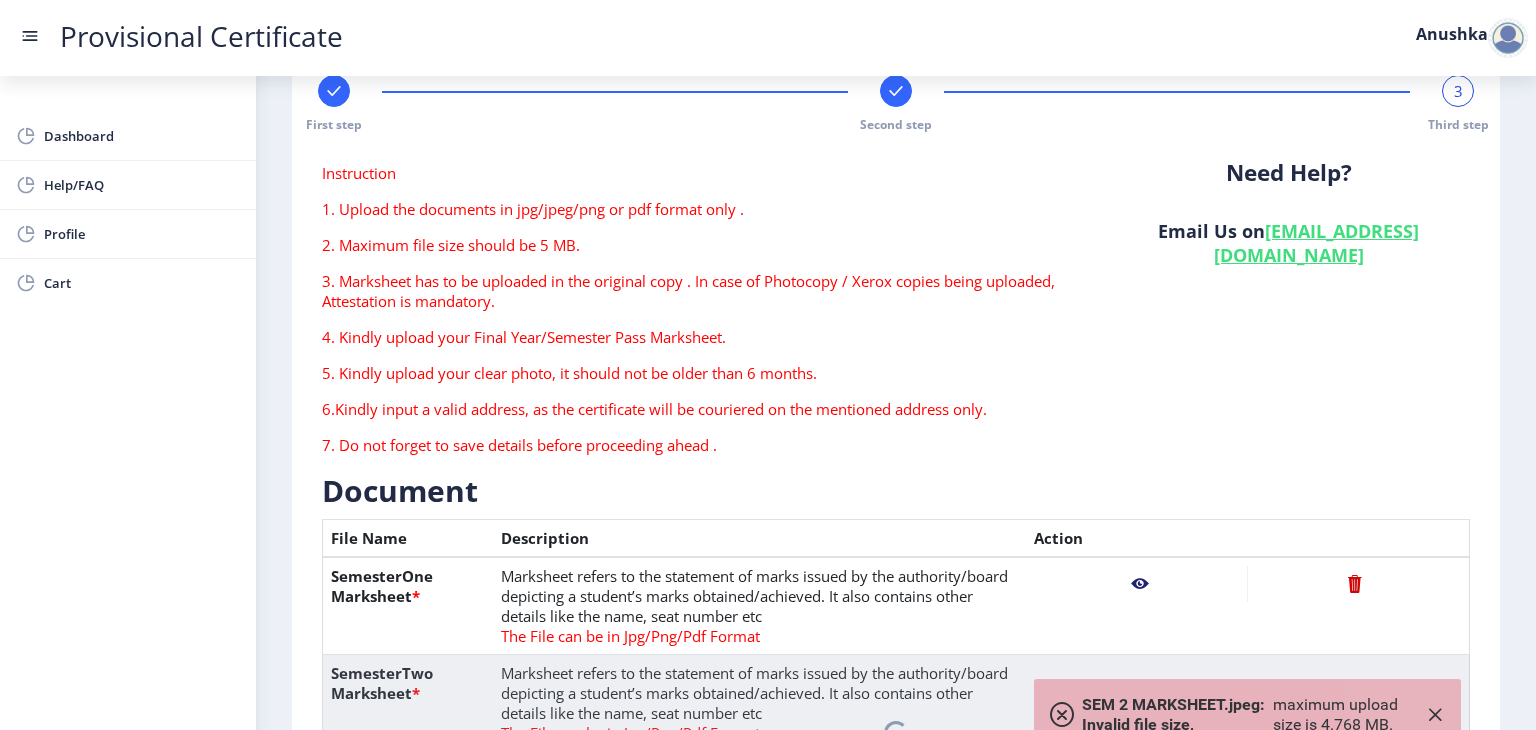 scroll, scrollTop: 0, scrollLeft: 0, axis: both 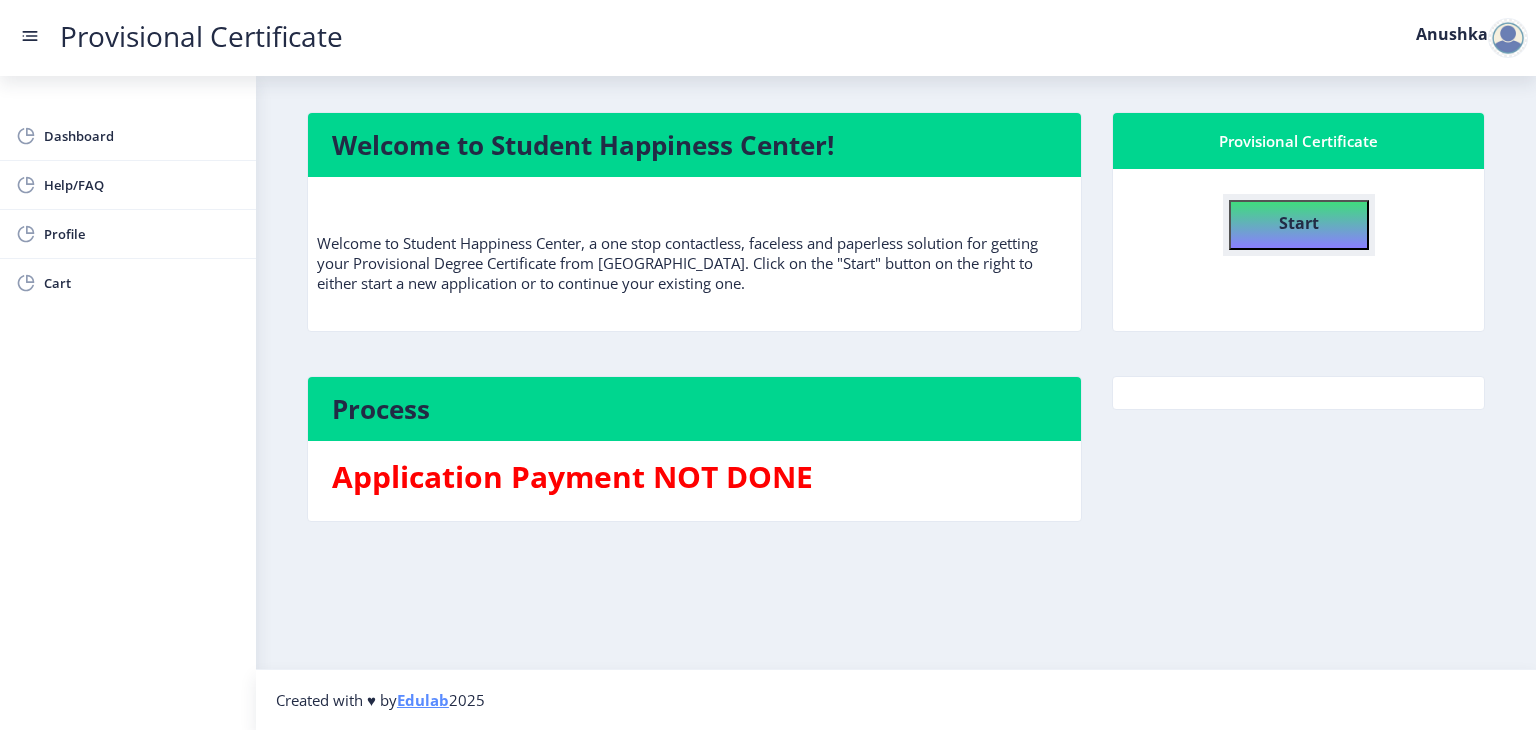 click on "Start" 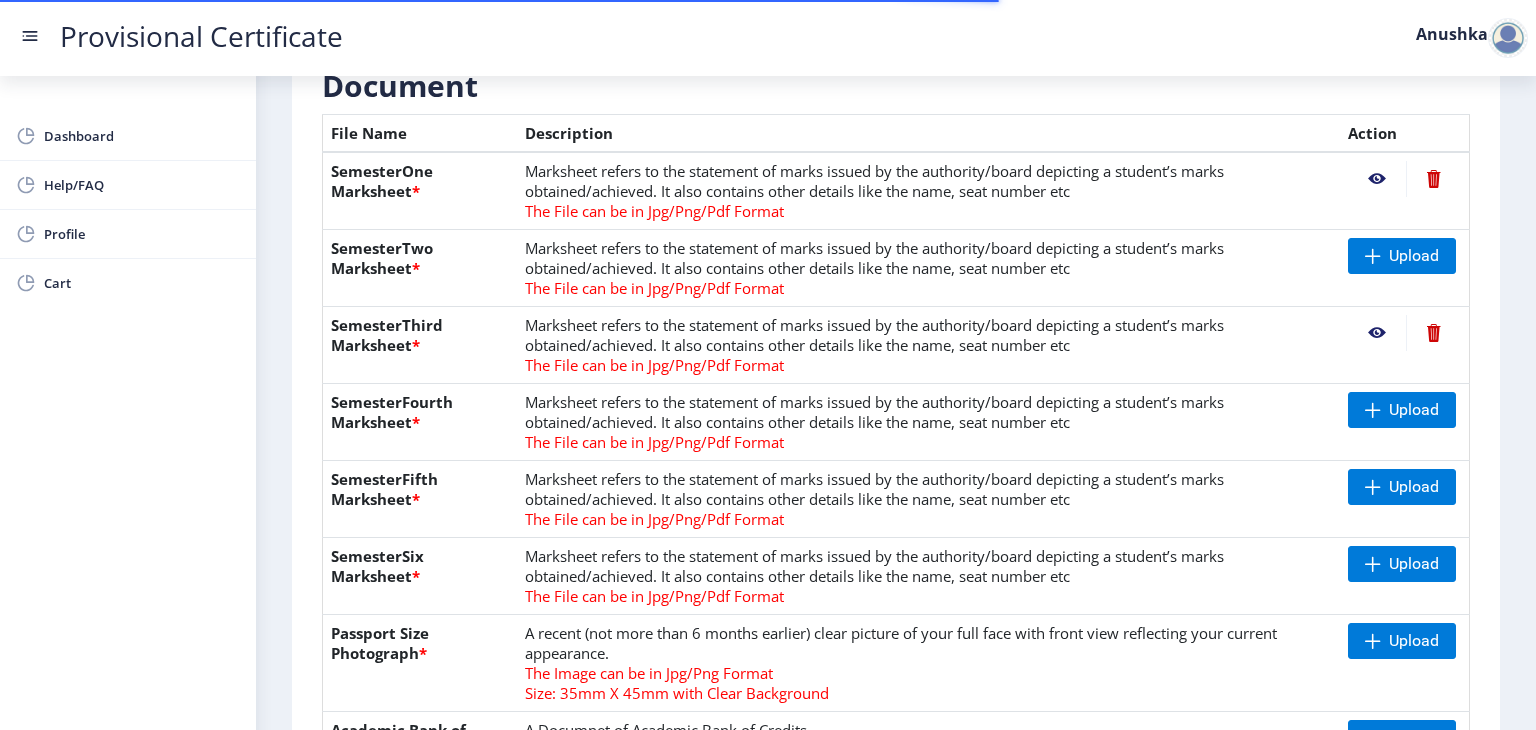 scroll, scrollTop: 407, scrollLeft: 0, axis: vertical 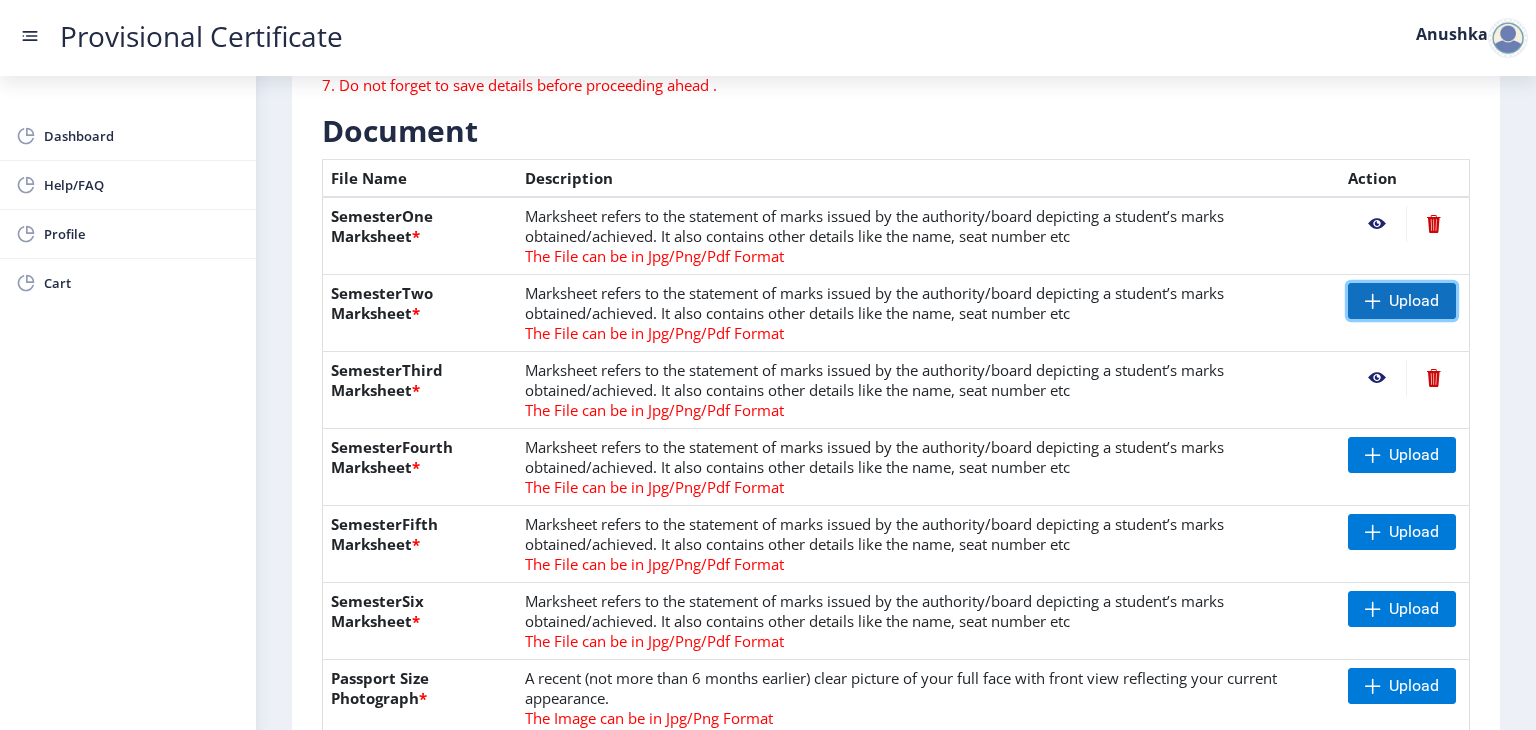 click 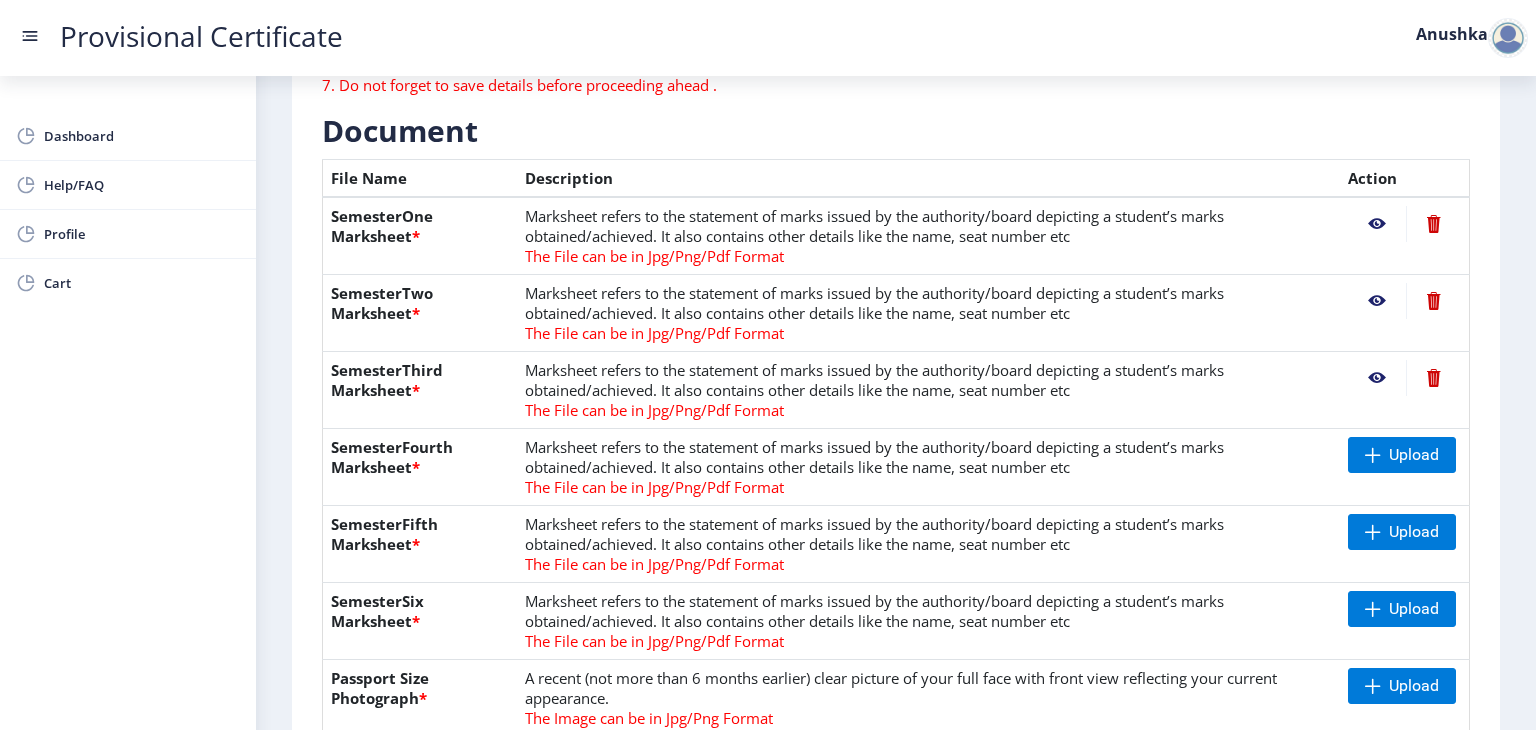 click 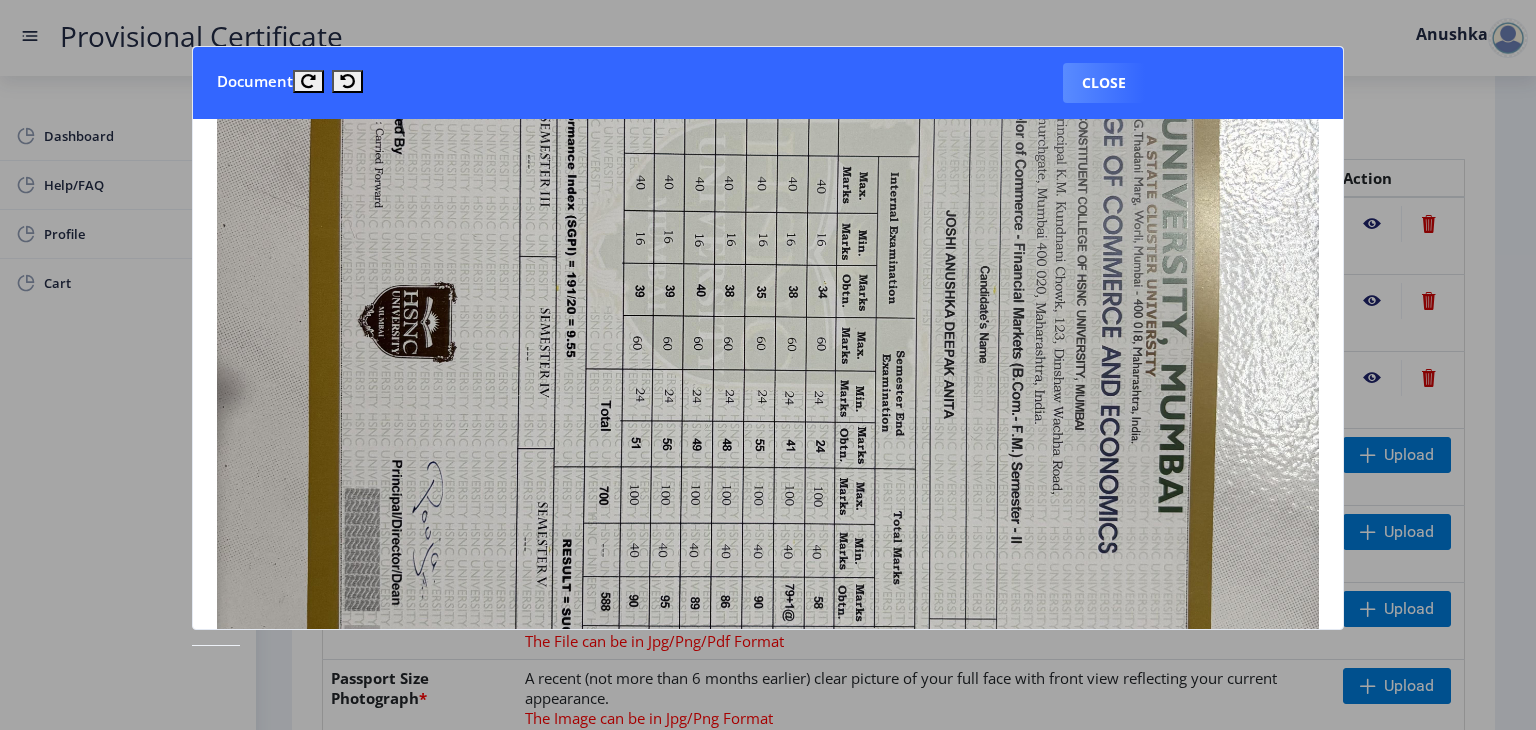 scroll, scrollTop: 636, scrollLeft: 0, axis: vertical 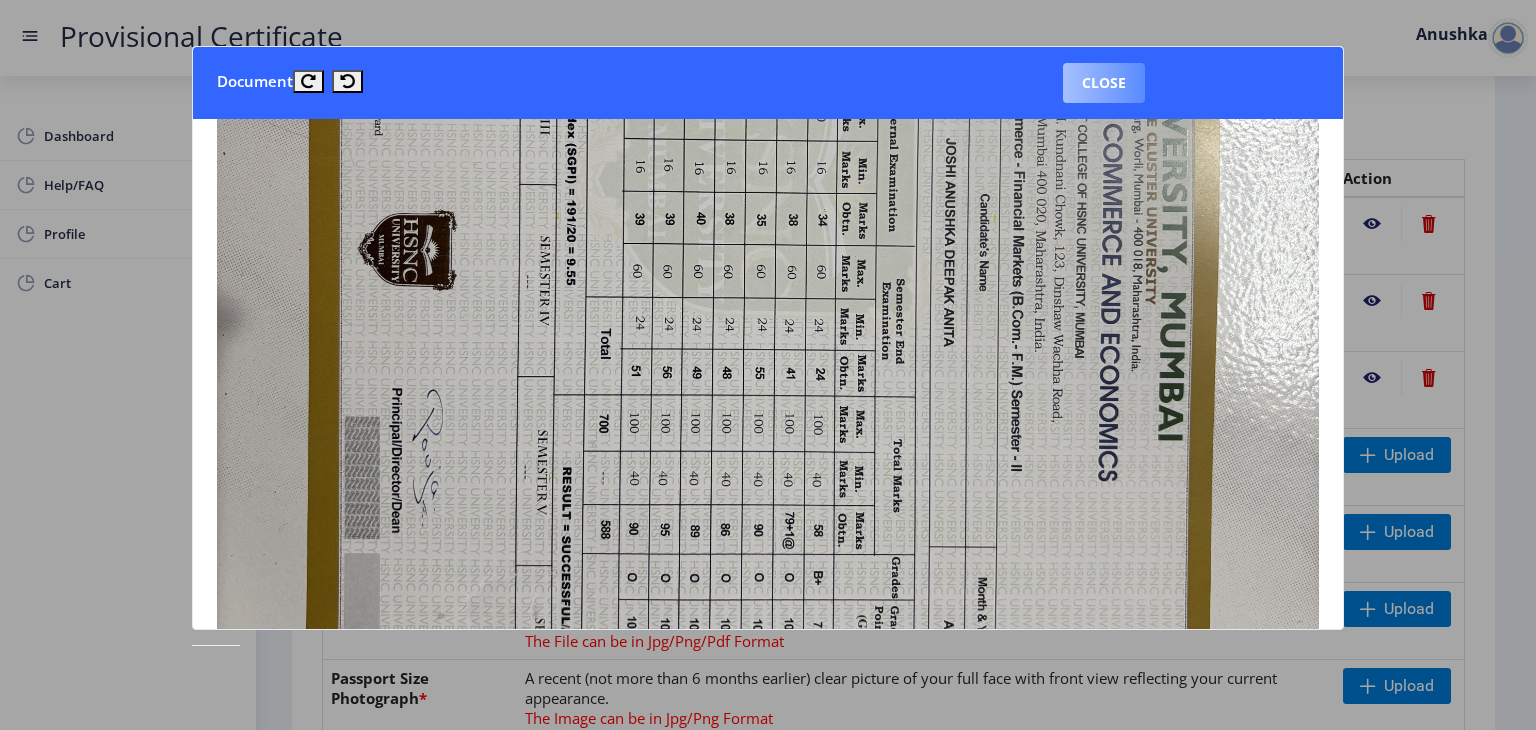 click on "Close" at bounding box center [1104, 83] 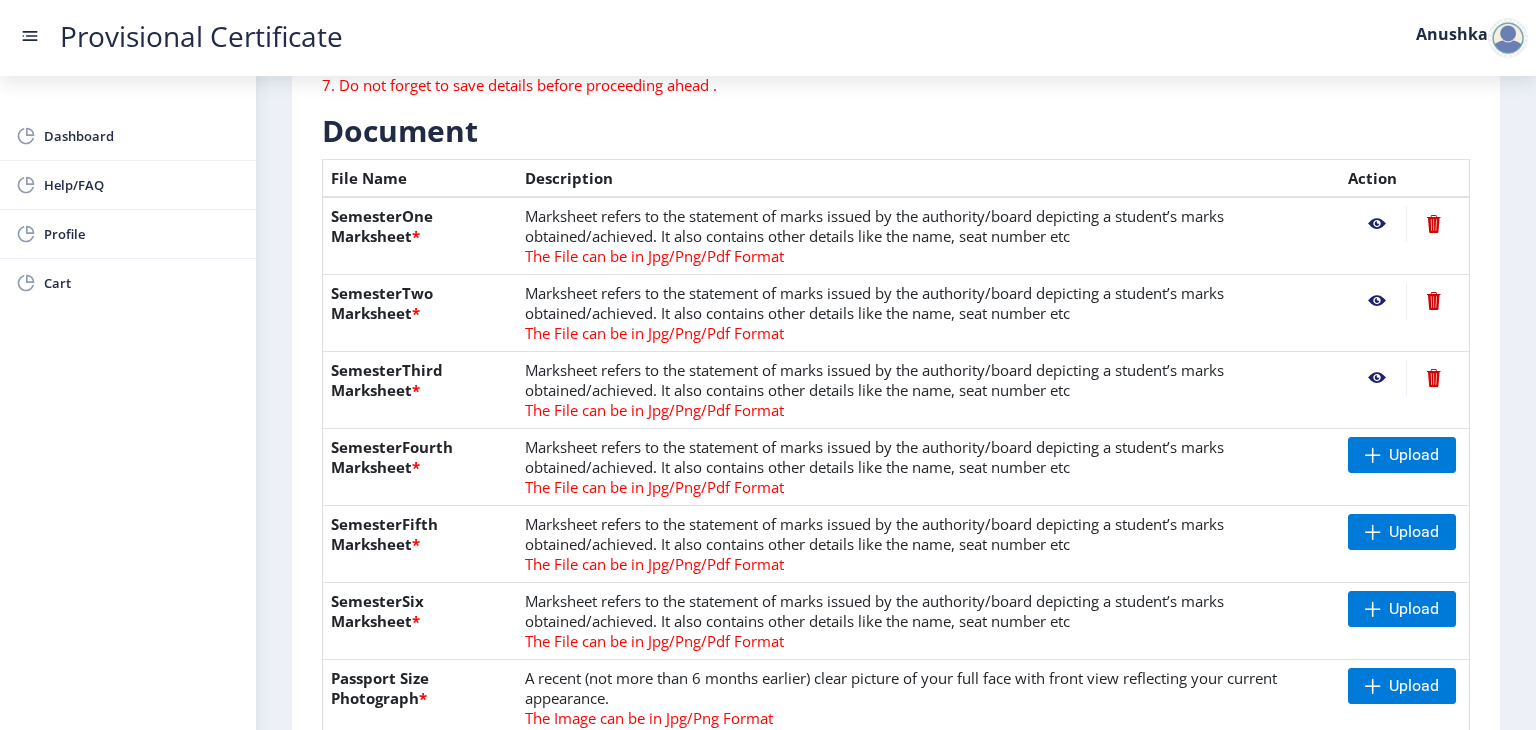 click 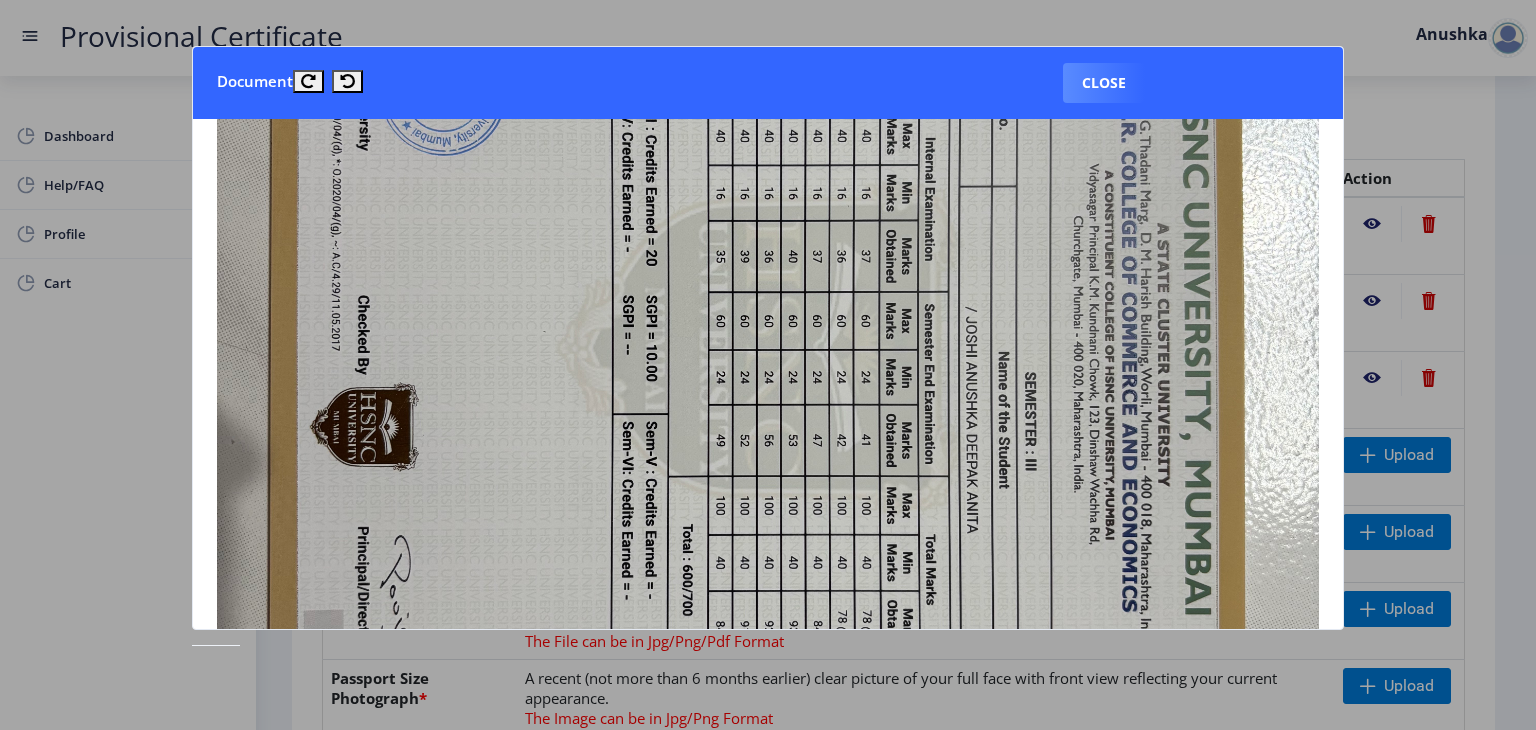 scroll, scrollTop: 523, scrollLeft: 0, axis: vertical 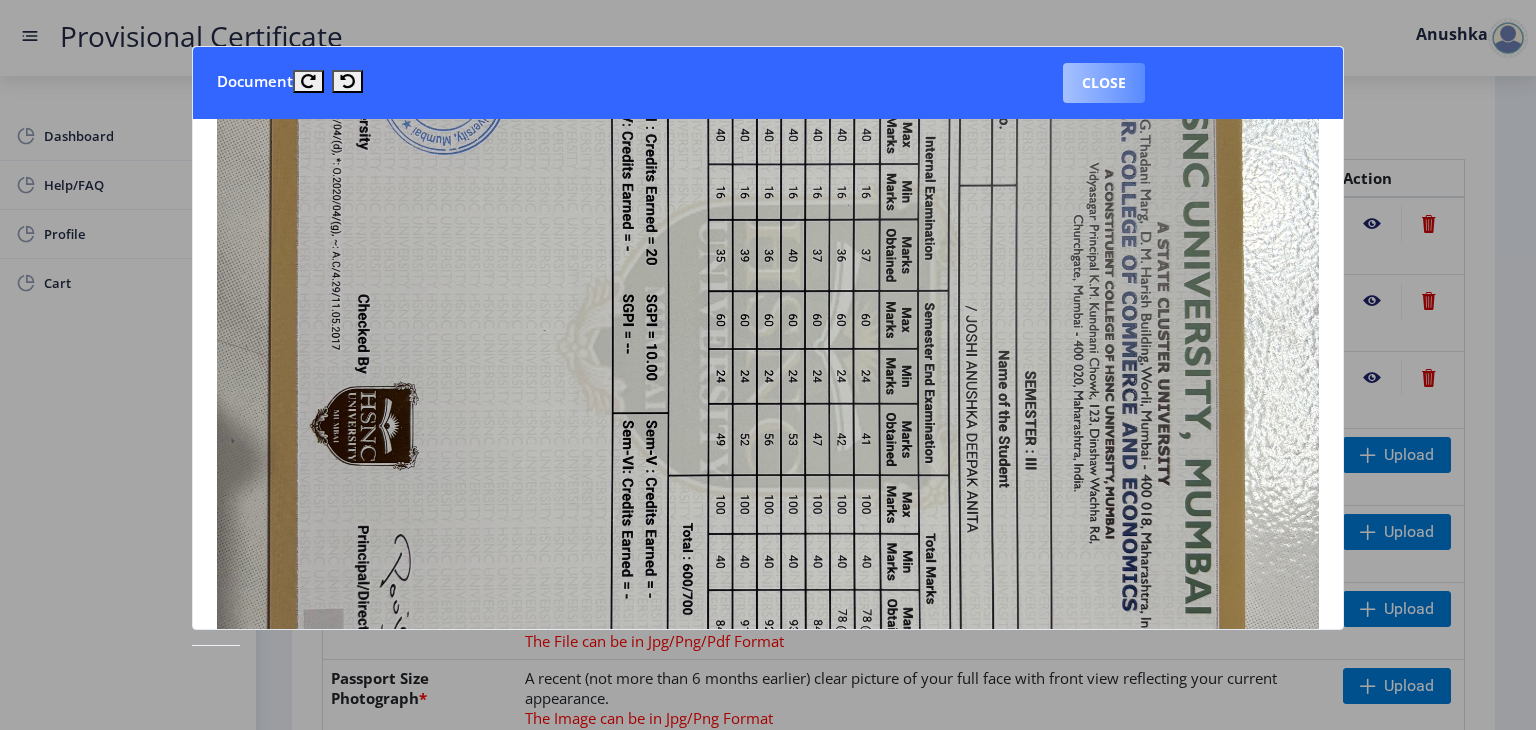 click on "Close" at bounding box center [1104, 83] 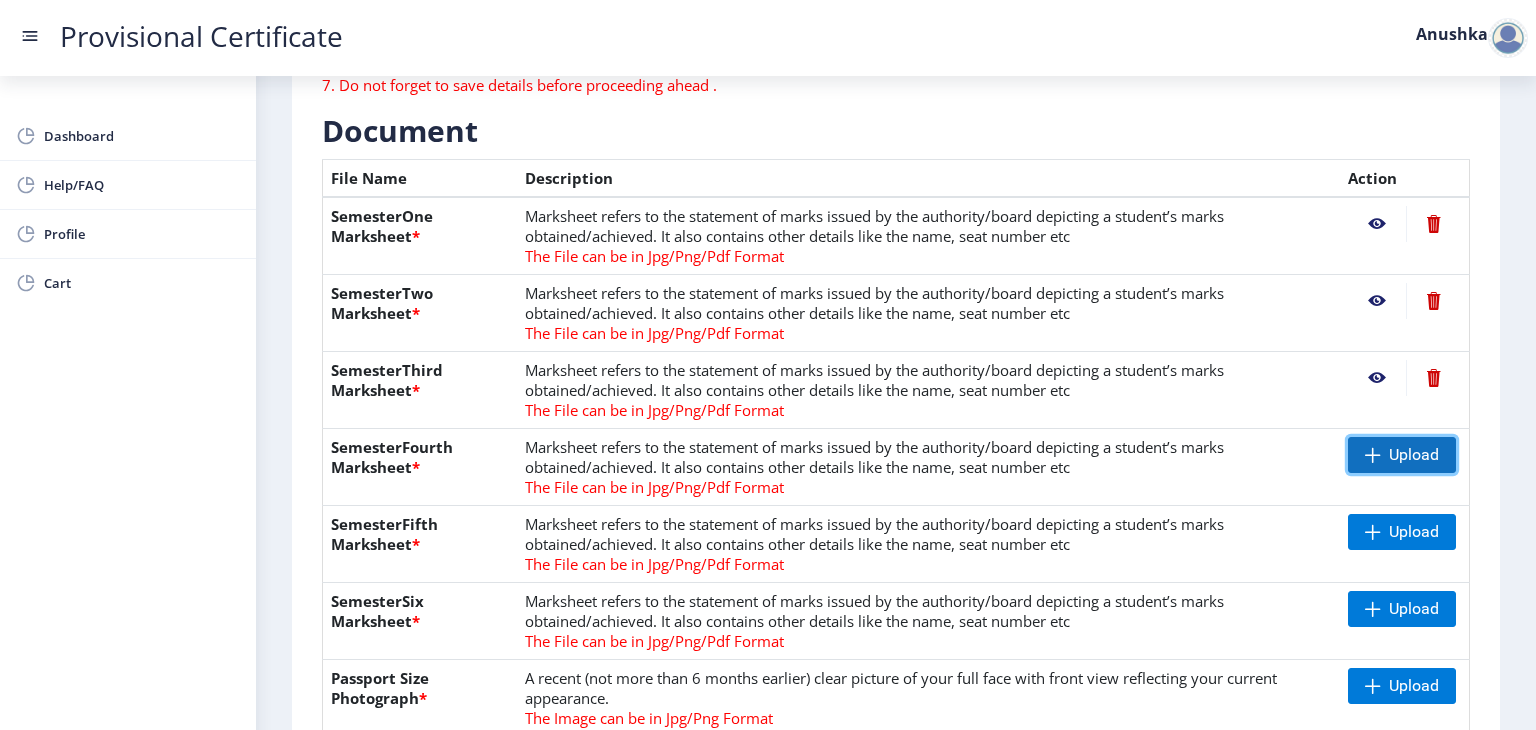 click on "Upload" 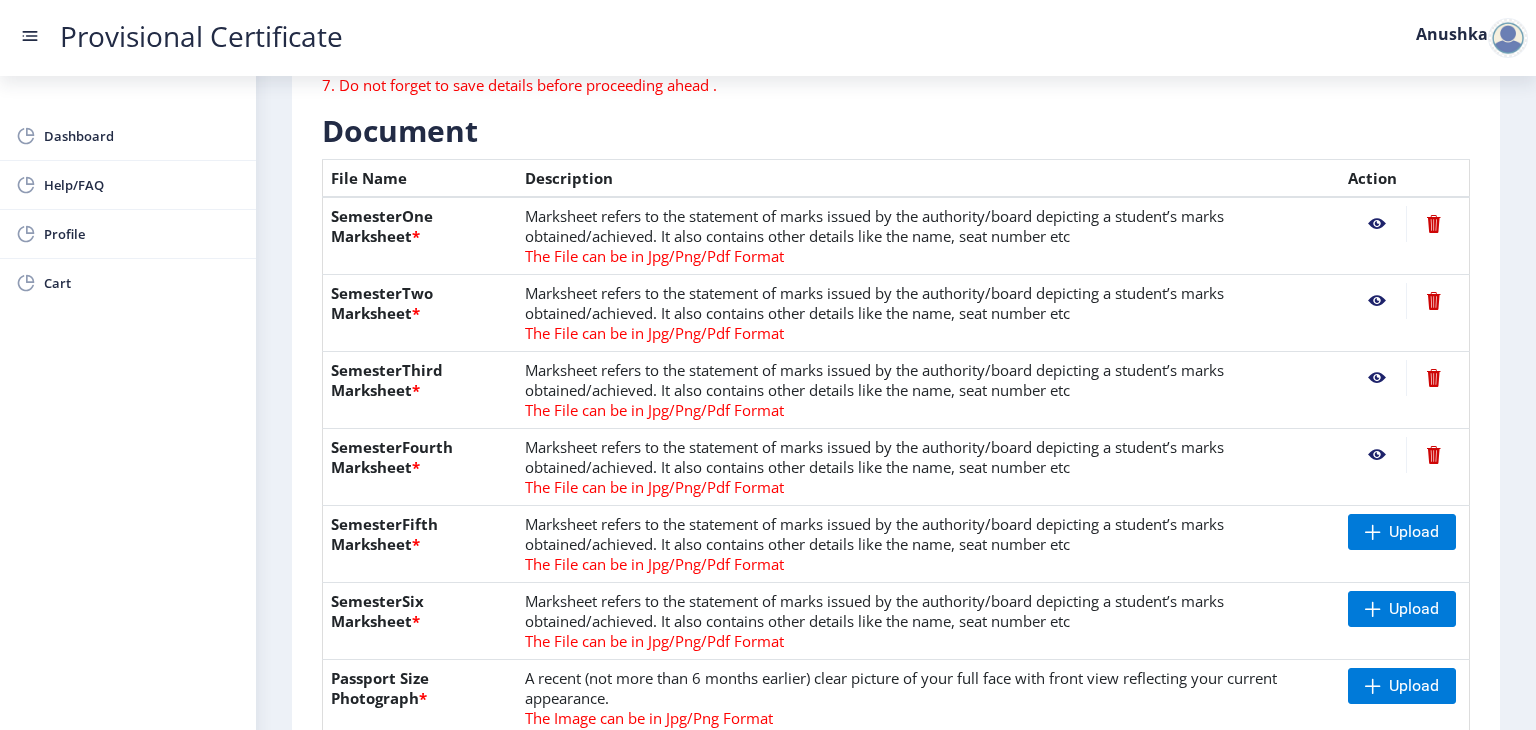 click 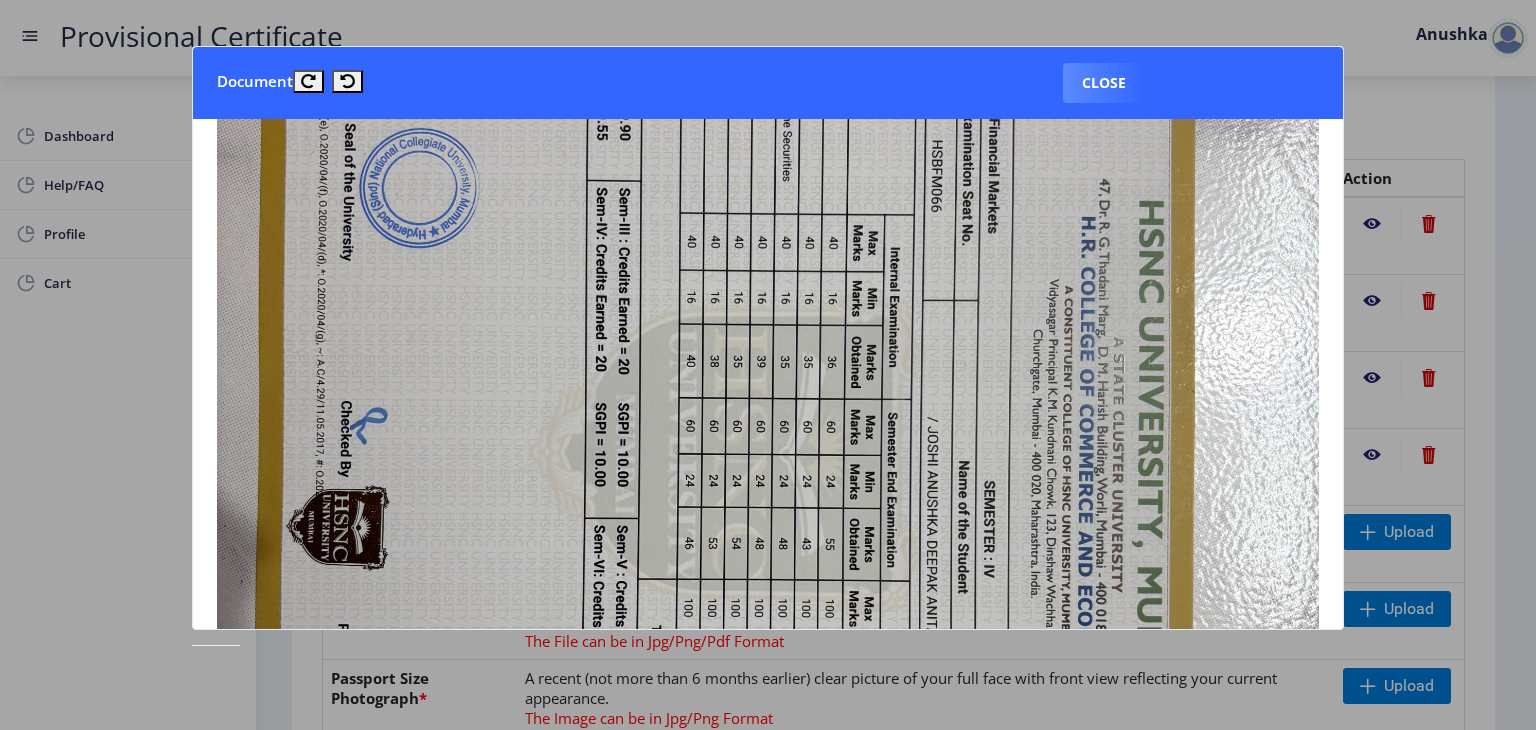 scroll, scrollTop: 484, scrollLeft: 0, axis: vertical 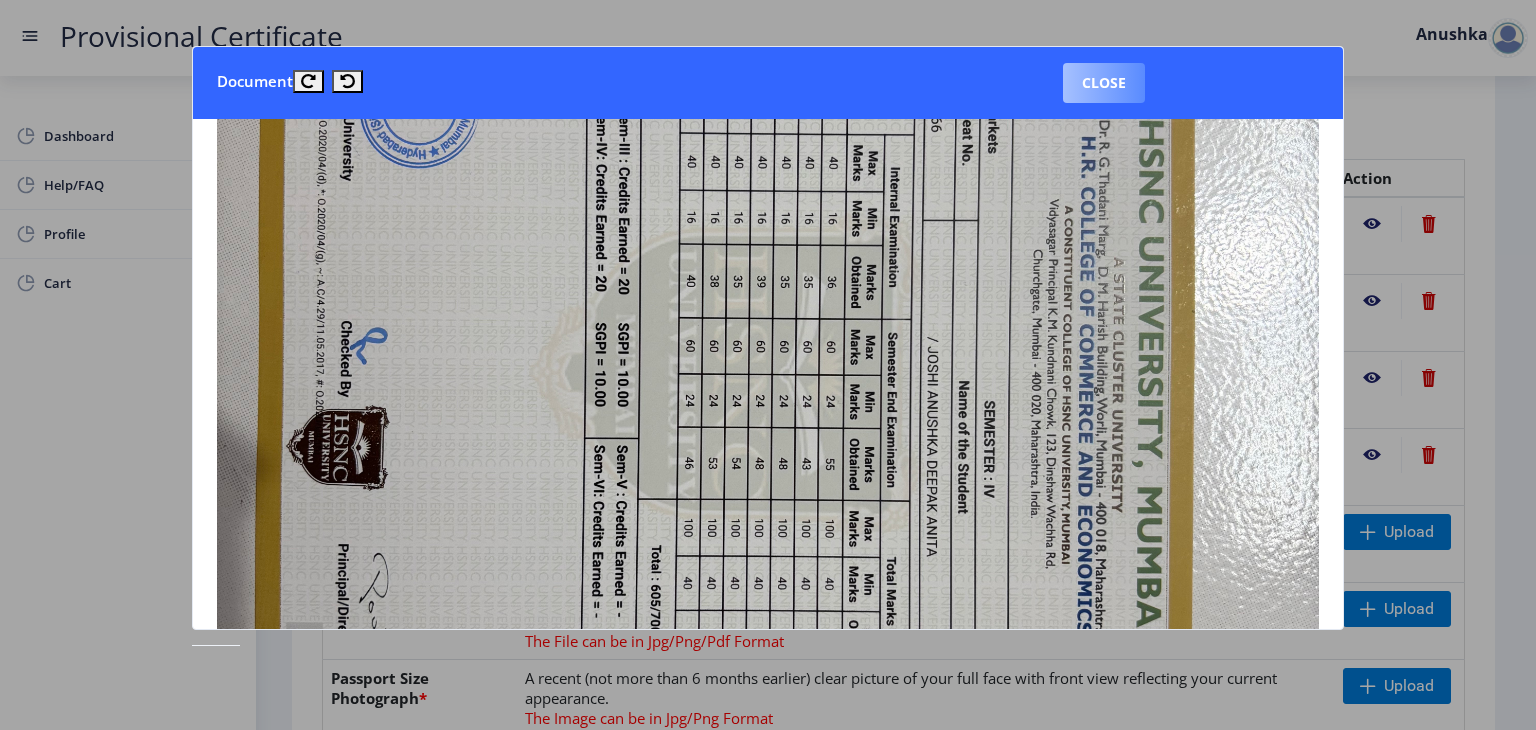 click on "Close" at bounding box center (1104, 83) 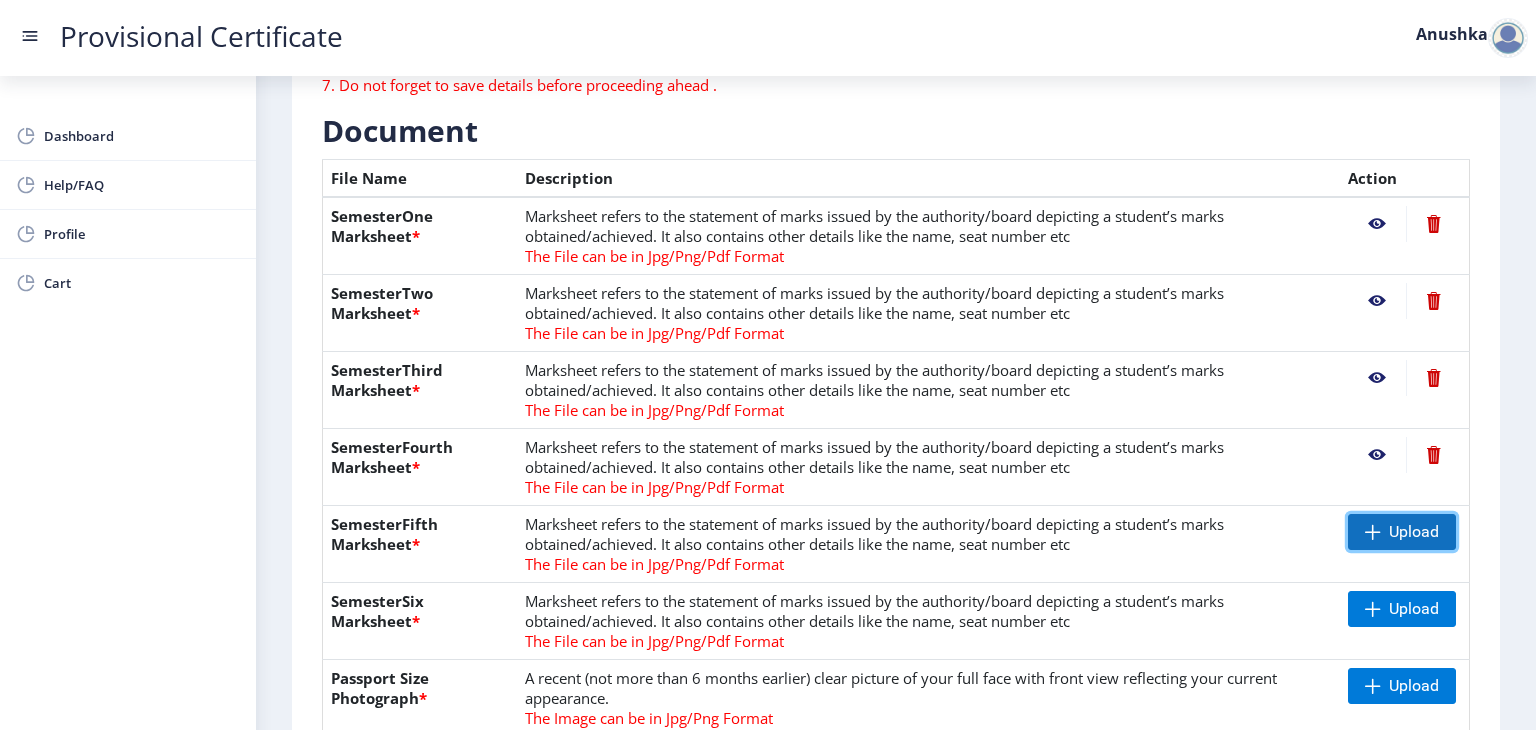 click on "Upload" 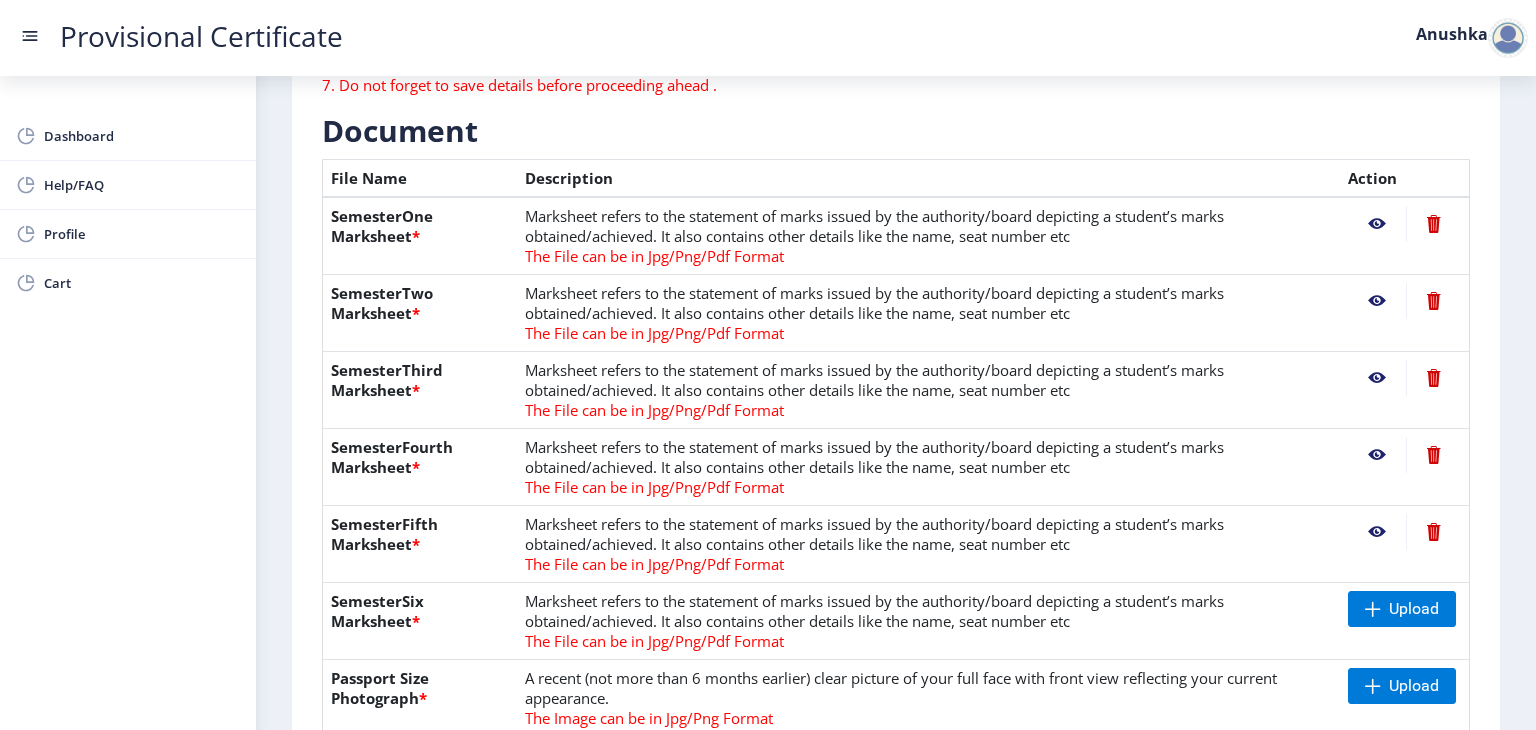 click 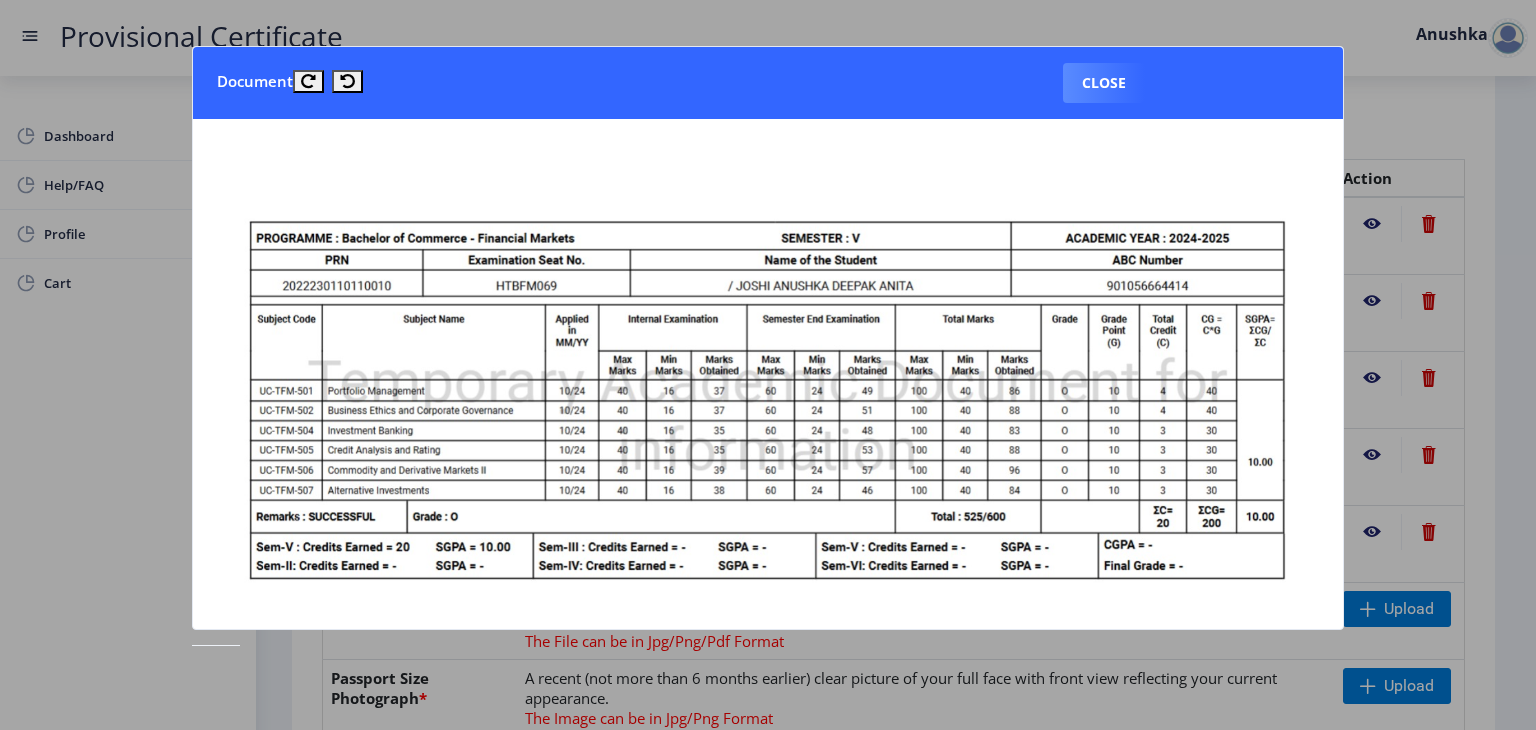 scroll, scrollTop: 8, scrollLeft: 0, axis: vertical 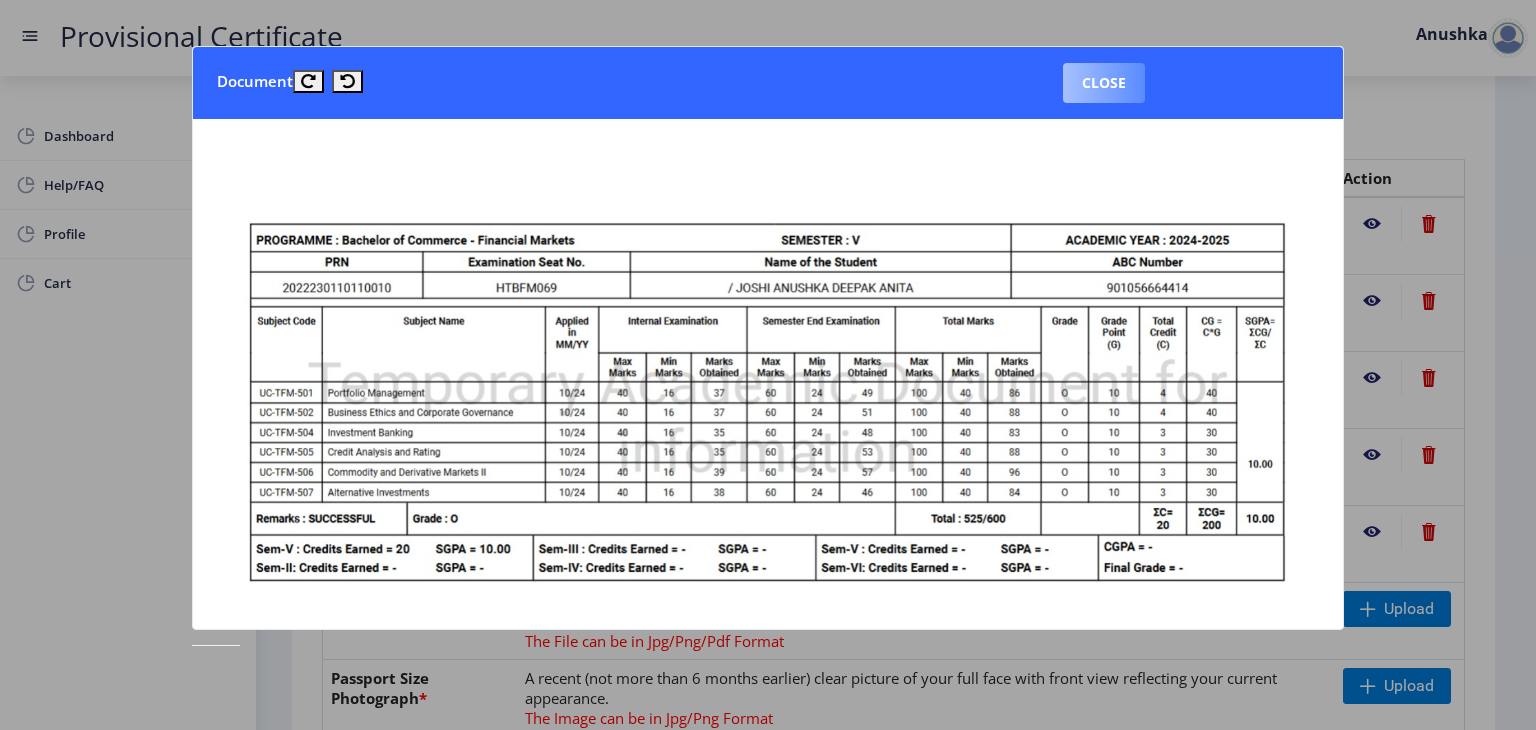 click on "Close" at bounding box center [1104, 83] 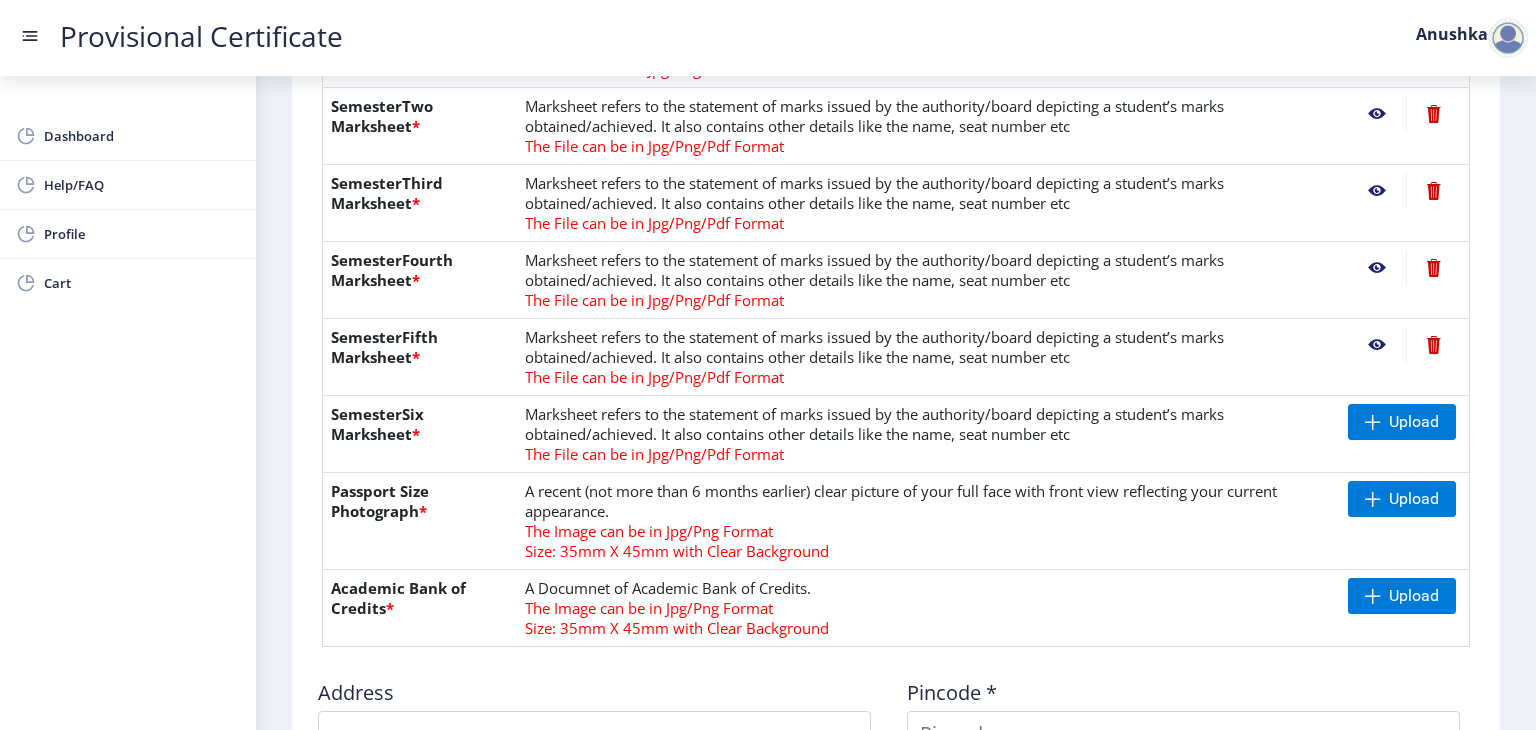 scroll, scrollTop: 596, scrollLeft: 0, axis: vertical 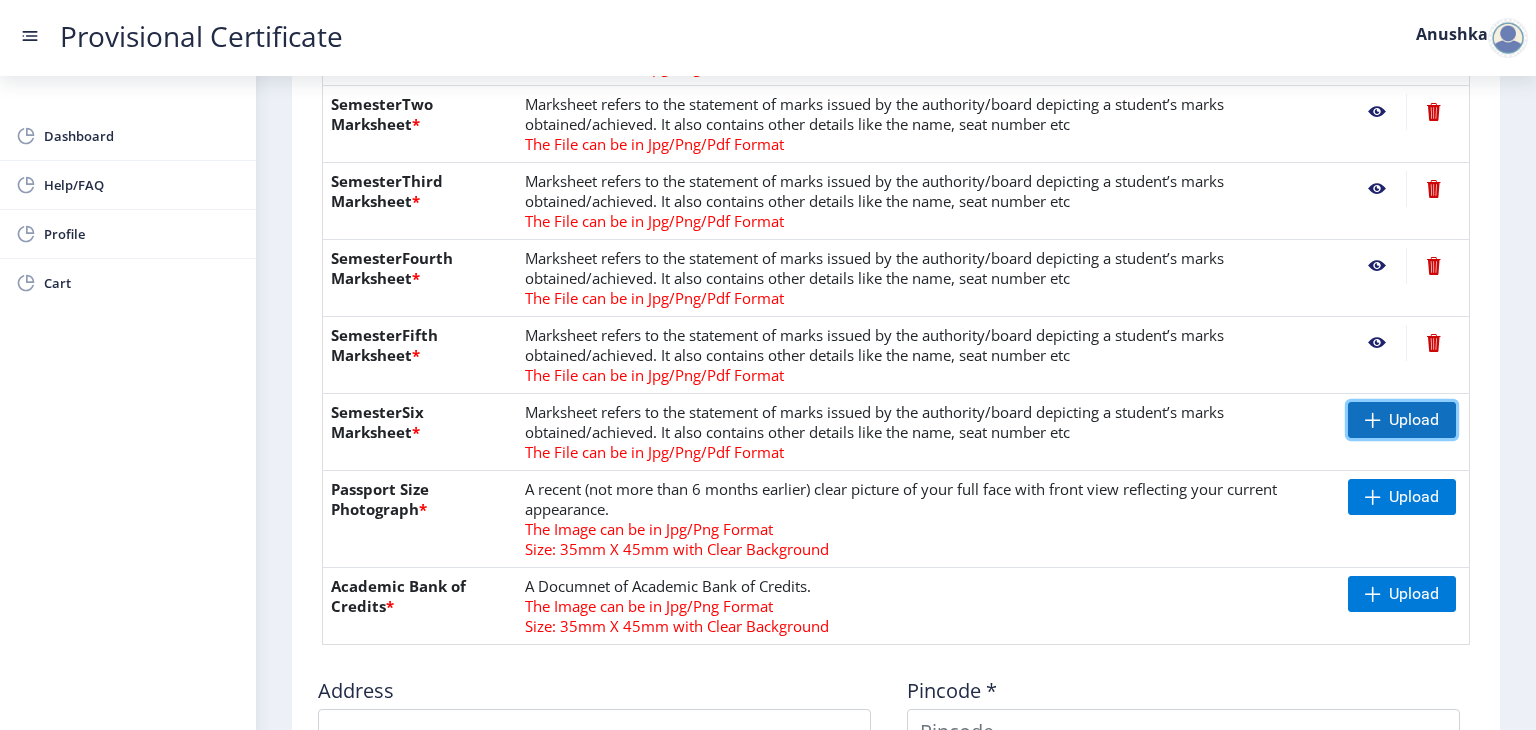 click on "Upload" 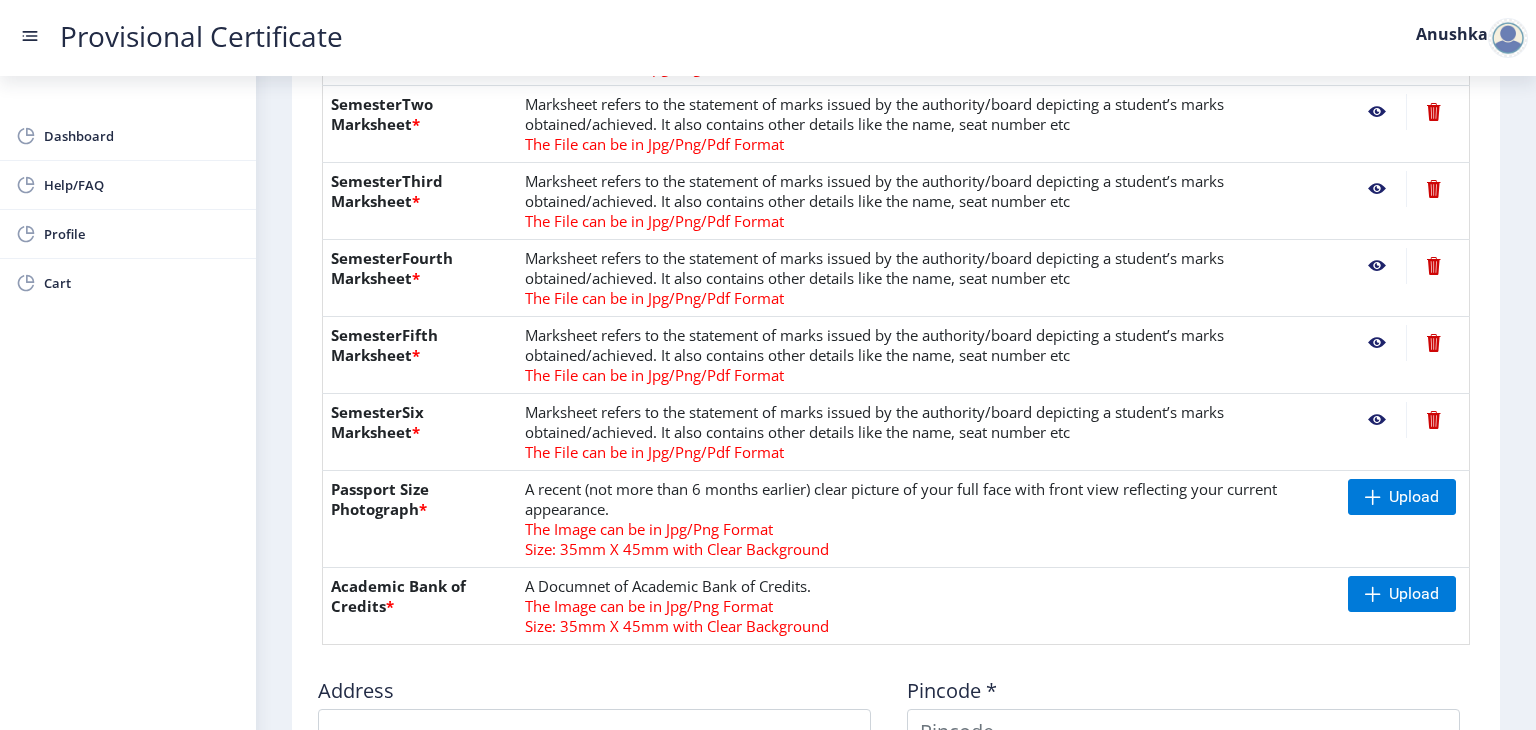 click 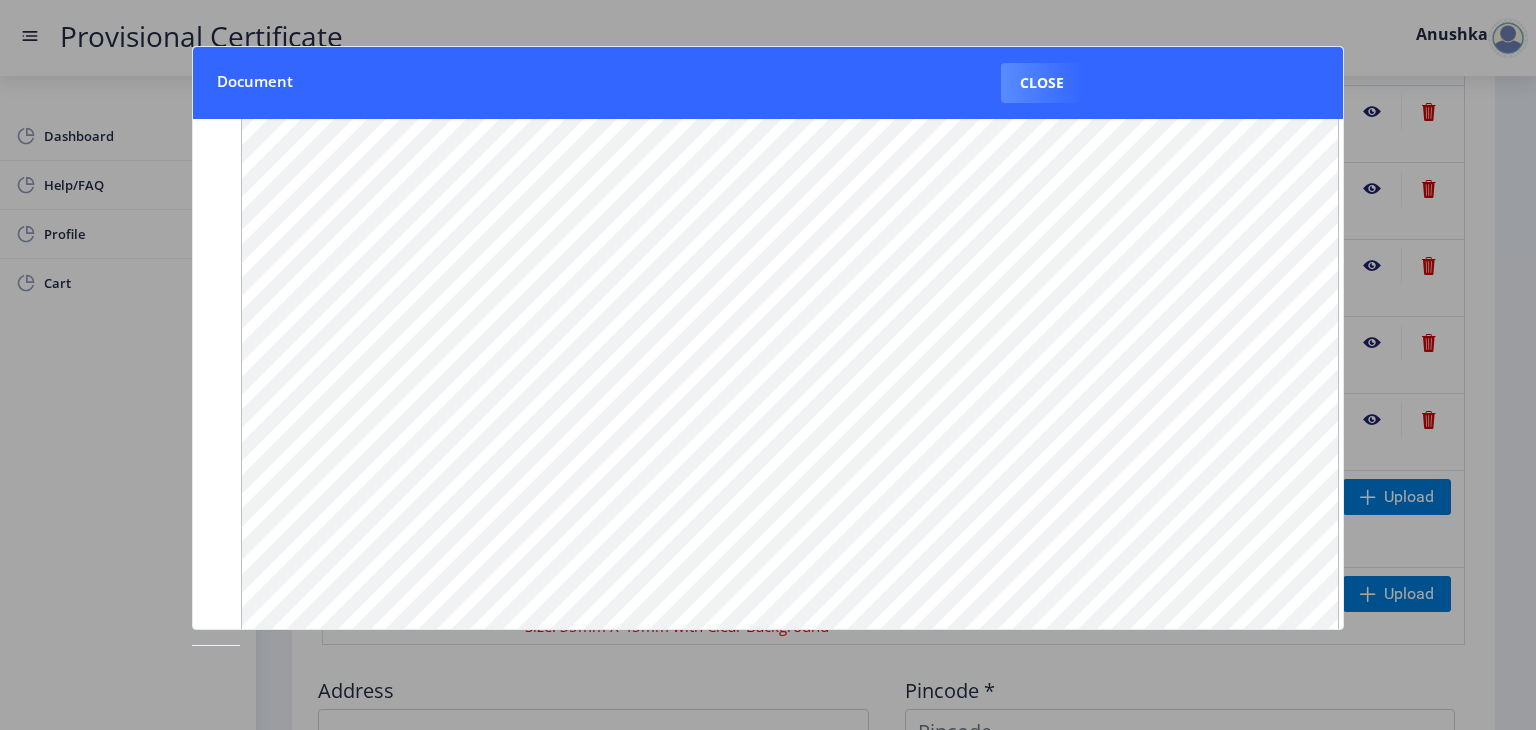 scroll, scrollTop: 54, scrollLeft: 0, axis: vertical 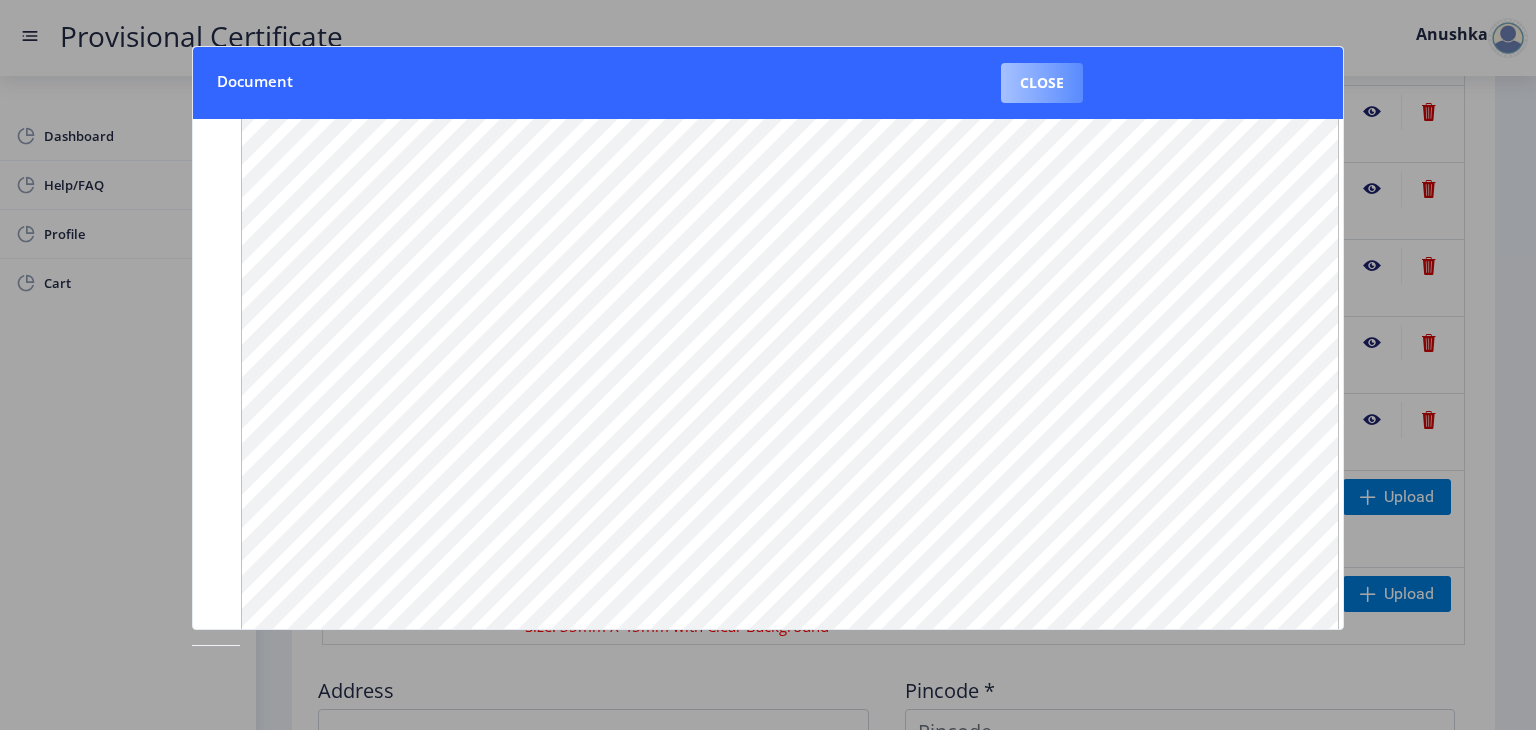 click on "Close" at bounding box center (1042, 83) 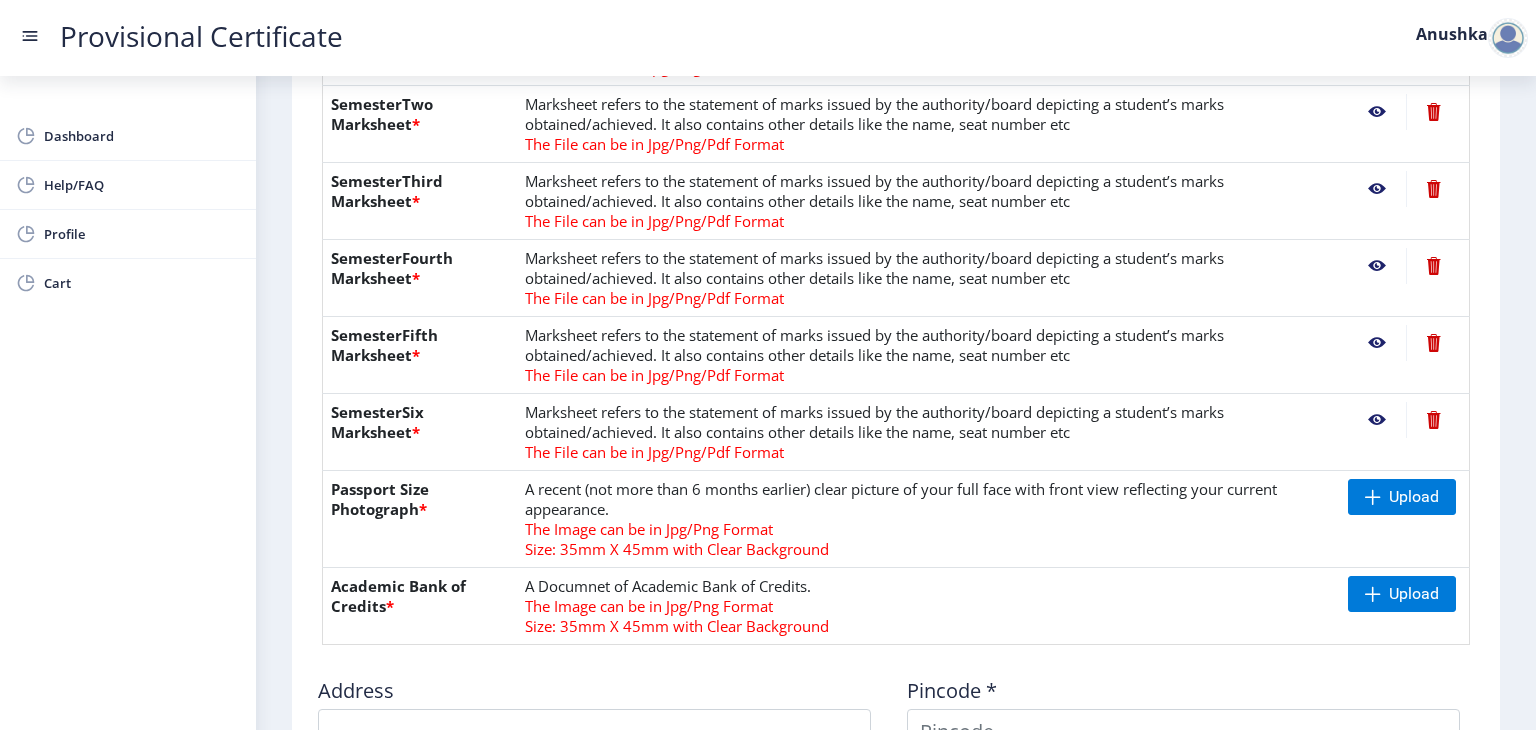 scroll, scrollTop: 715, scrollLeft: 0, axis: vertical 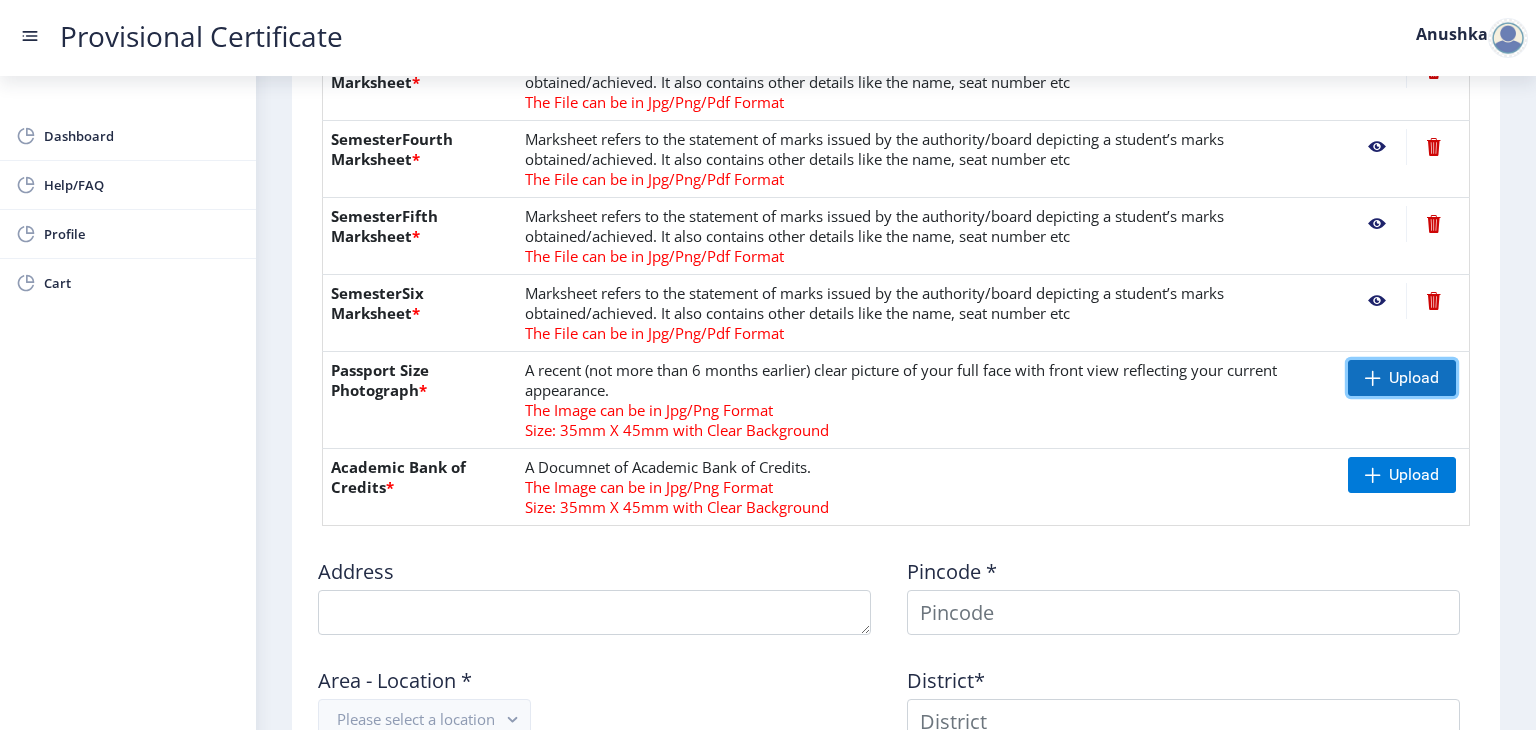 click on "Upload" 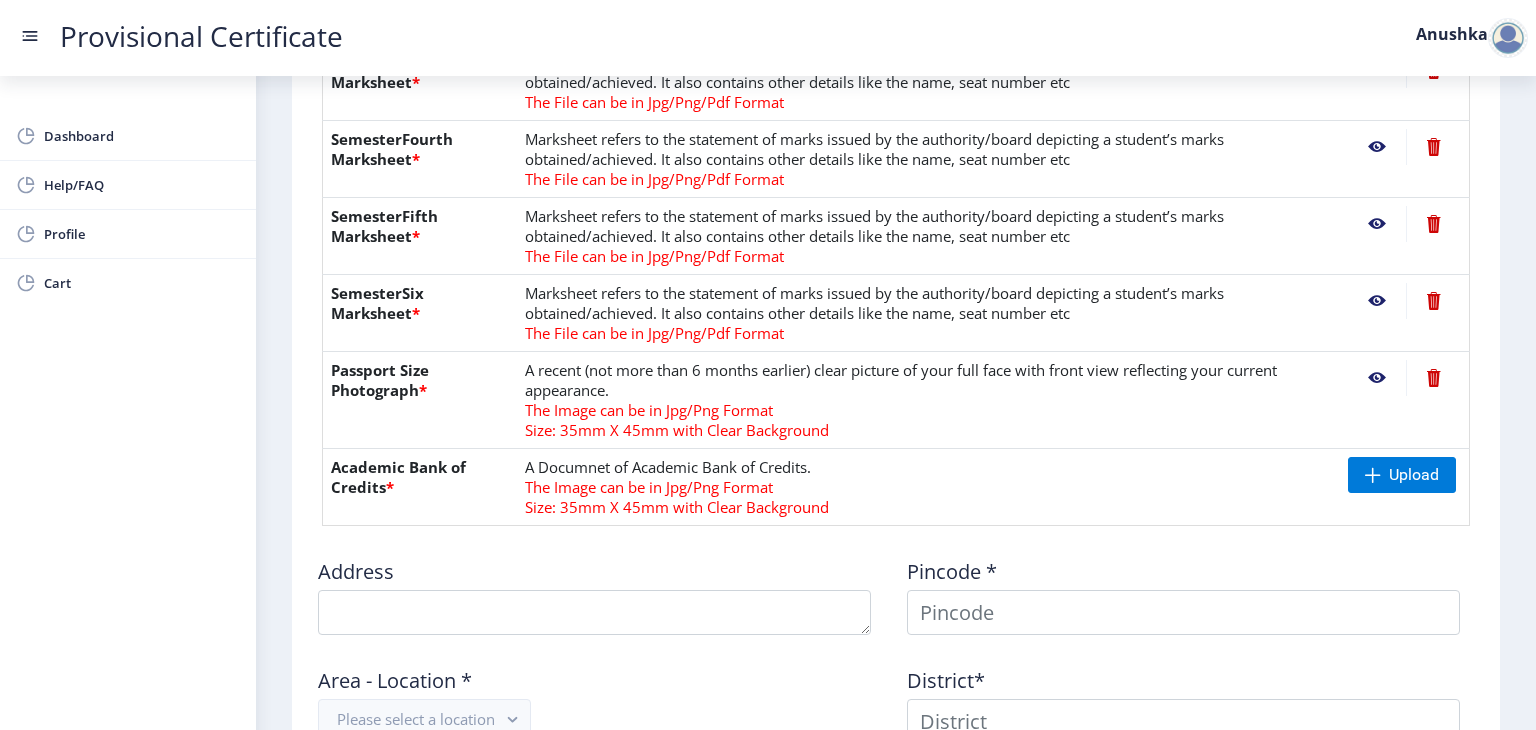 click 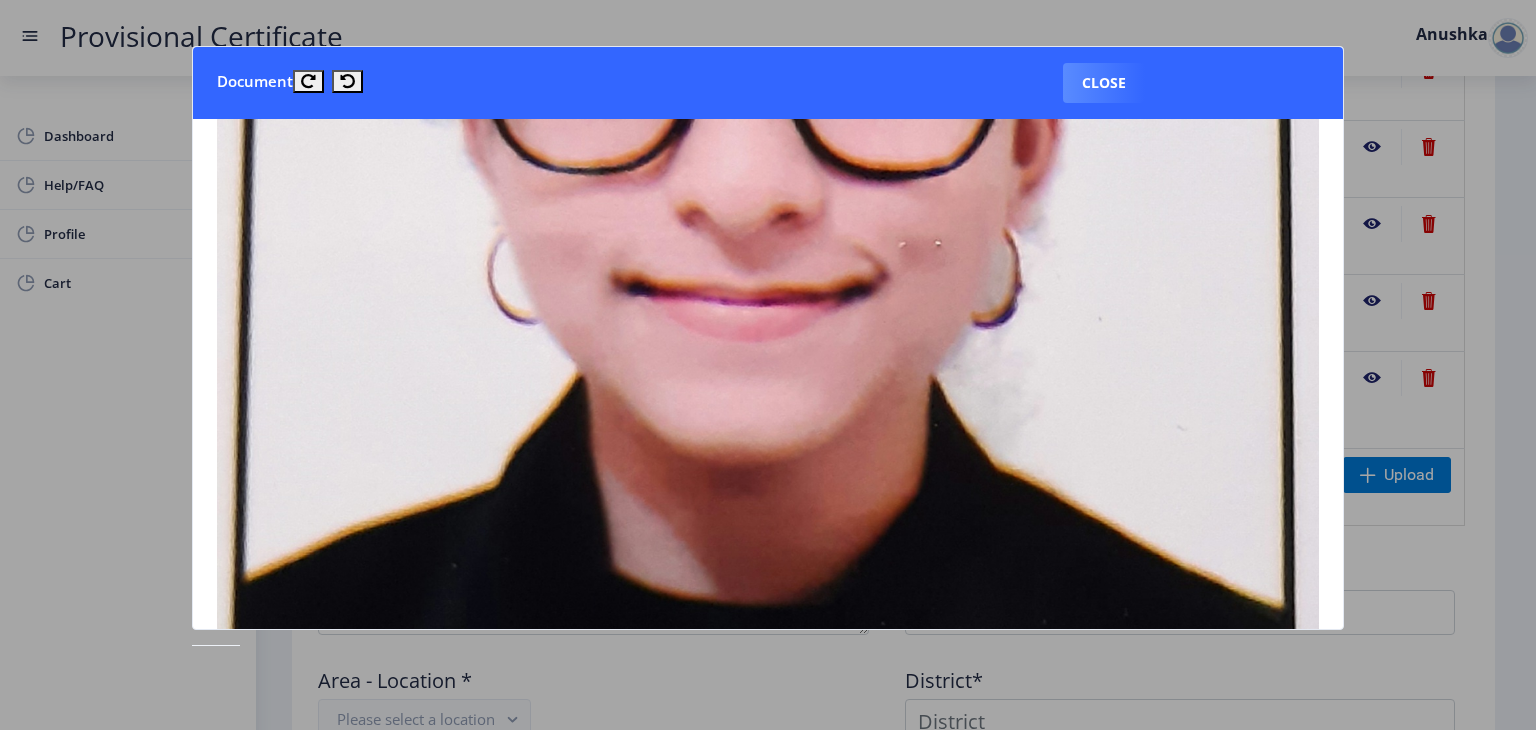 scroll, scrollTop: 547, scrollLeft: 0, axis: vertical 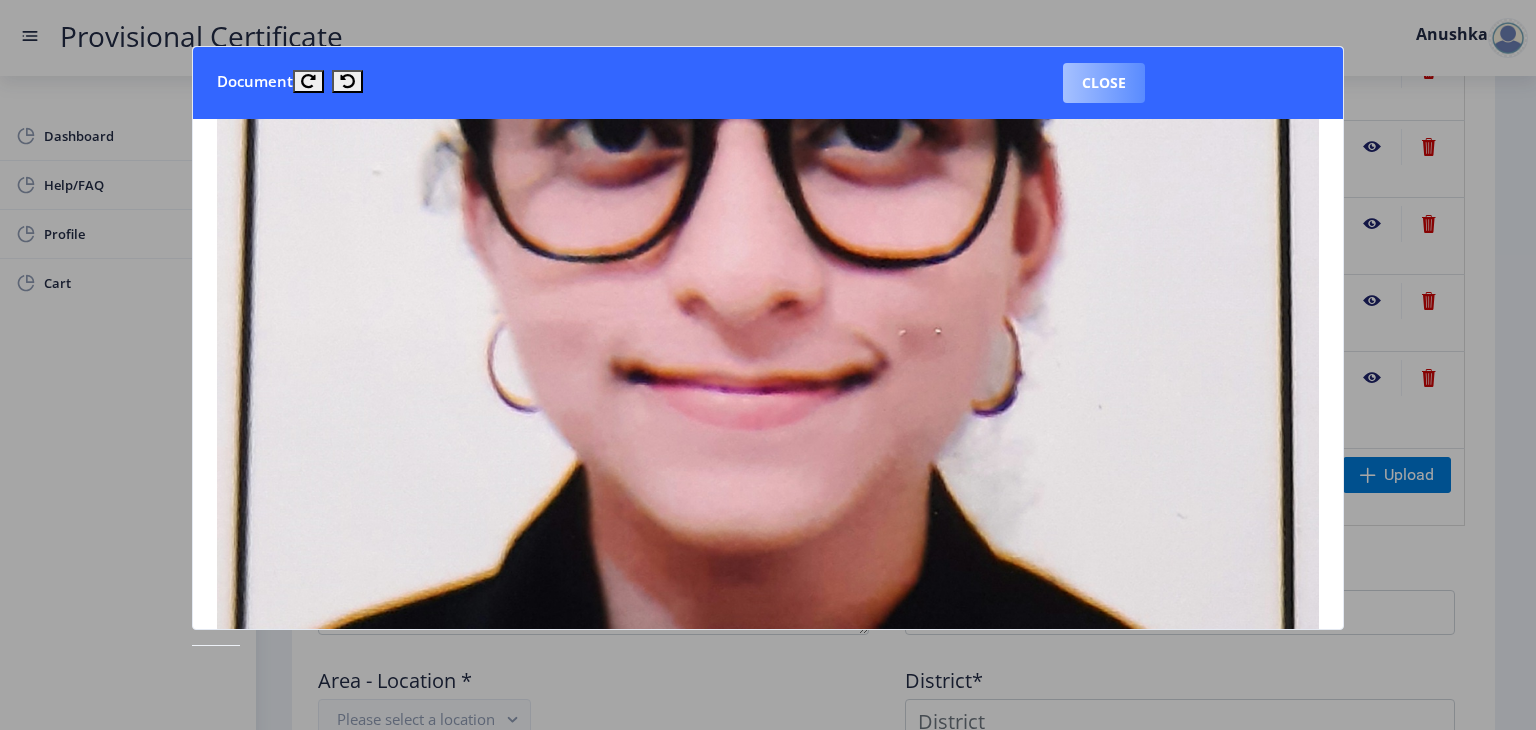 click on "Close" at bounding box center [1104, 83] 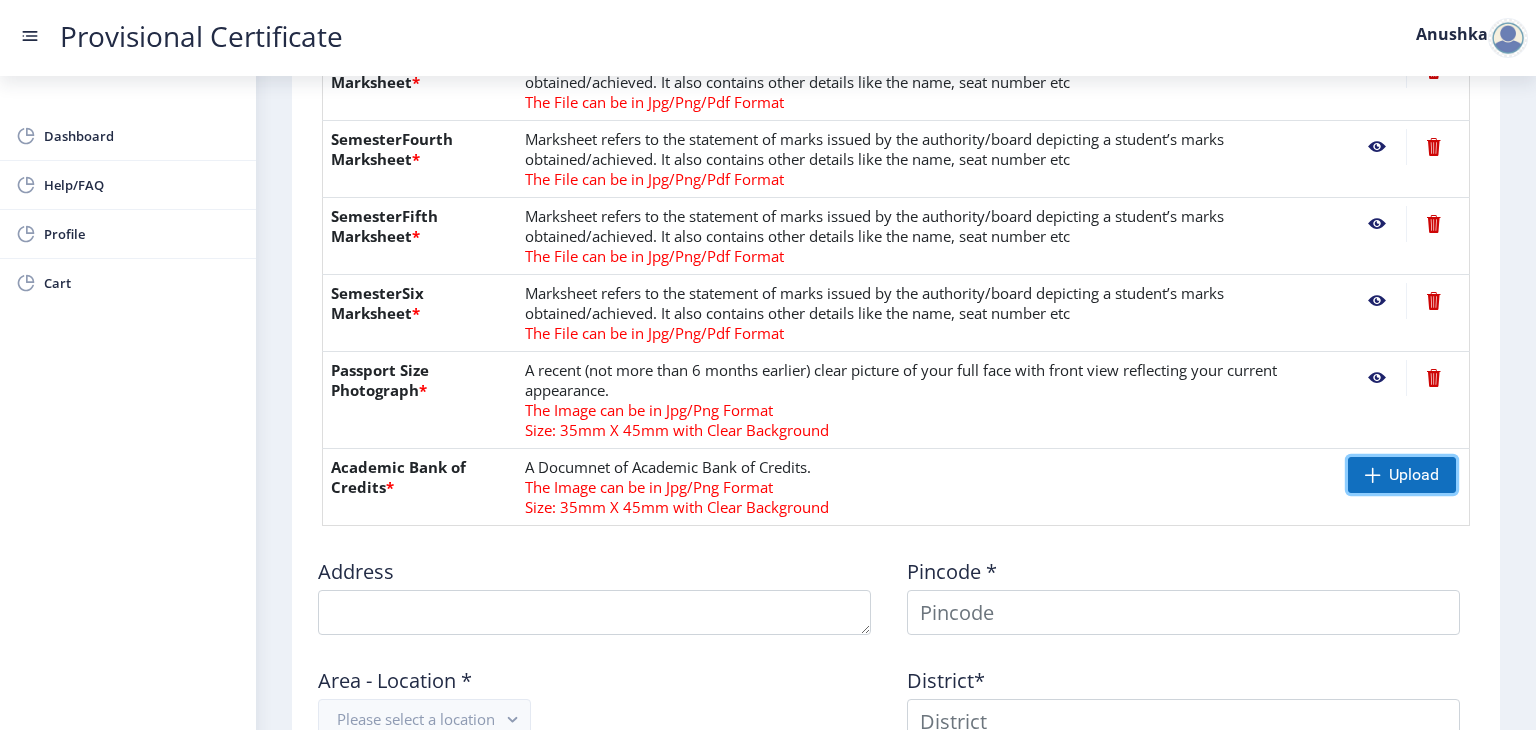 click on "Upload" 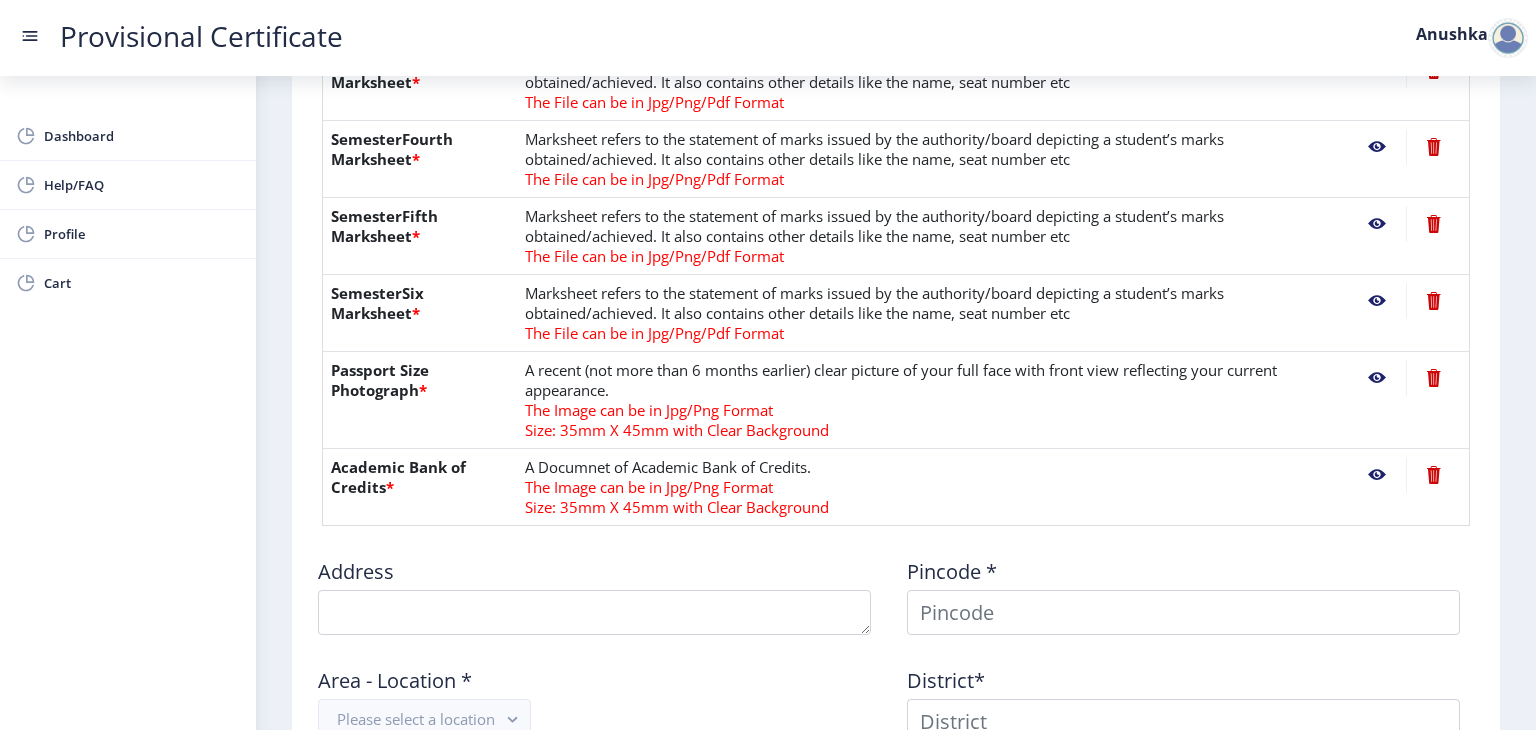 click 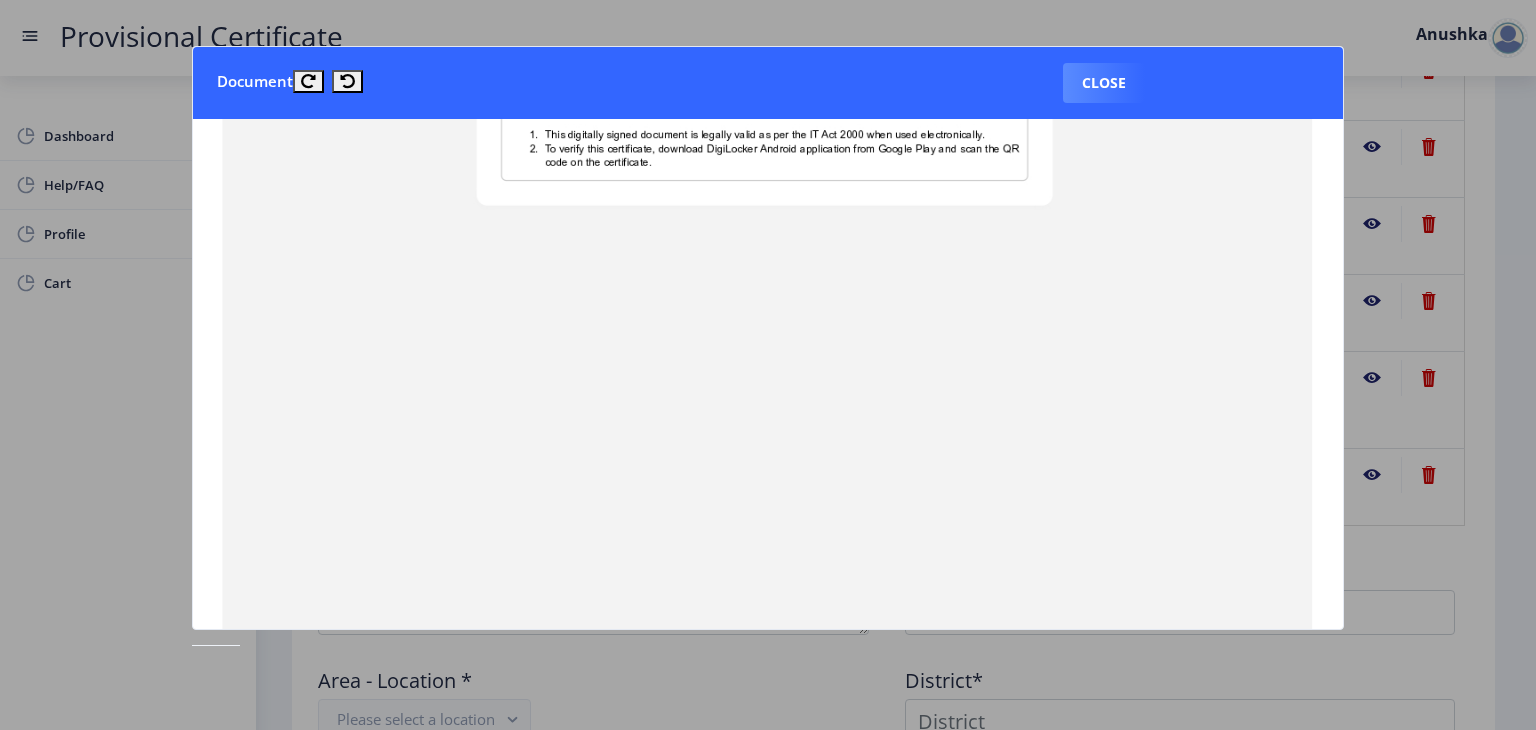 scroll, scrollTop: 368, scrollLeft: 0, axis: vertical 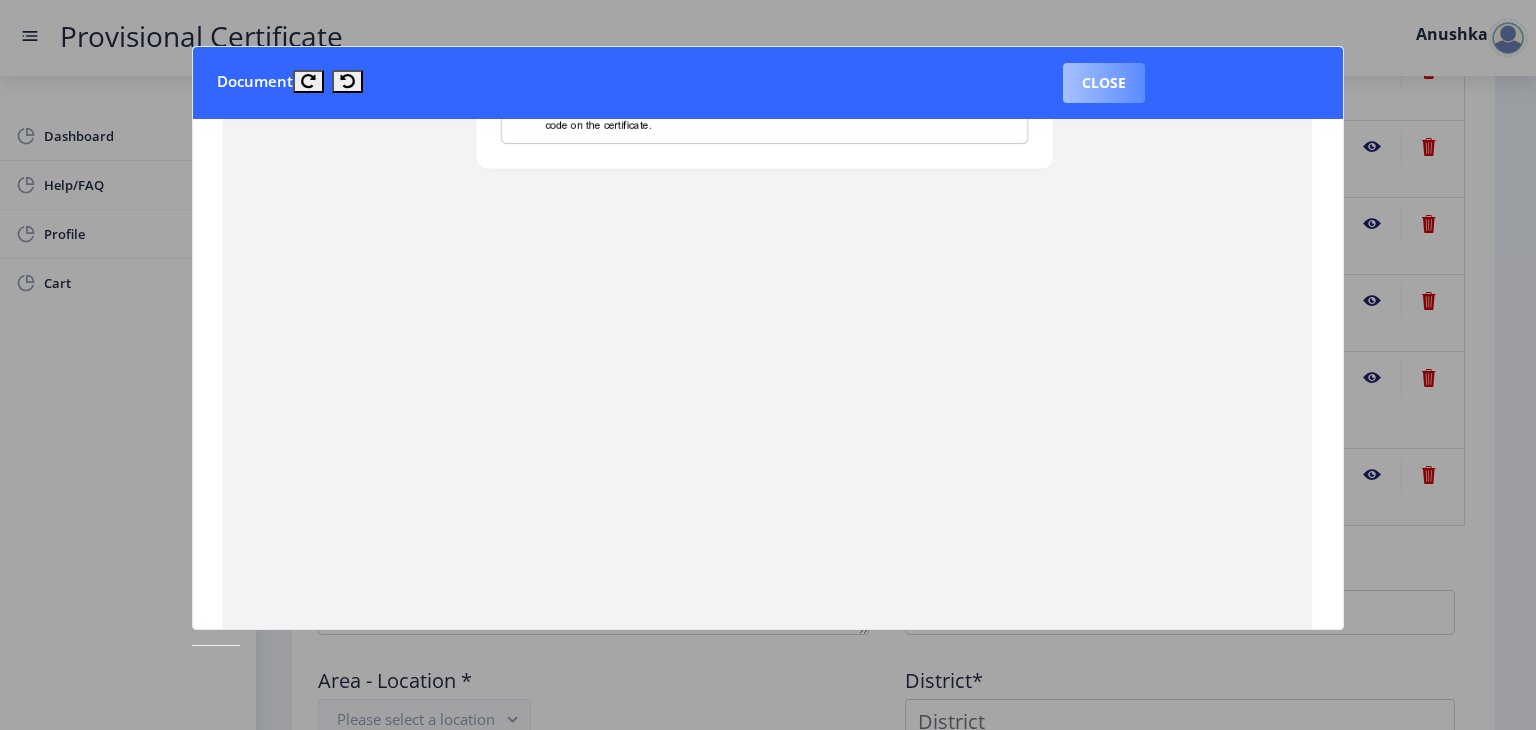 click on "Close" at bounding box center (1104, 83) 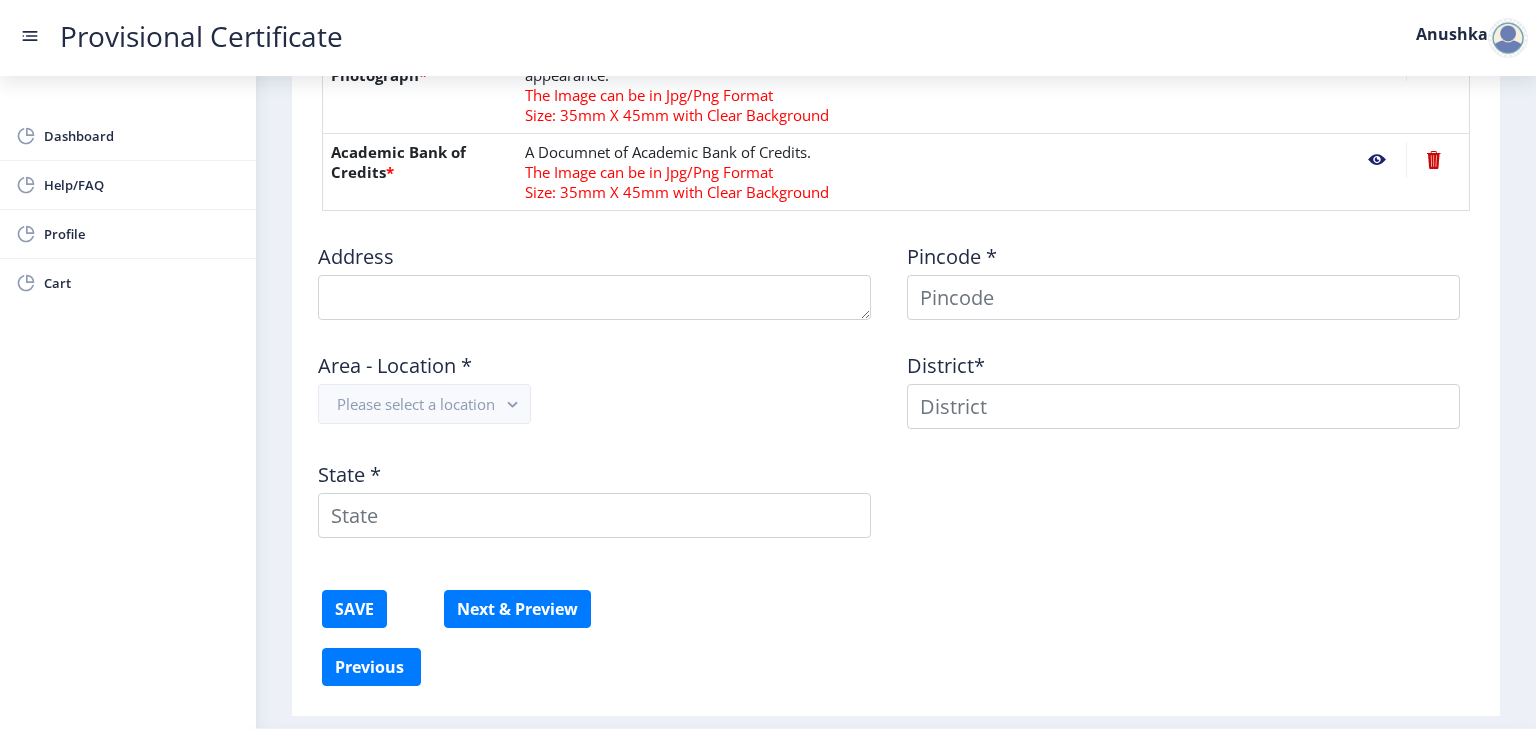 scroll, scrollTop: 1054, scrollLeft: 0, axis: vertical 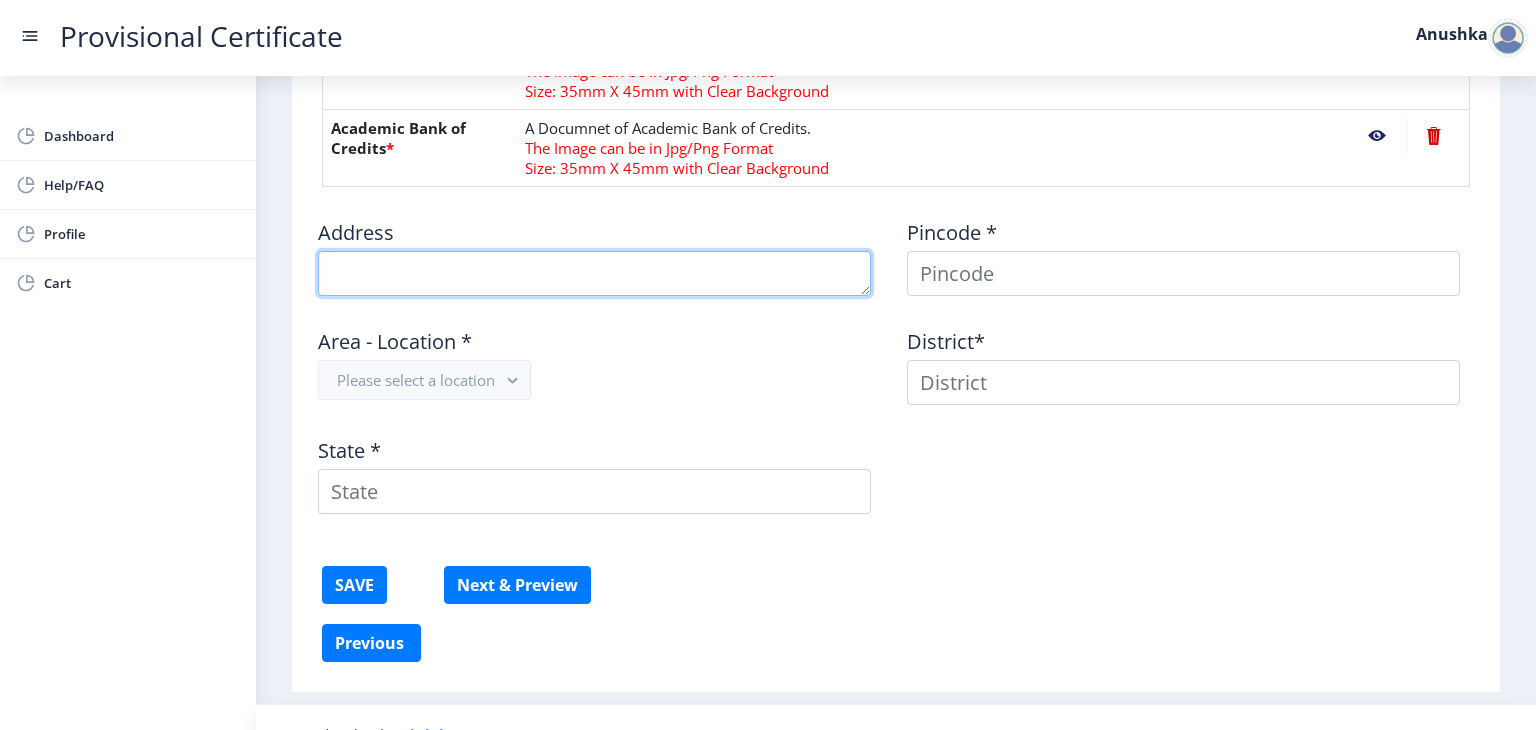 click at bounding box center [594, 273] 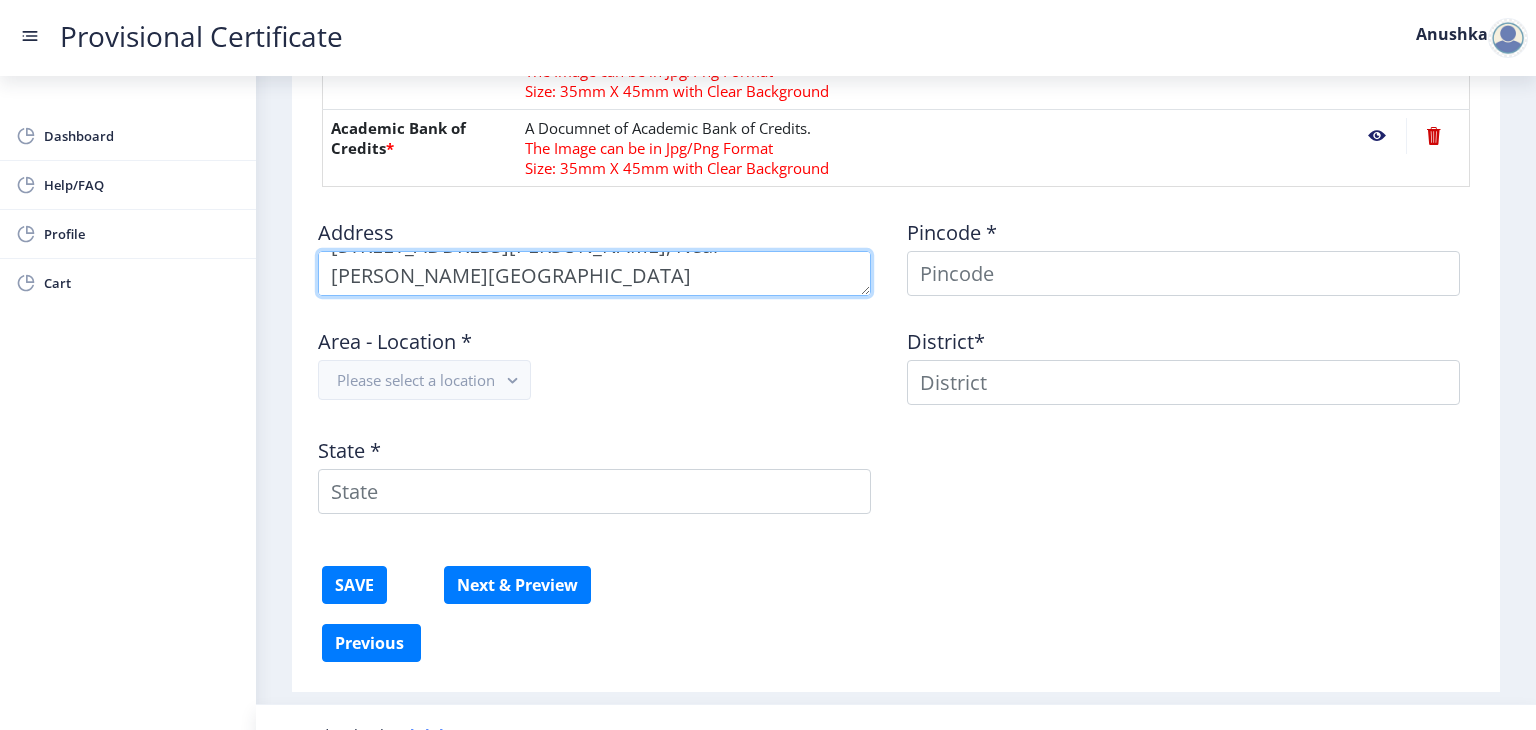 scroll, scrollTop: 28, scrollLeft: 0, axis: vertical 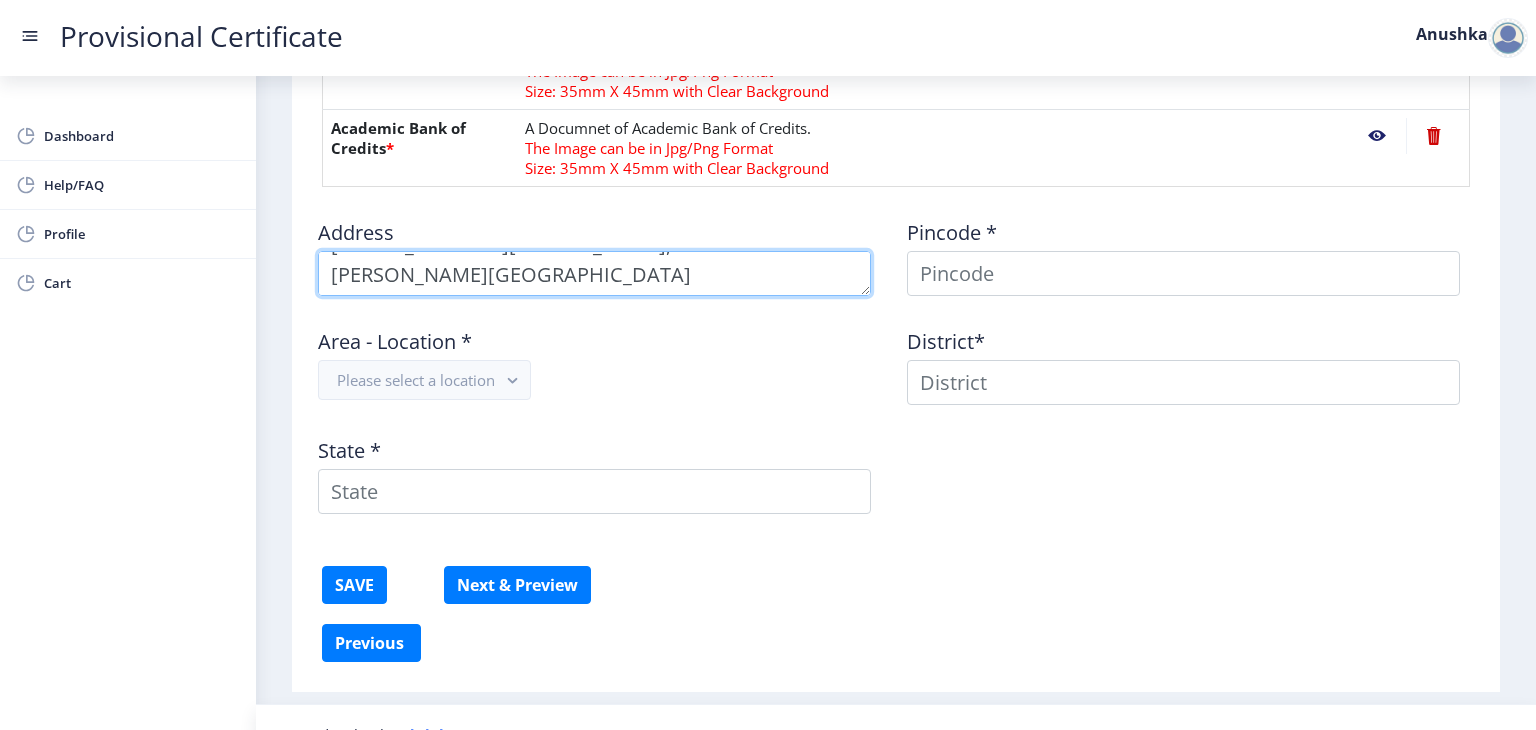 type on "[STREET_ADDRESS][PERSON_NAME], Near [PERSON_NAME][GEOGRAPHIC_DATA]" 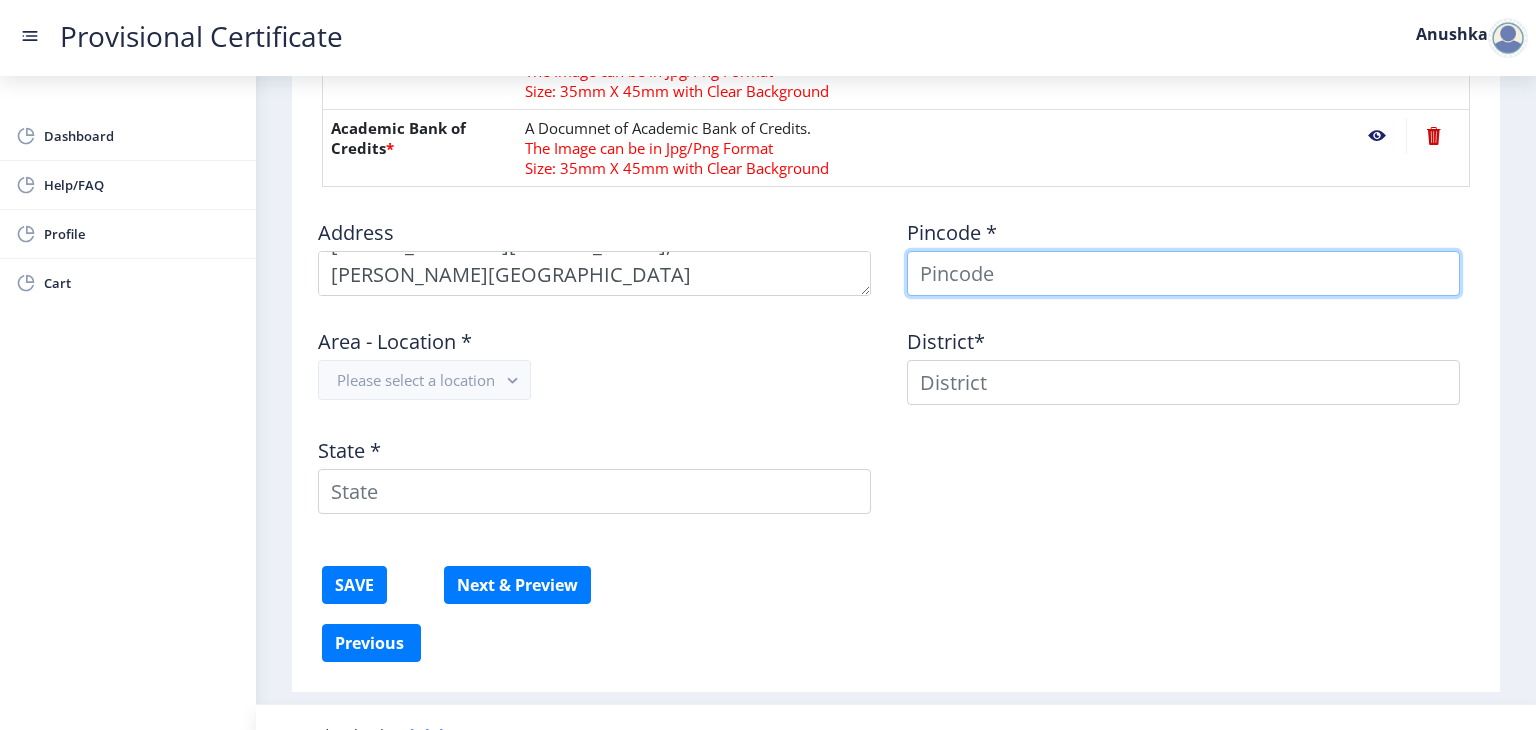 click at bounding box center (1183, 273) 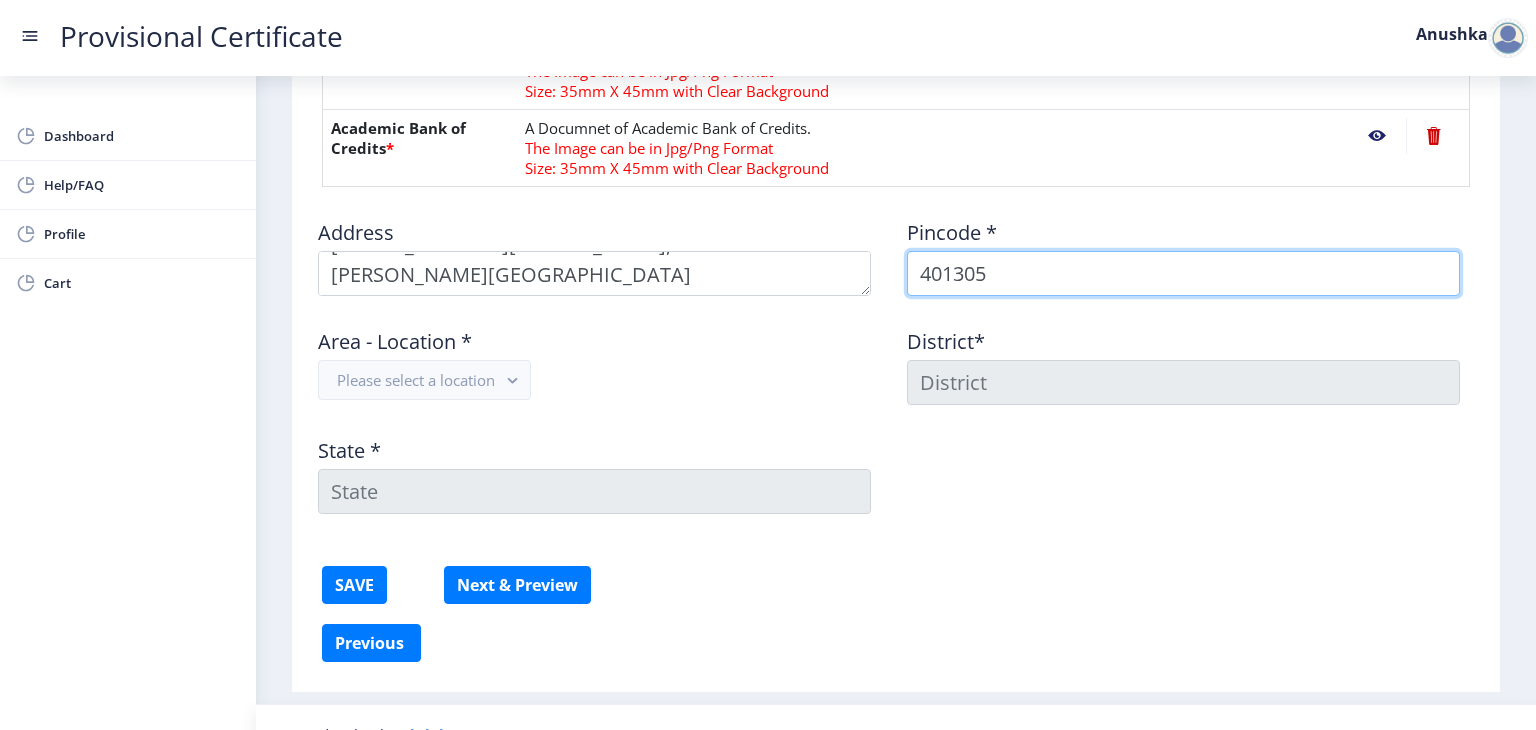 type on "401305" 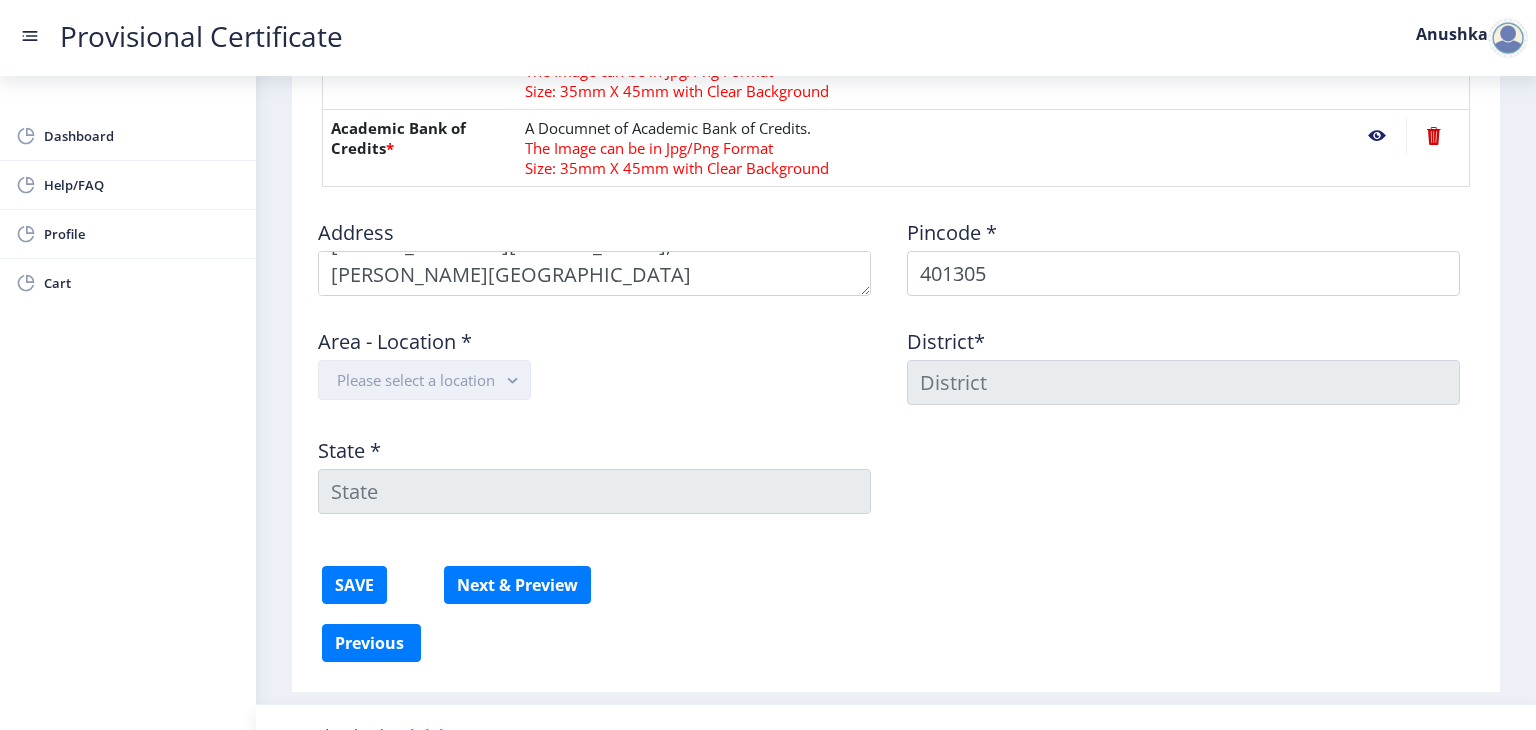 click on "Please select a location" 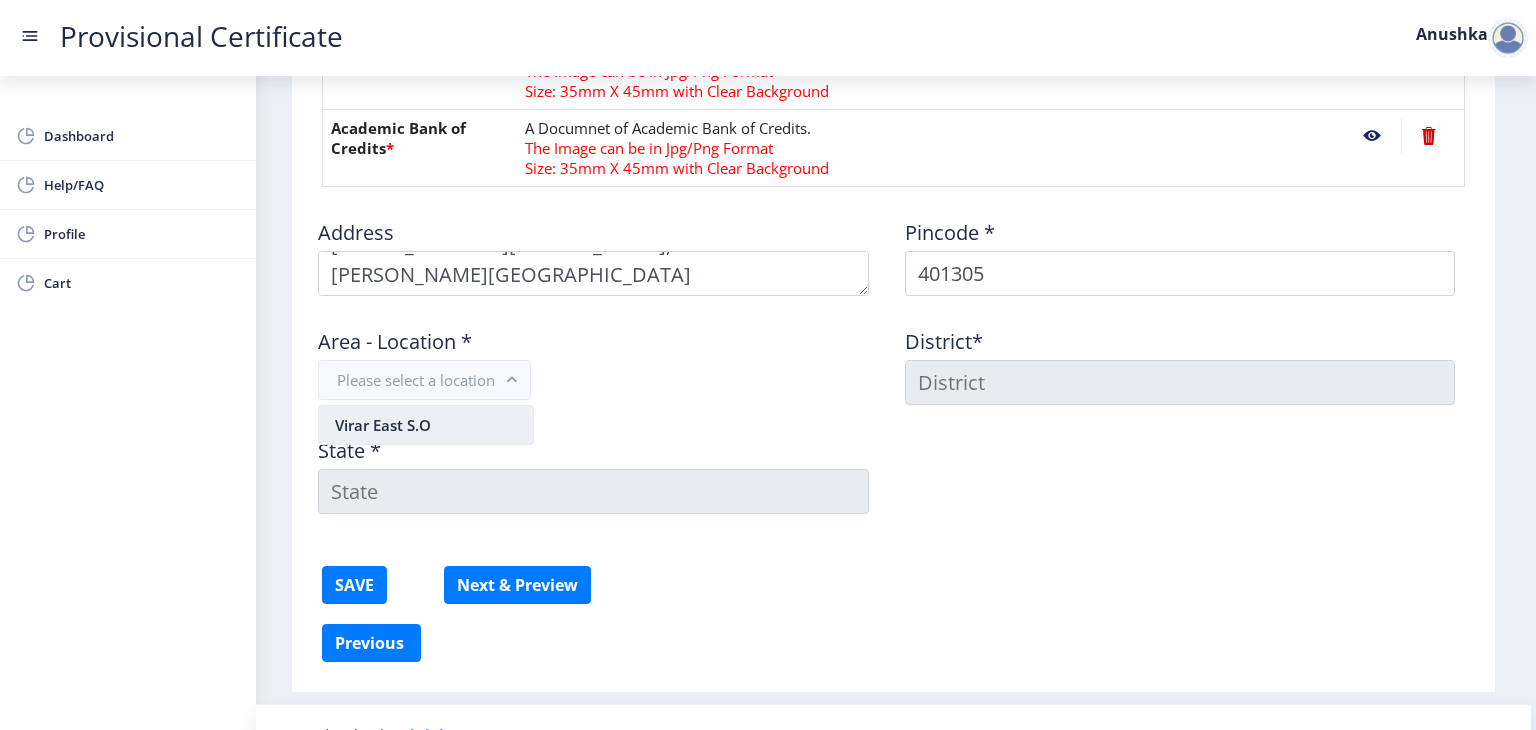 click on "Virar East S.O" at bounding box center [426, 425] 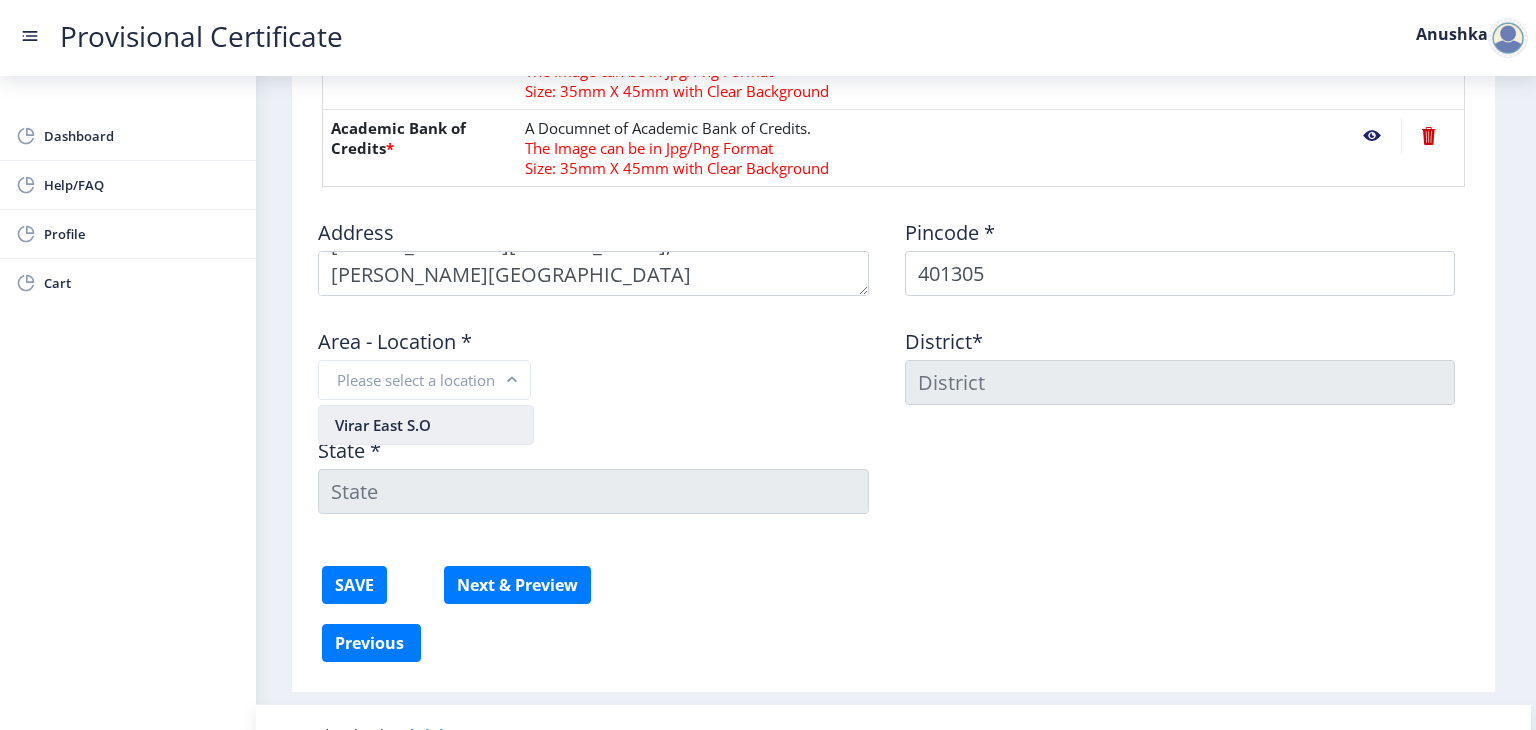 type on "PALGHAR" 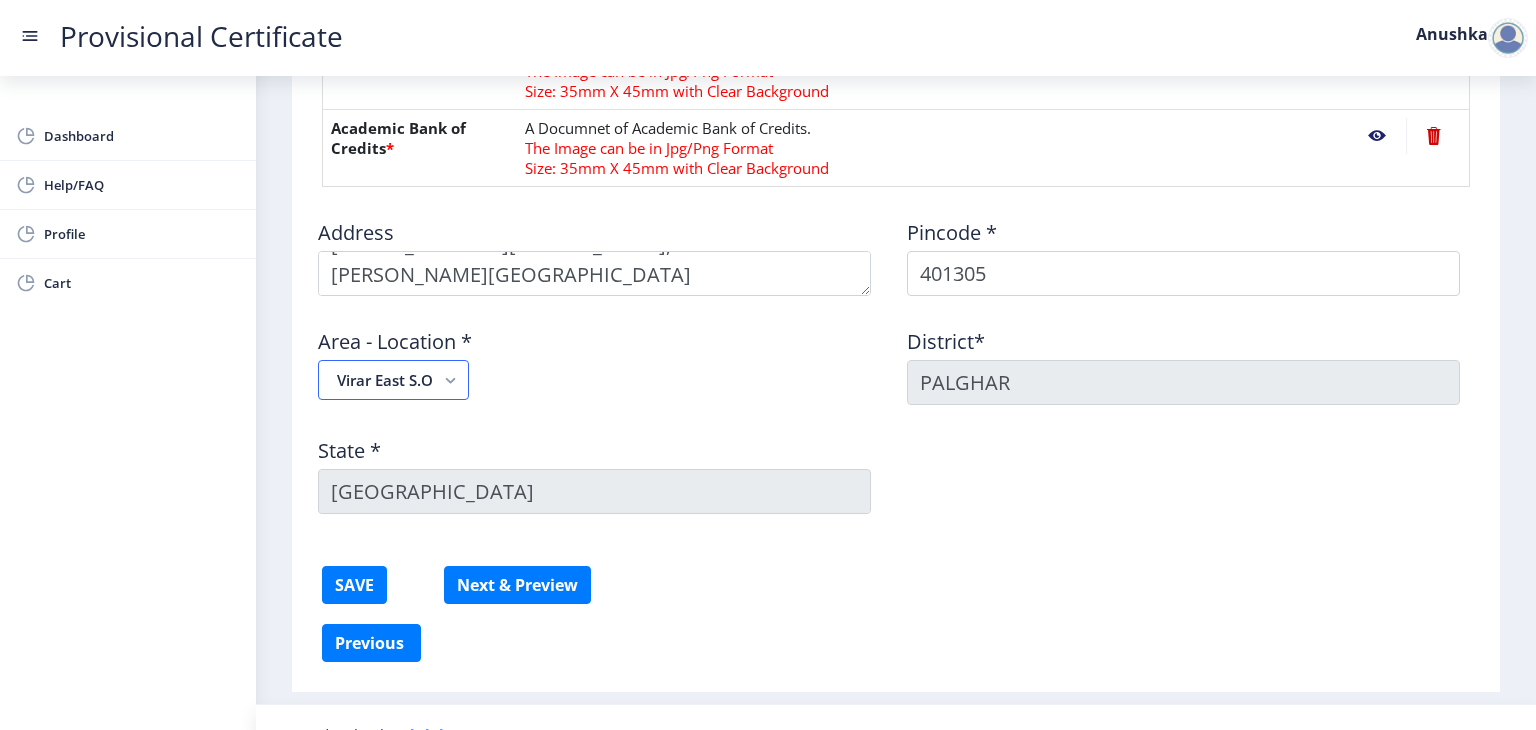scroll, scrollTop: 1086, scrollLeft: 0, axis: vertical 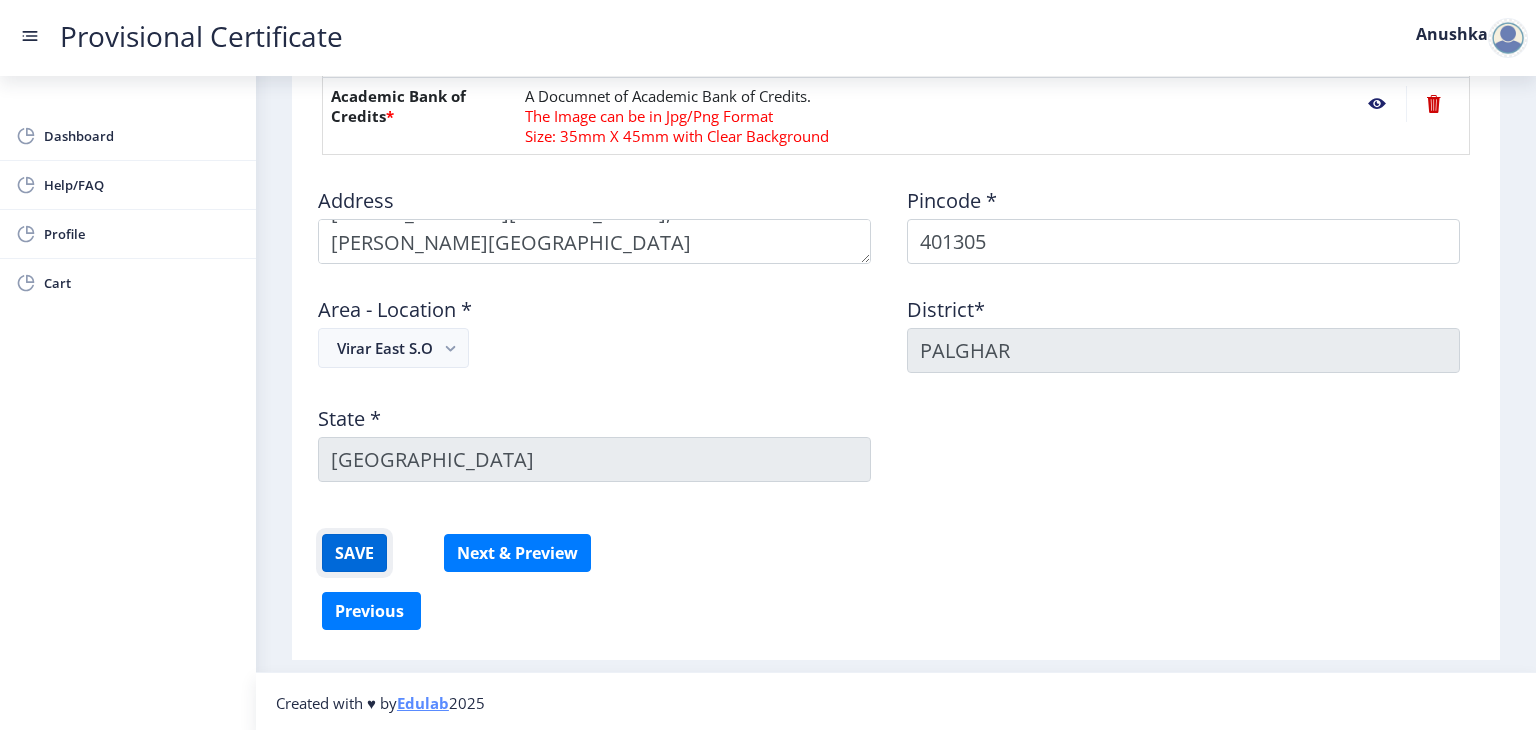 click on "SAVE" 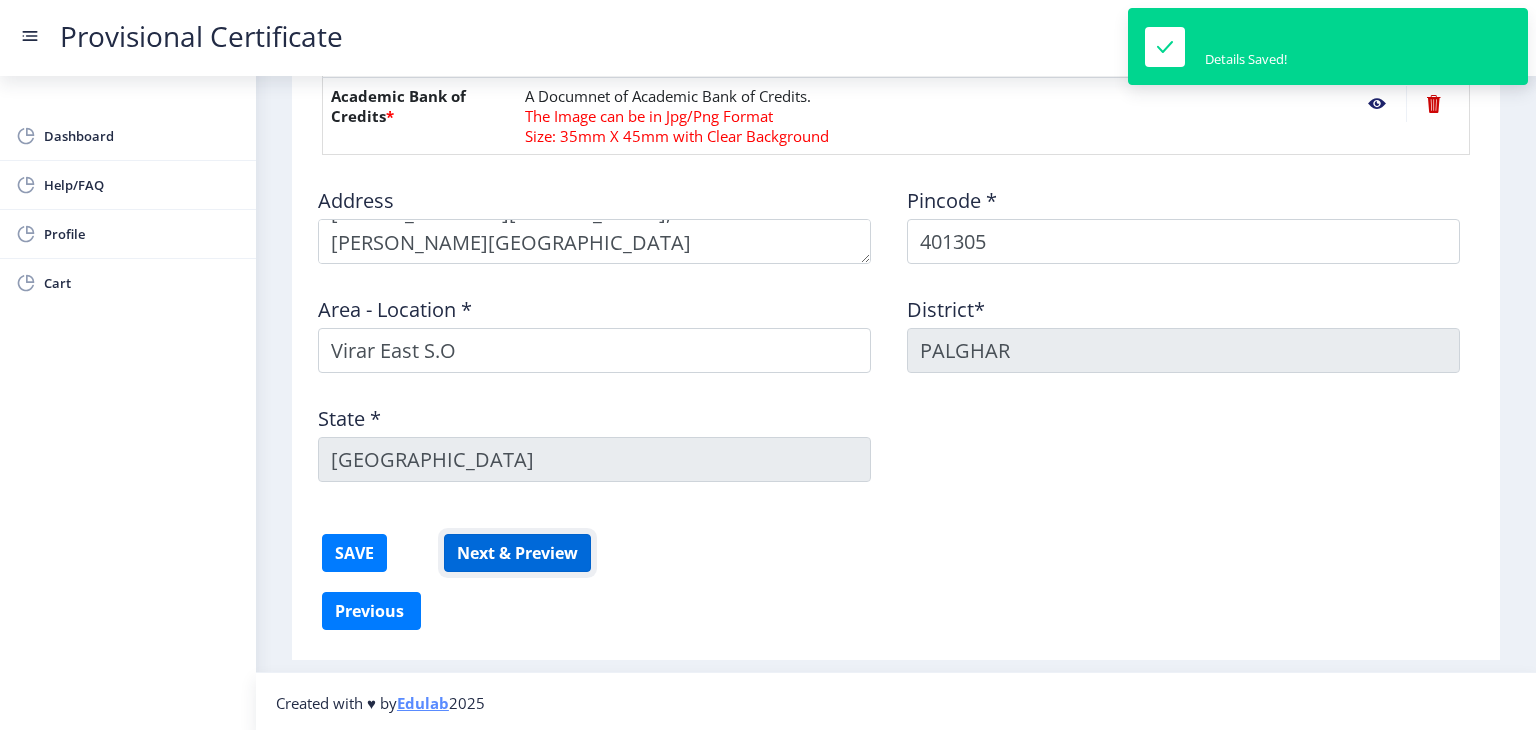 click on "Next & Preview" 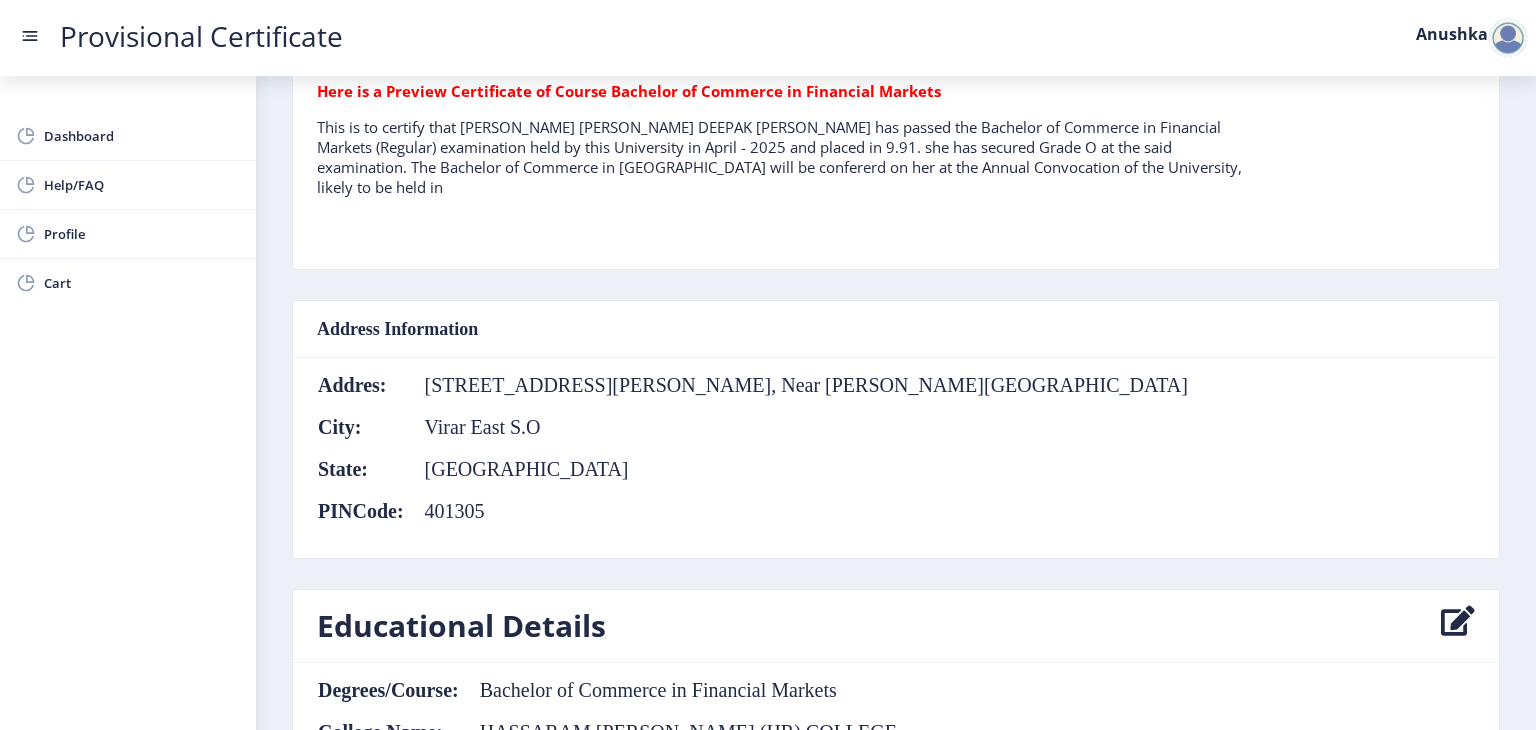 scroll, scrollTop: 600, scrollLeft: 0, axis: vertical 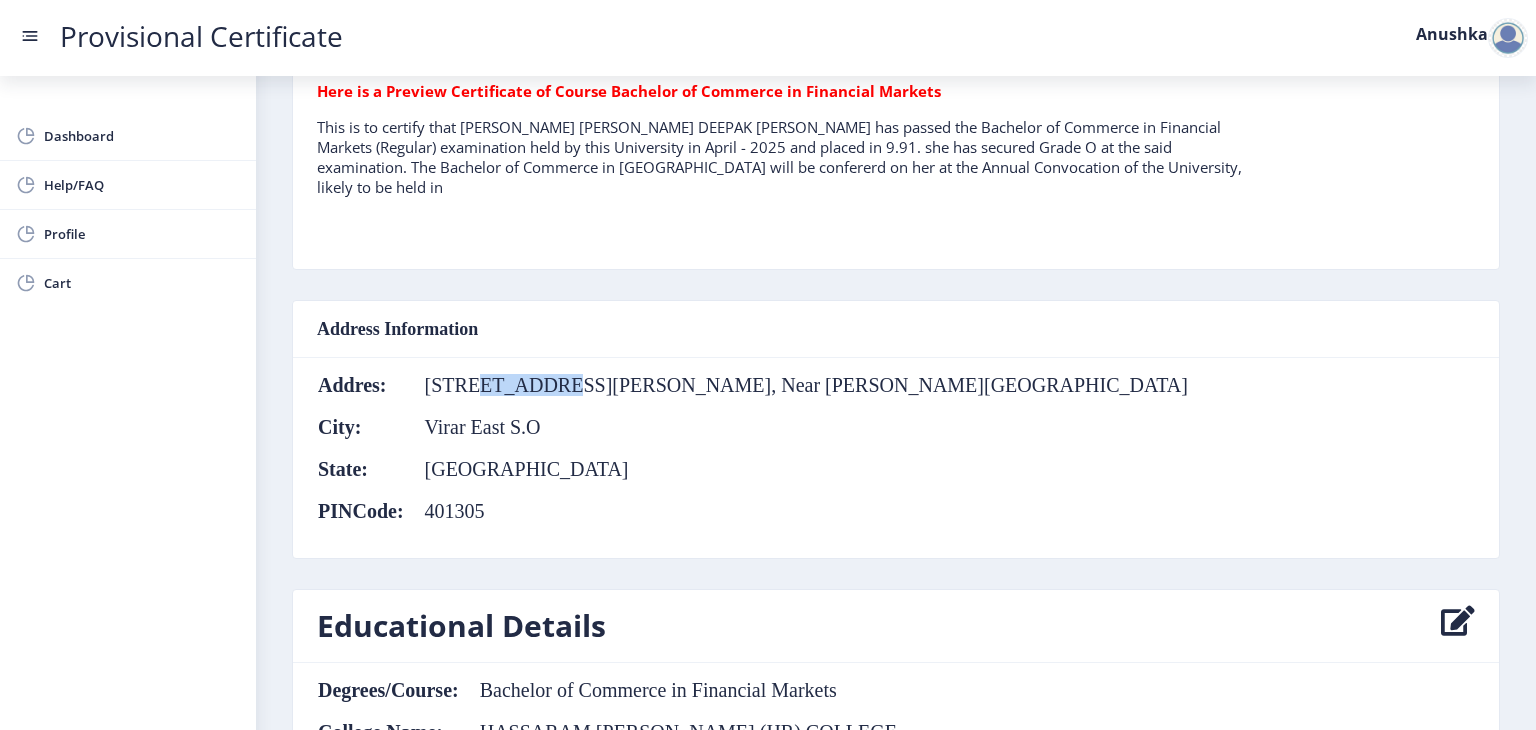 click on "[STREET_ADDRESS][PERSON_NAME], Near [PERSON_NAME][GEOGRAPHIC_DATA]" 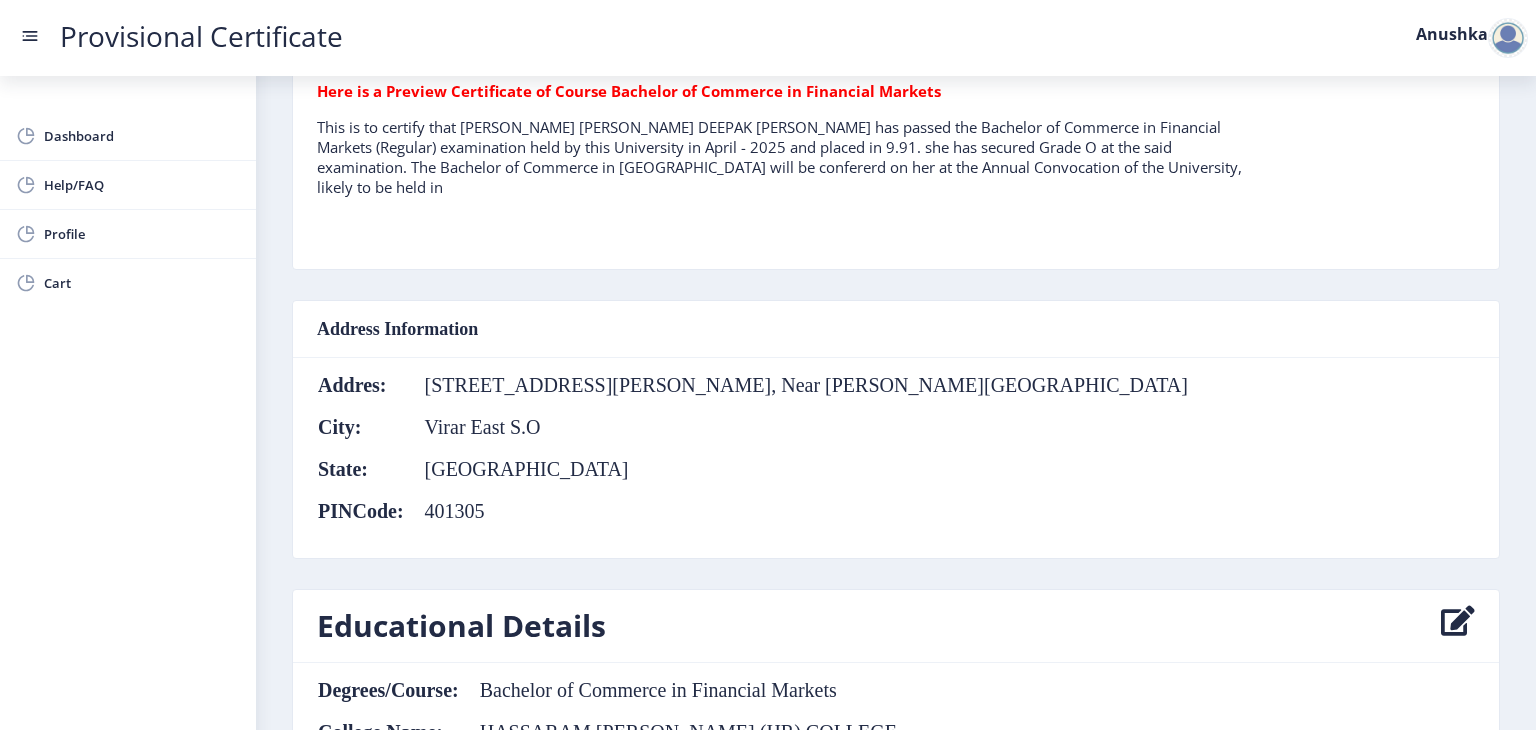 click on "Virar East S.O" 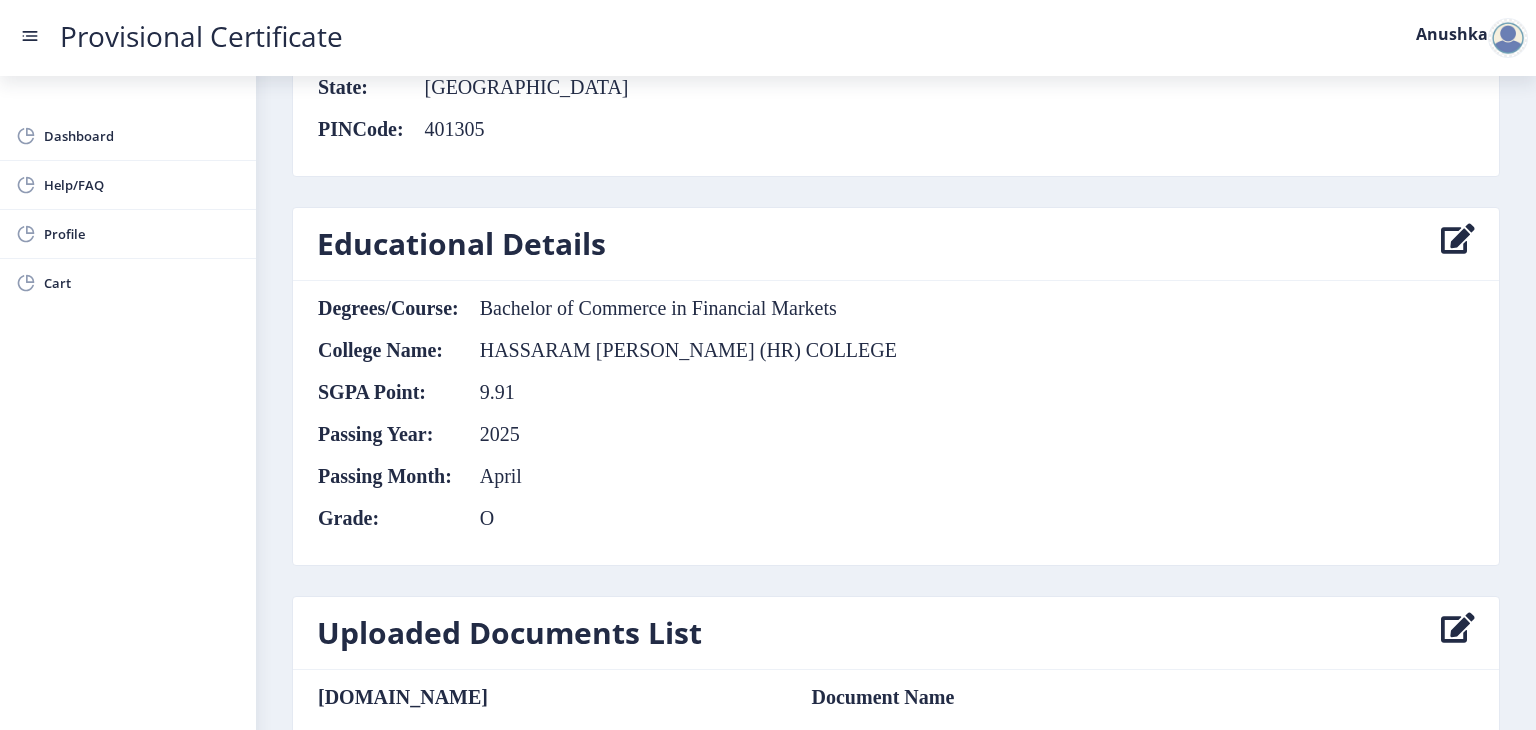 scroll, scrollTop: 982, scrollLeft: 0, axis: vertical 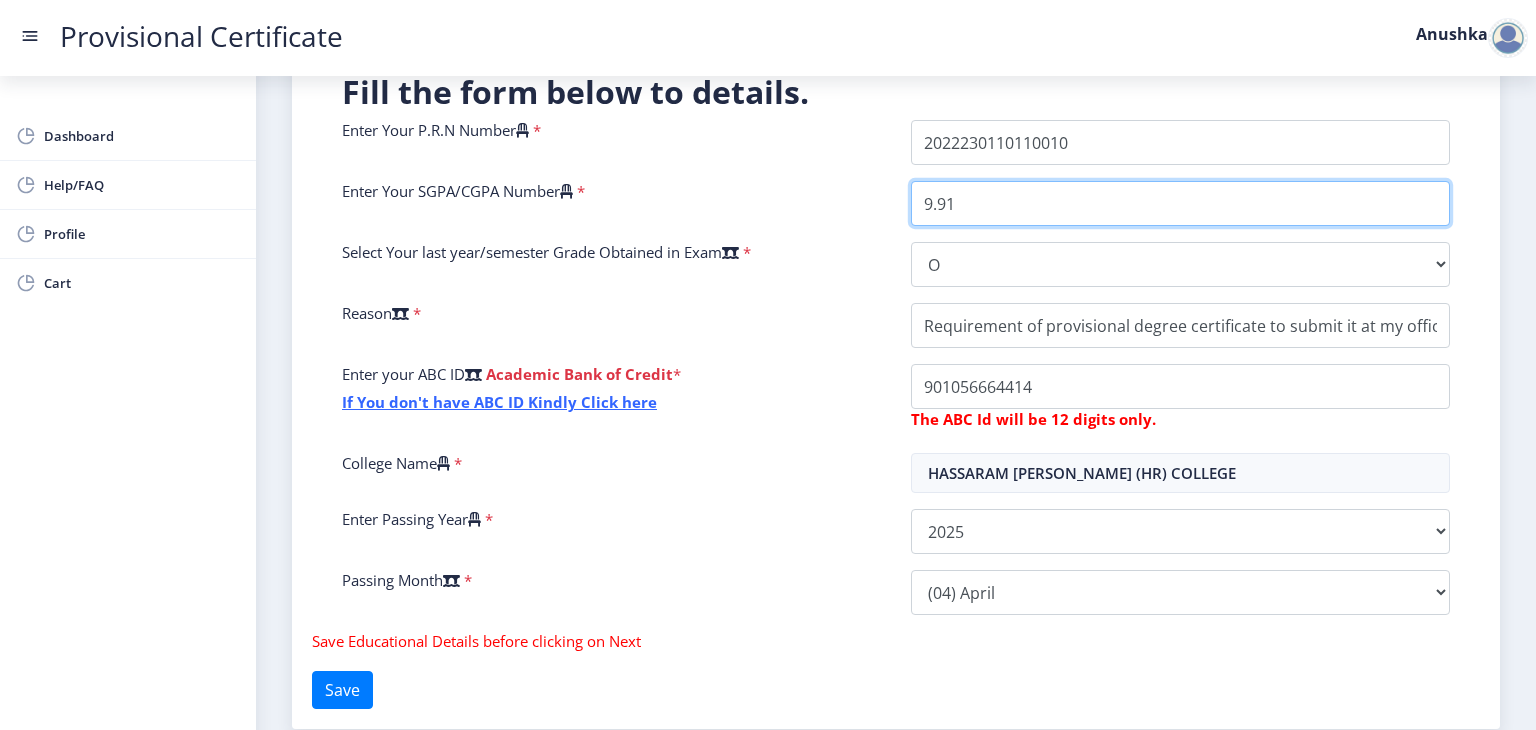 drag, startPoint x: 972, startPoint y: 210, endPoint x: 846, endPoint y: 197, distance: 126.66886 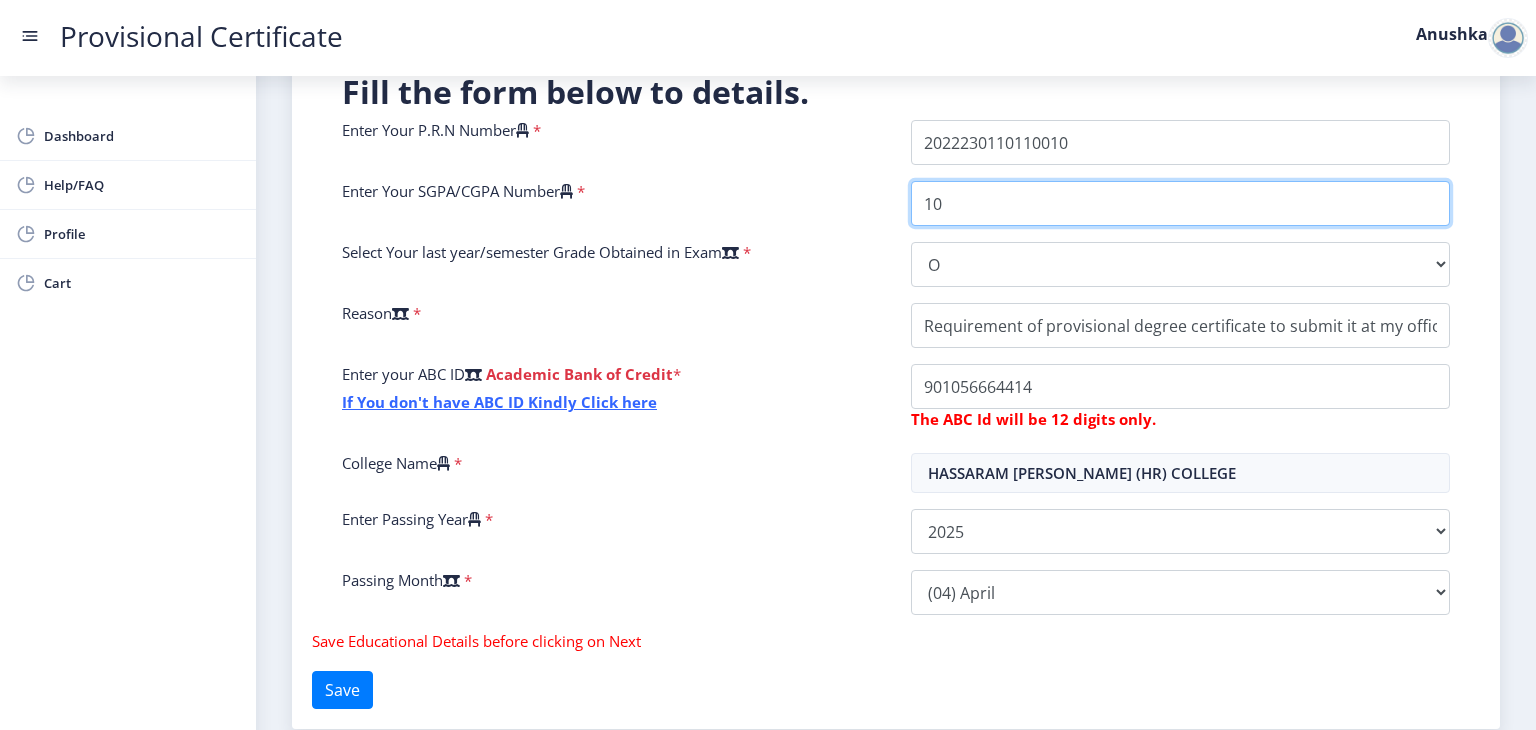 scroll, scrollTop: 476, scrollLeft: 0, axis: vertical 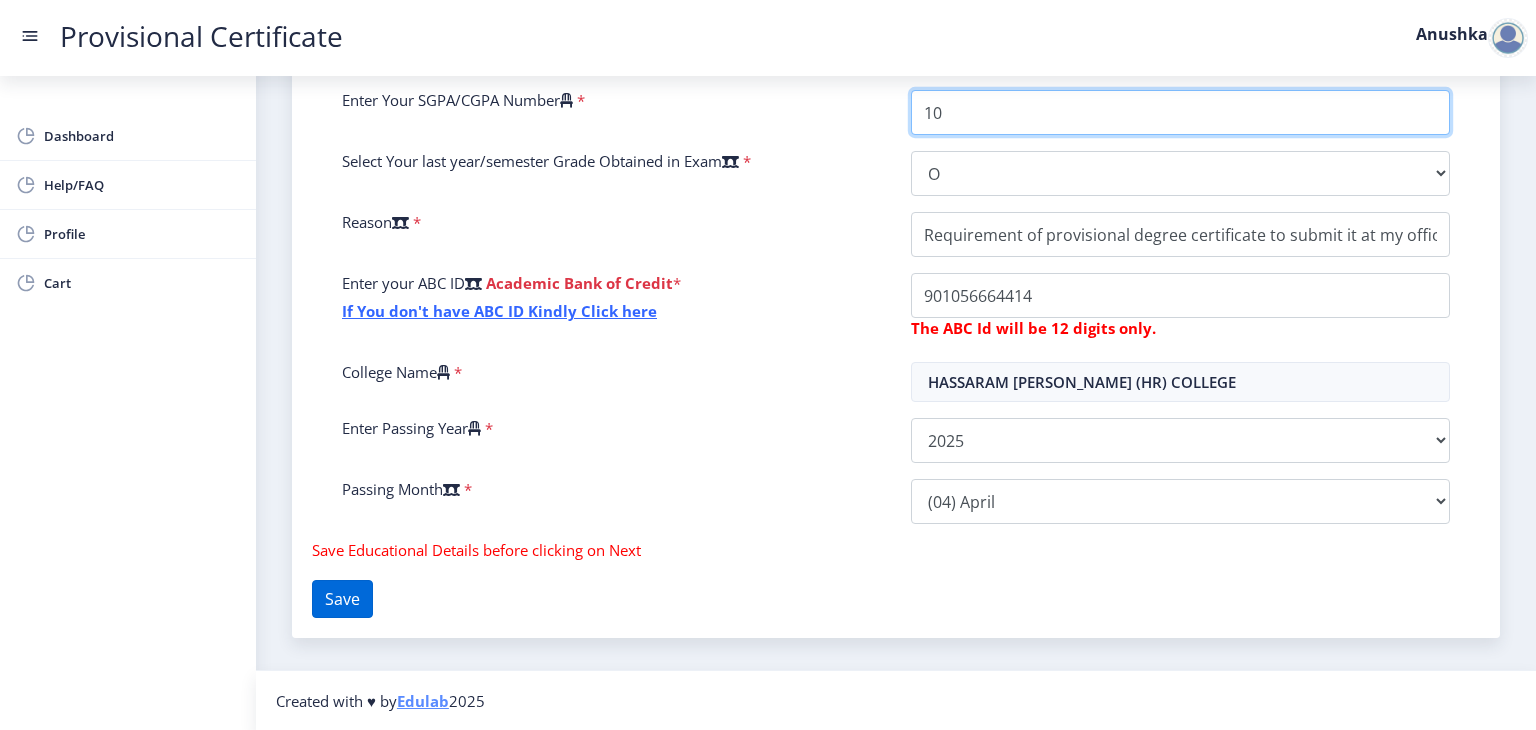 type on "10" 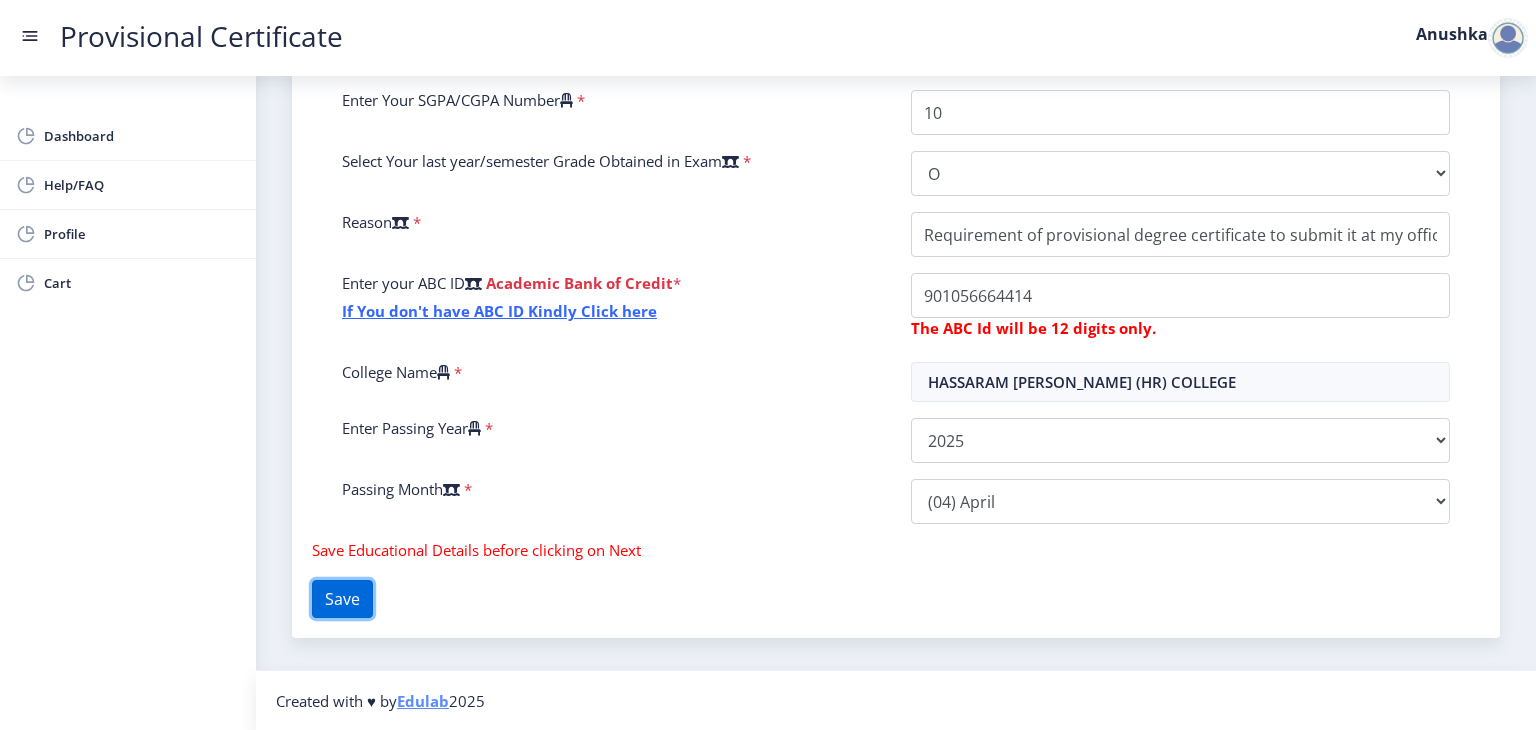 click on "Save" 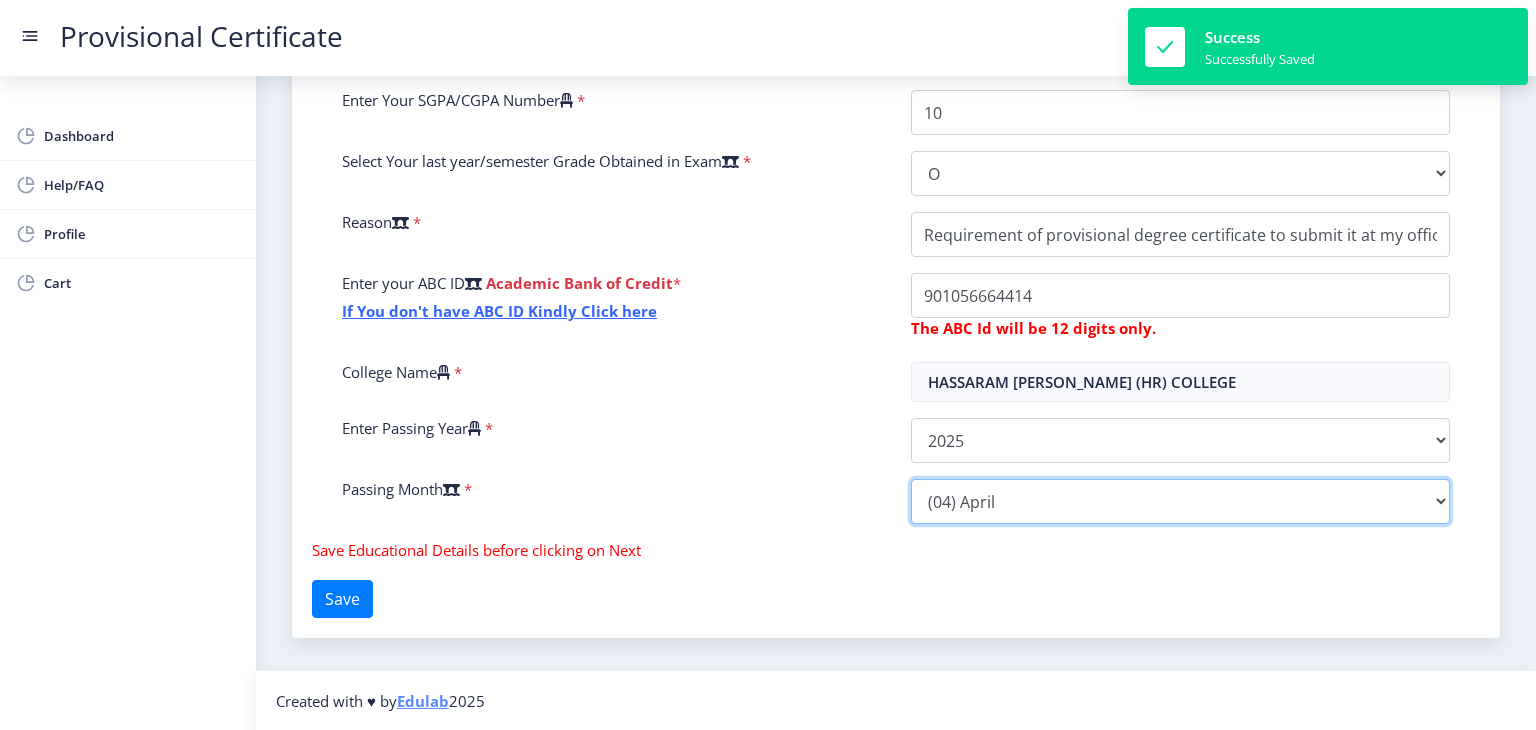click on "Please select PassingMonth  (01) January (02) February (03) March (04) April (05) May (06) June (07) July (08) August (09) September (10) October (11) November (12) December" at bounding box center (1180, 501) 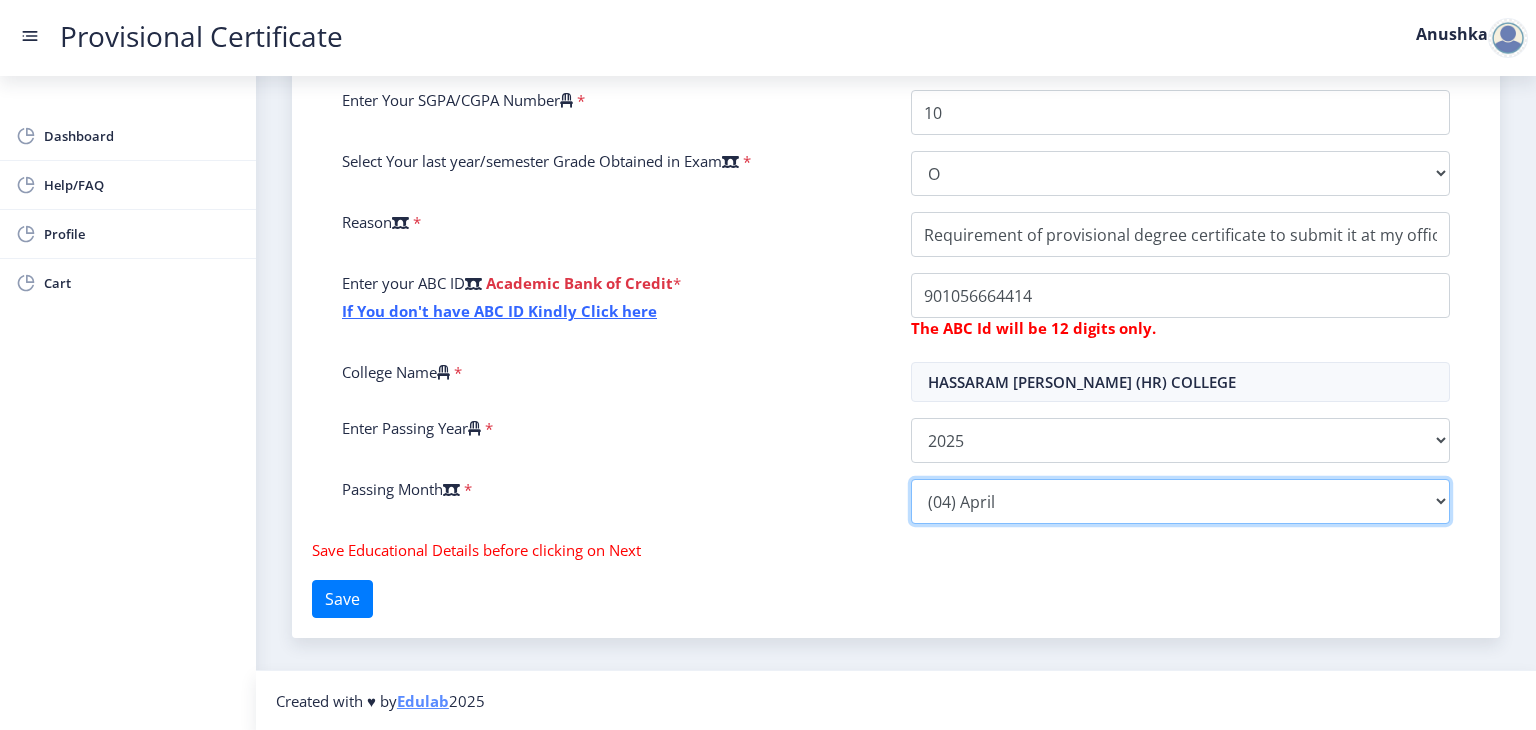 select on "March" 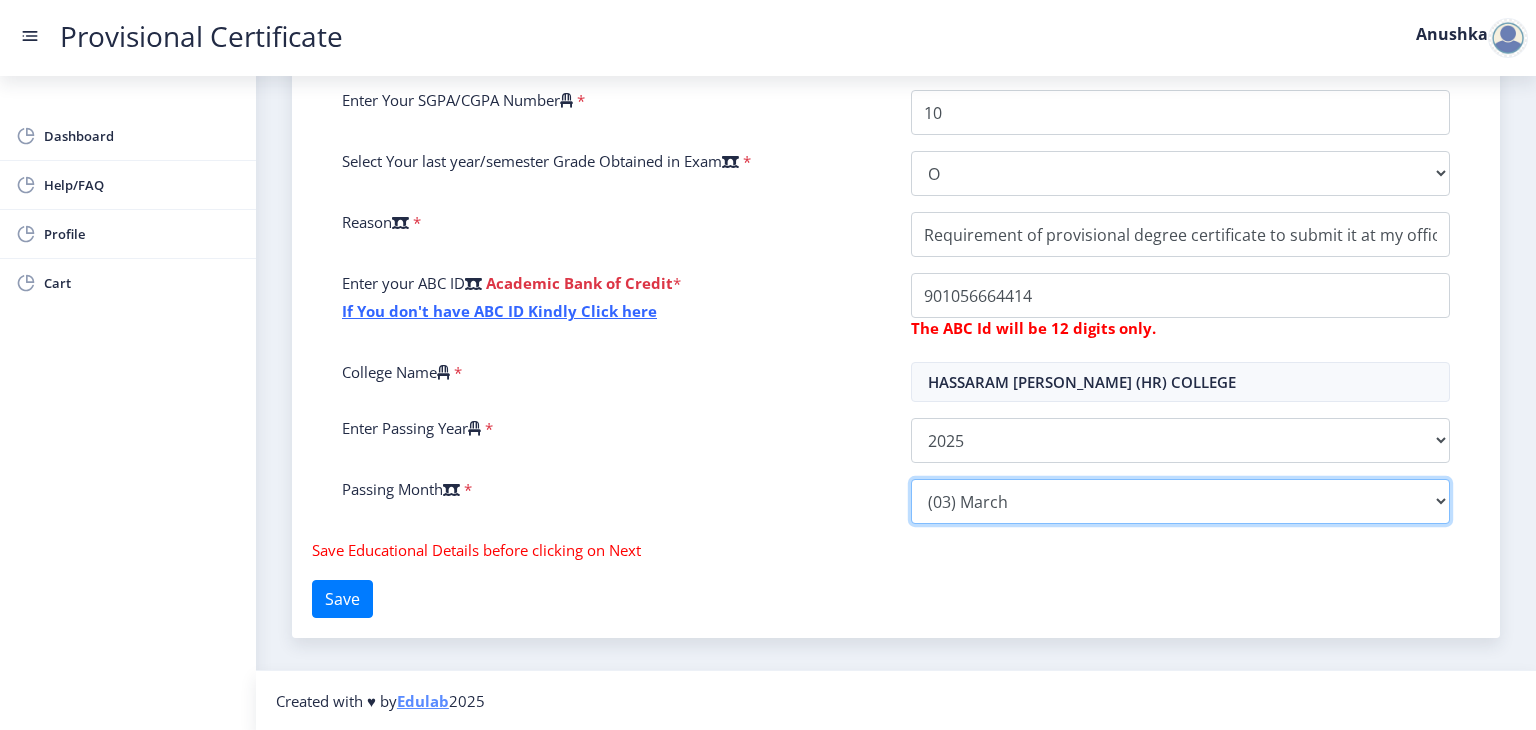 click on "Please select PassingMonth  (01) January (02) February (03) March (04) April (05) May (06) June (07) July (08) August (09) September (10) October (11) November (12) December" at bounding box center [1180, 501] 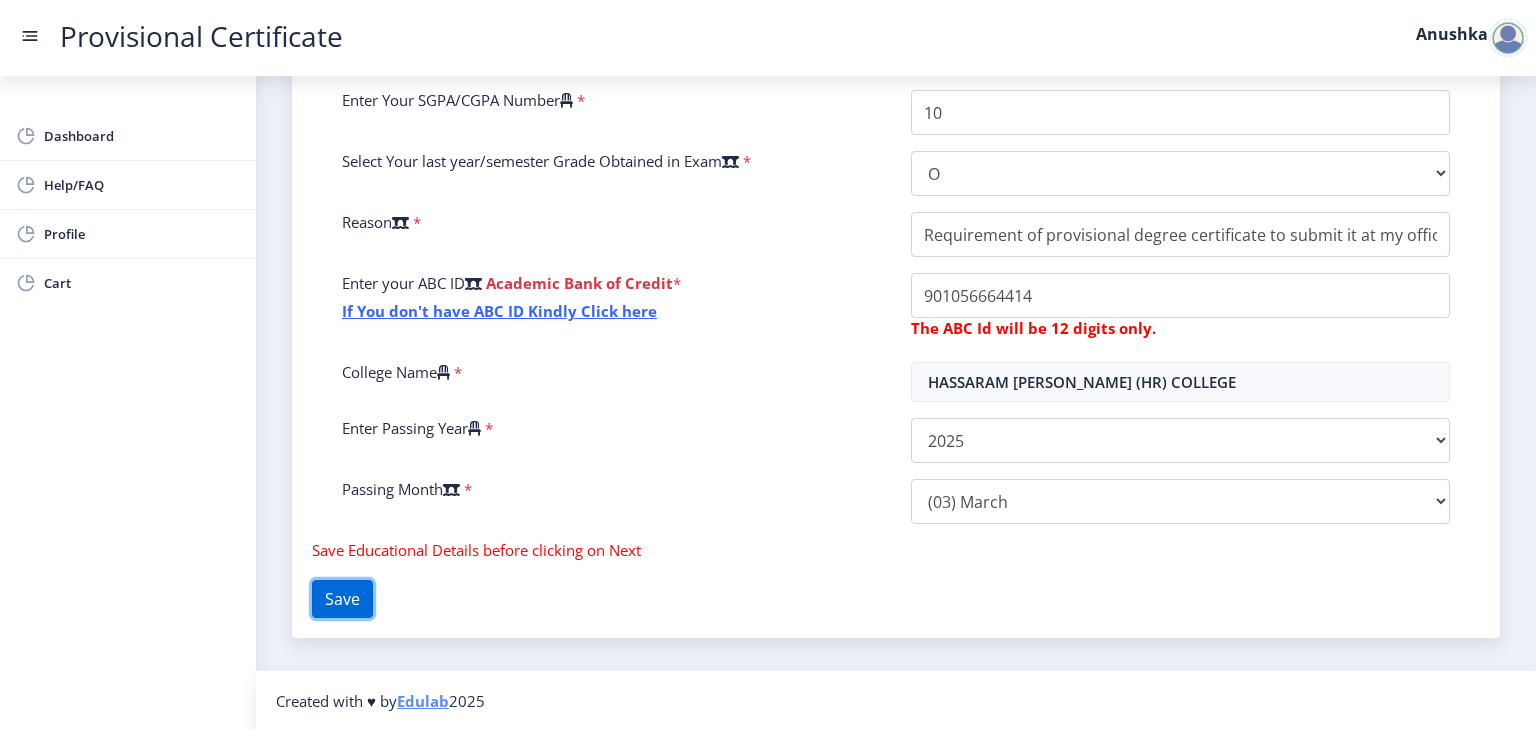 click on "Save" 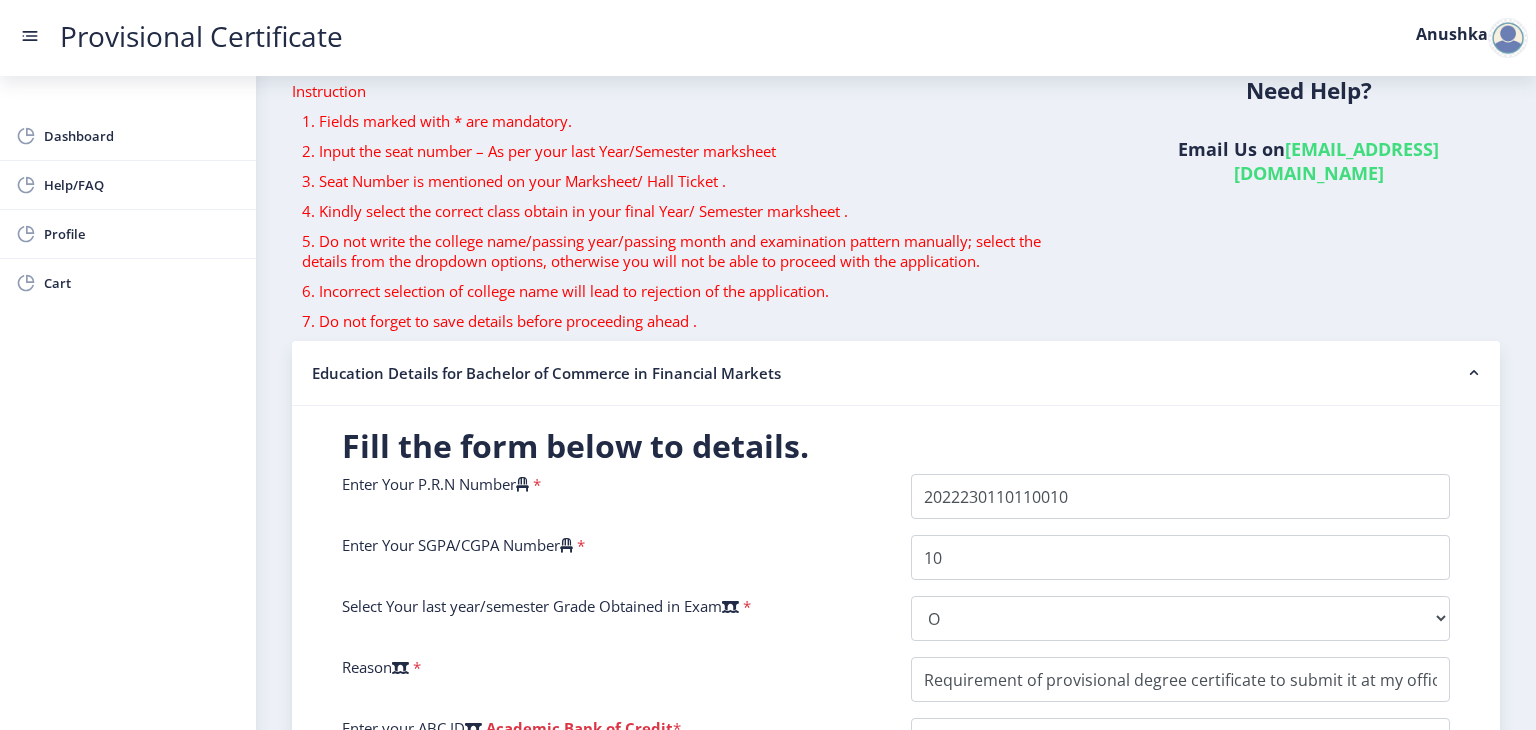 scroll, scrollTop: 0, scrollLeft: 0, axis: both 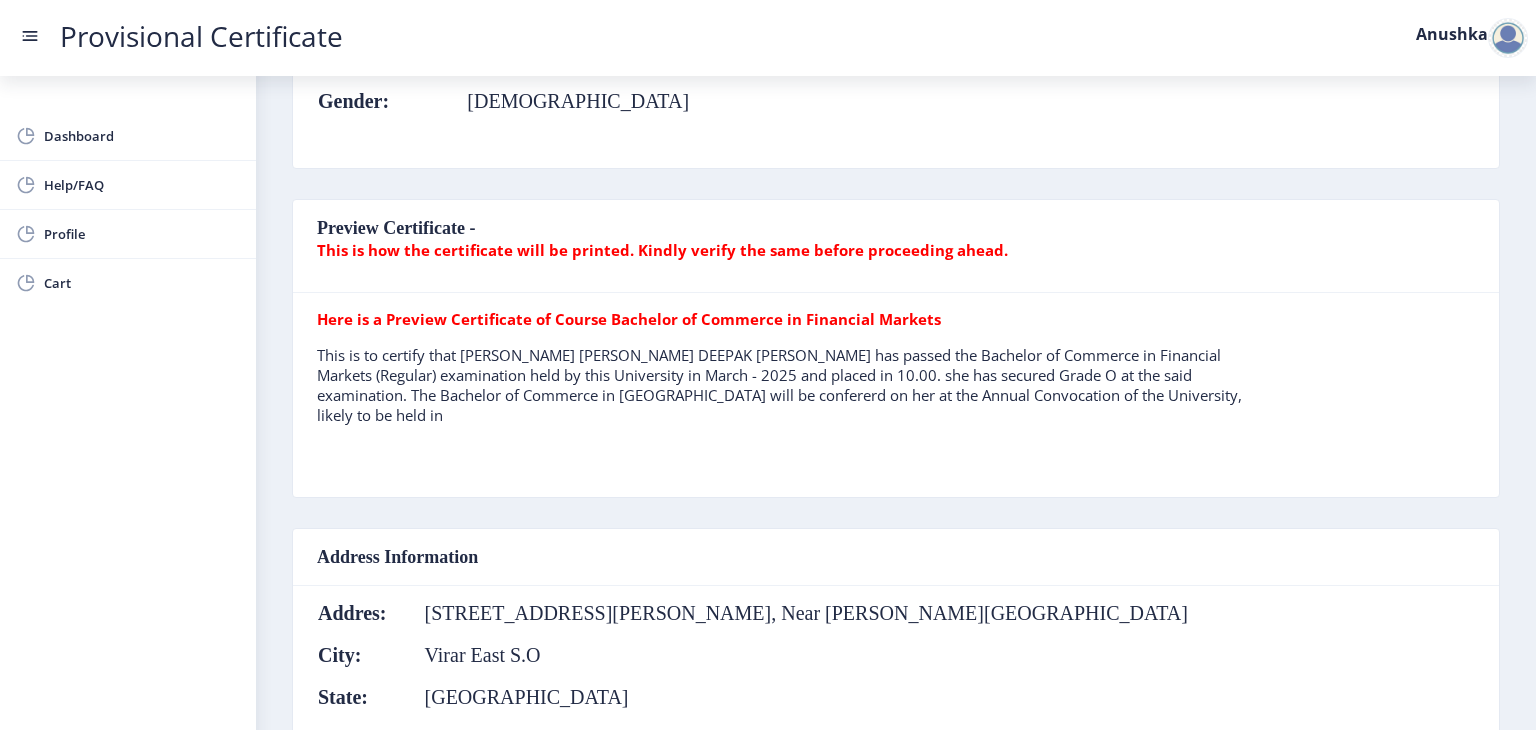 click on "This is to certify that [PERSON_NAME] [PERSON_NAME] DEEPAK [PERSON_NAME] has passed the Bachelor of Commerce in Financial Markets (Regular) examination held by this University in March - 2025 and placed in 10.00. she has secured Grade O at the said examination. The Bachelor of Commerce in [GEOGRAPHIC_DATA] will be confererd on her at the Annual Convocation of the University, likely to be held in" 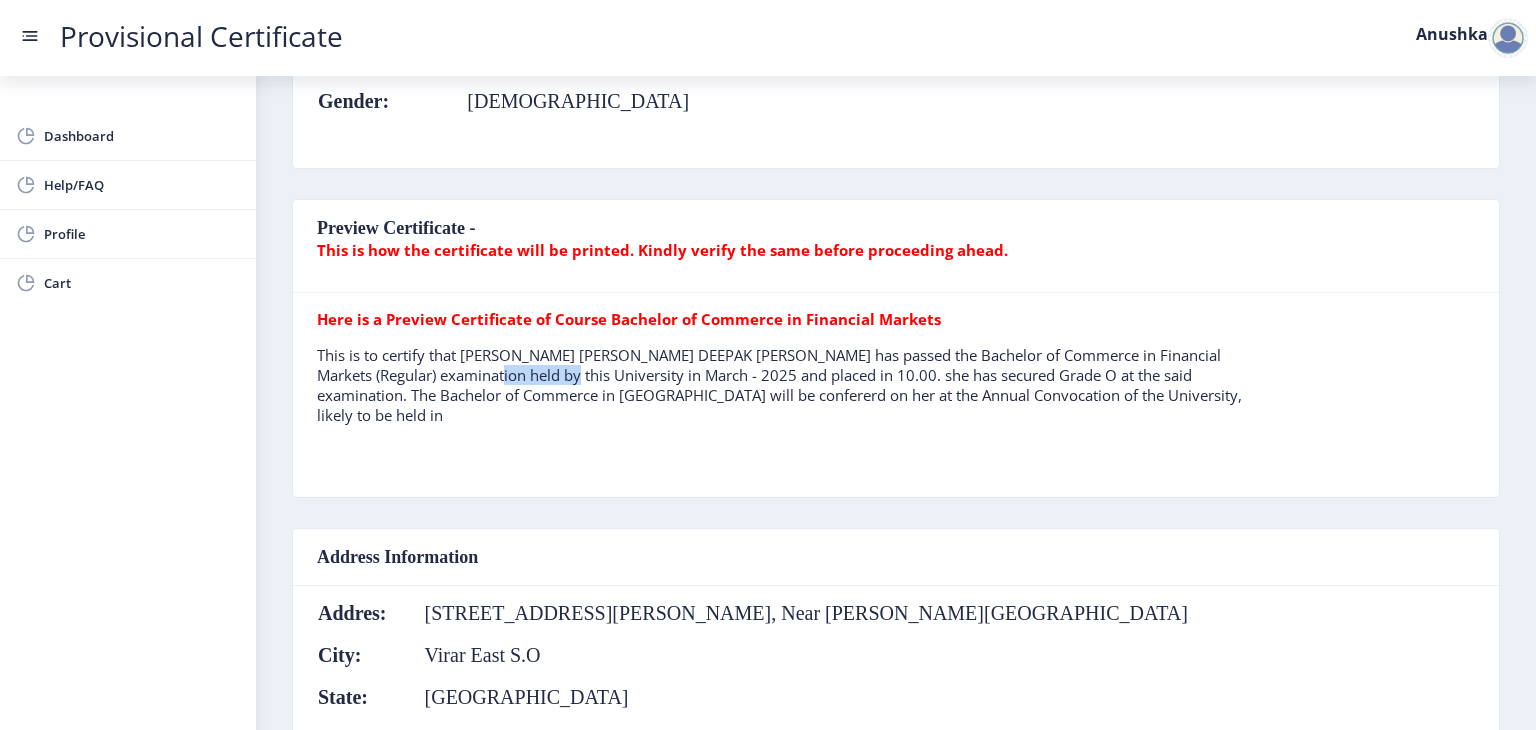 click on "This is to certify that [PERSON_NAME] [PERSON_NAME] DEEPAK [PERSON_NAME] has passed the Bachelor of Commerce in Financial Markets (Regular) examination held by this University in March - 2025 and placed in 10.00. she has secured Grade O at the said examination. The Bachelor of Commerce in [GEOGRAPHIC_DATA] will be confererd on her at the Annual Convocation of the University, likely to be held in" 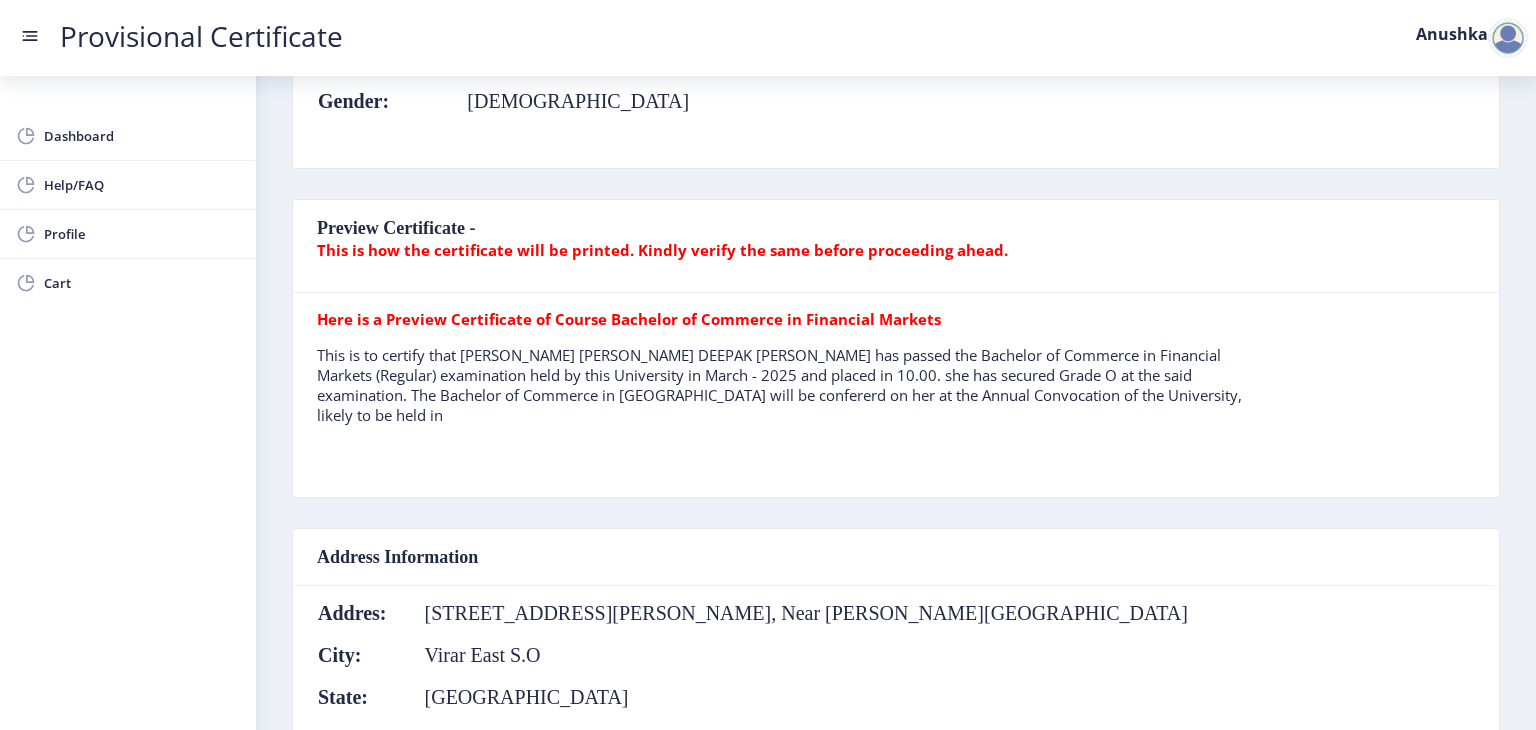 click on "This is to certify that [PERSON_NAME] [PERSON_NAME] DEEPAK [PERSON_NAME] has passed the Bachelor of Commerce in Financial Markets (Regular) examination held by this University in March - 2025 and placed in 10.00. she has secured Grade O at the said examination. The Bachelor of Commerce in [GEOGRAPHIC_DATA] will be confererd on her at the Annual Convocation of the University, likely to be held in" 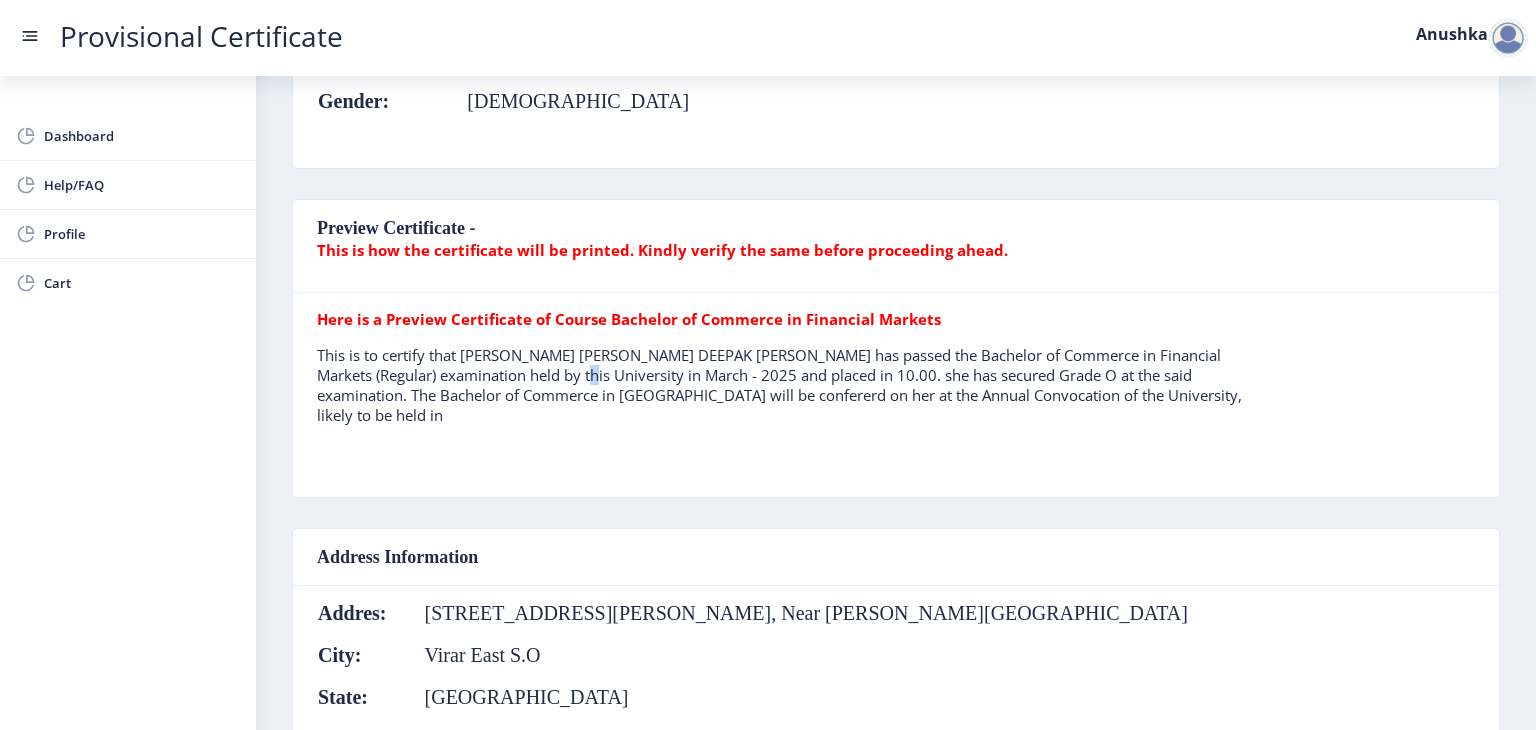 click on "This is to certify that [PERSON_NAME] [PERSON_NAME] DEEPAK [PERSON_NAME] has passed the Bachelor of Commerce in Financial Markets (Regular) examination held by this University in March - 2025 and placed in 10.00. she has secured Grade O at the said examination. The Bachelor of Commerce in [GEOGRAPHIC_DATA] will be confererd on her at the Annual Convocation of the University, likely to be held in" 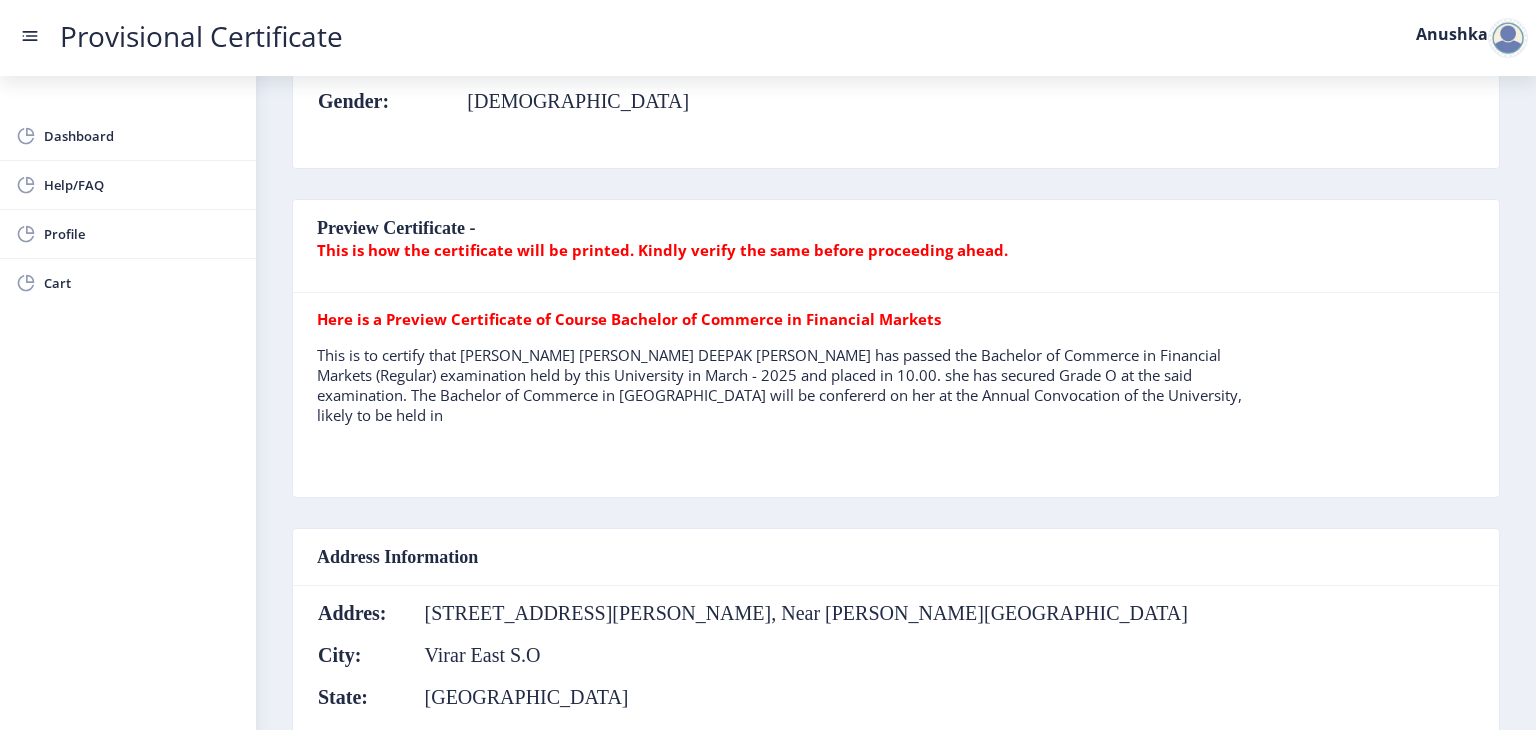 click on "This is to certify that [PERSON_NAME] [PERSON_NAME] DEEPAK [PERSON_NAME] has passed the Bachelor of Commerce in Financial Markets (Regular) examination held by this University in March - 2025 and placed in 10.00. she has secured Grade O at the said examination. The Bachelor of Commerce in [GEOGRAPHIC_DATA] will be confererd on her at the Annual Convocation of the University, likely to be held in" 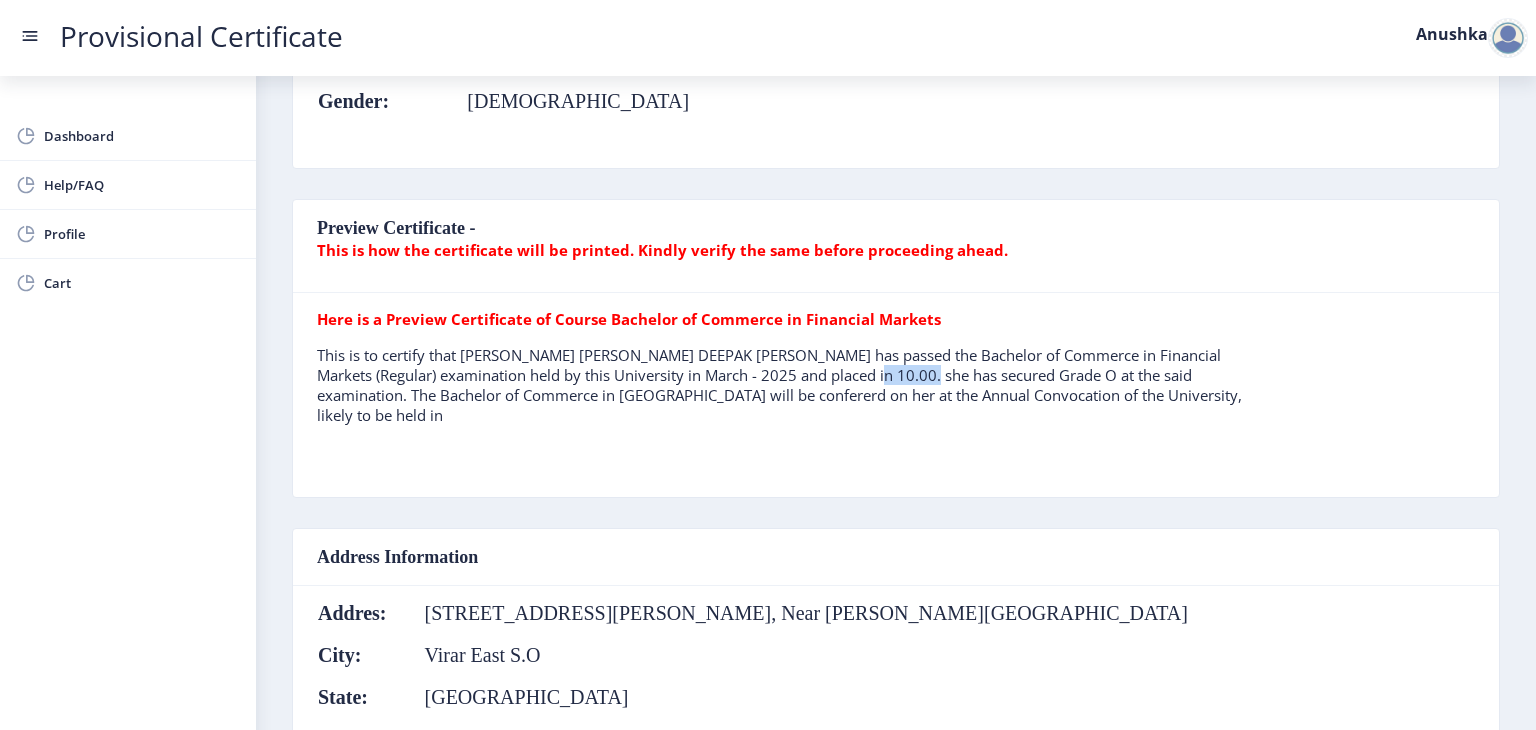 click on "This is to certify that [PERSON_NAME] [PERSON_NAME] DEEPAK [PERSON_NAME] has passed the Bachelor of Commerce in Financial Markets (Regular) examination held by this University in March - 2025 and placed in 10.00. she has secured Grade O at the said examination. The Bachelor of Commerce in [GEOGRAPHIC_DATA] will be confererd on her at the Annual Convocation of the University, likely to be held in" 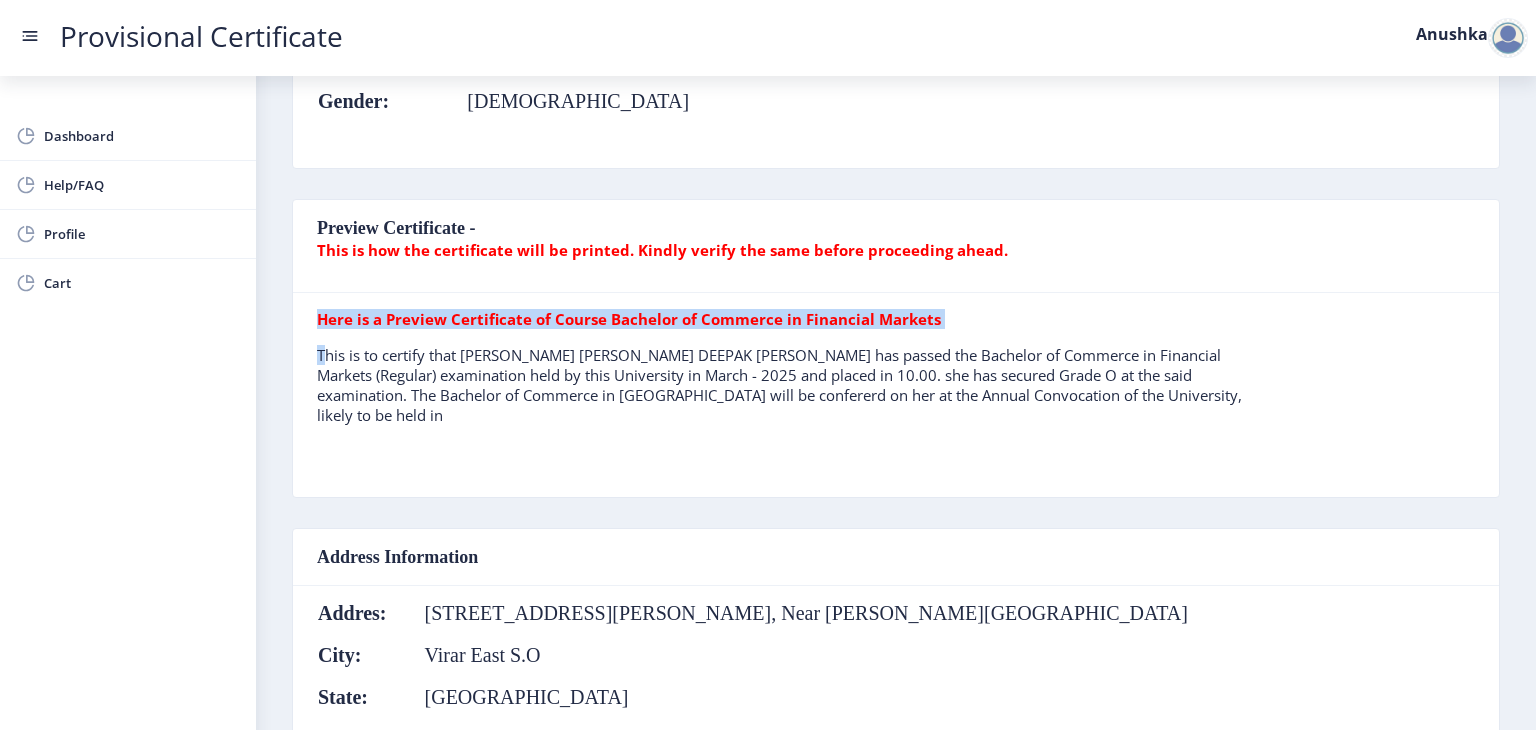 click on "This is to certify that [PERSON_NAME] [PERSON_NAME] DEEPAK [PERSON_NAME] has passed the Bachelor of Commerce in Financial Markets (Regular) examination held by this University in March - 2025 and placed in 10.00. she has secured Grade O at the said examination. The Bachelor of Commerce in [GEOGRAPHIC_DATA] will be confererd on her at the Annual Convocation of the University, likely to be held in" 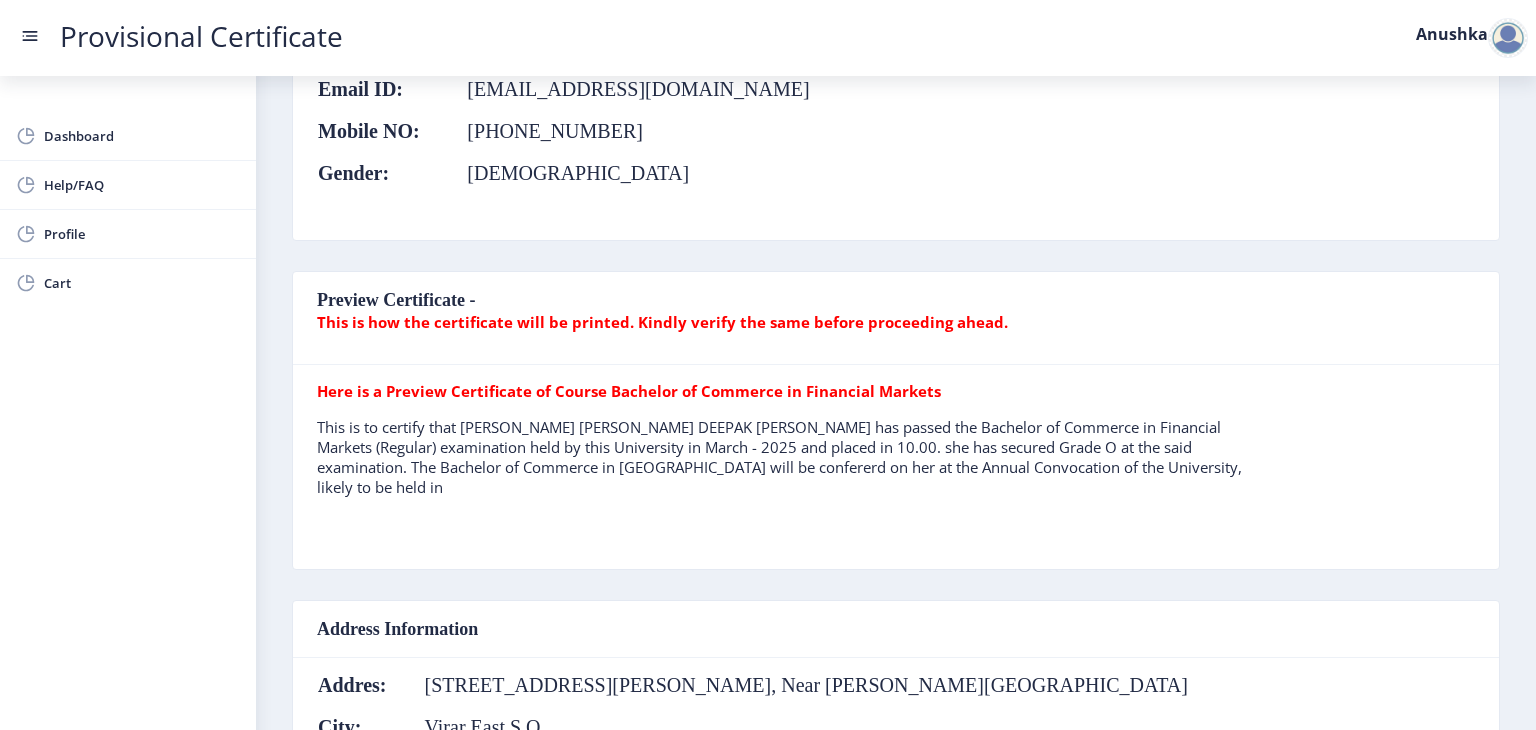 scroll, scrollTop: 1329, scrollLeft: 0, axis: vertical 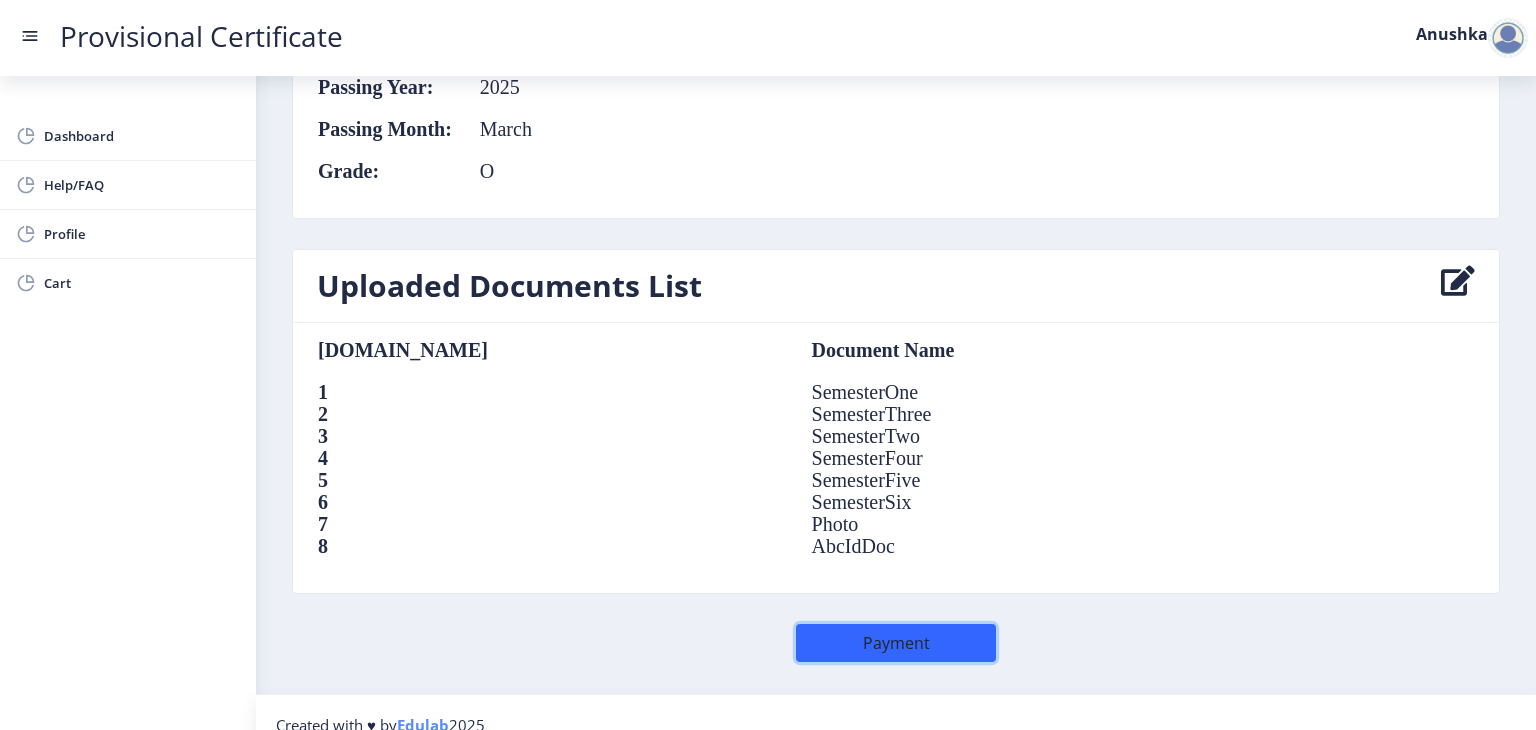 click on "Payment" 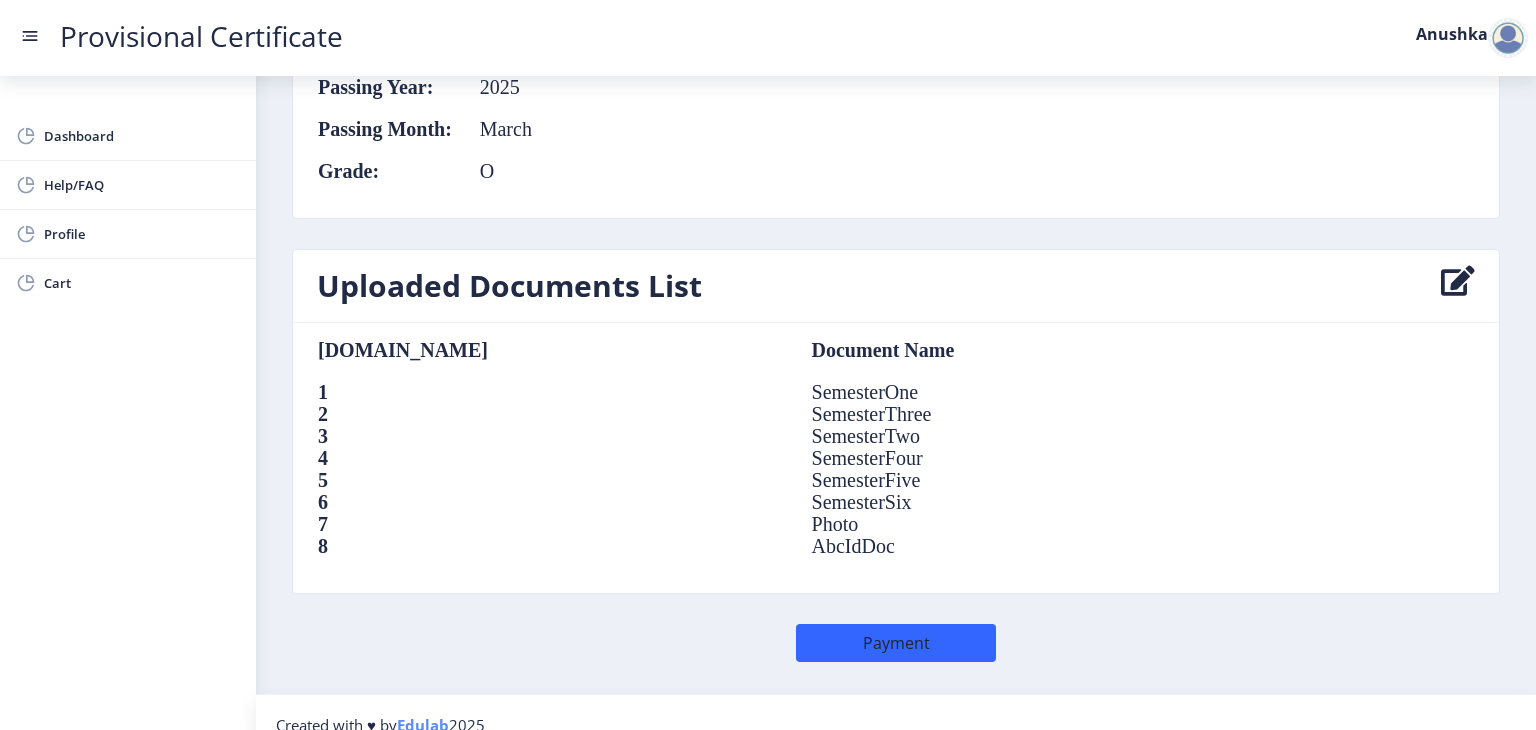 scroll, scrollTop: 0, scrollLeft: 0, axis: both 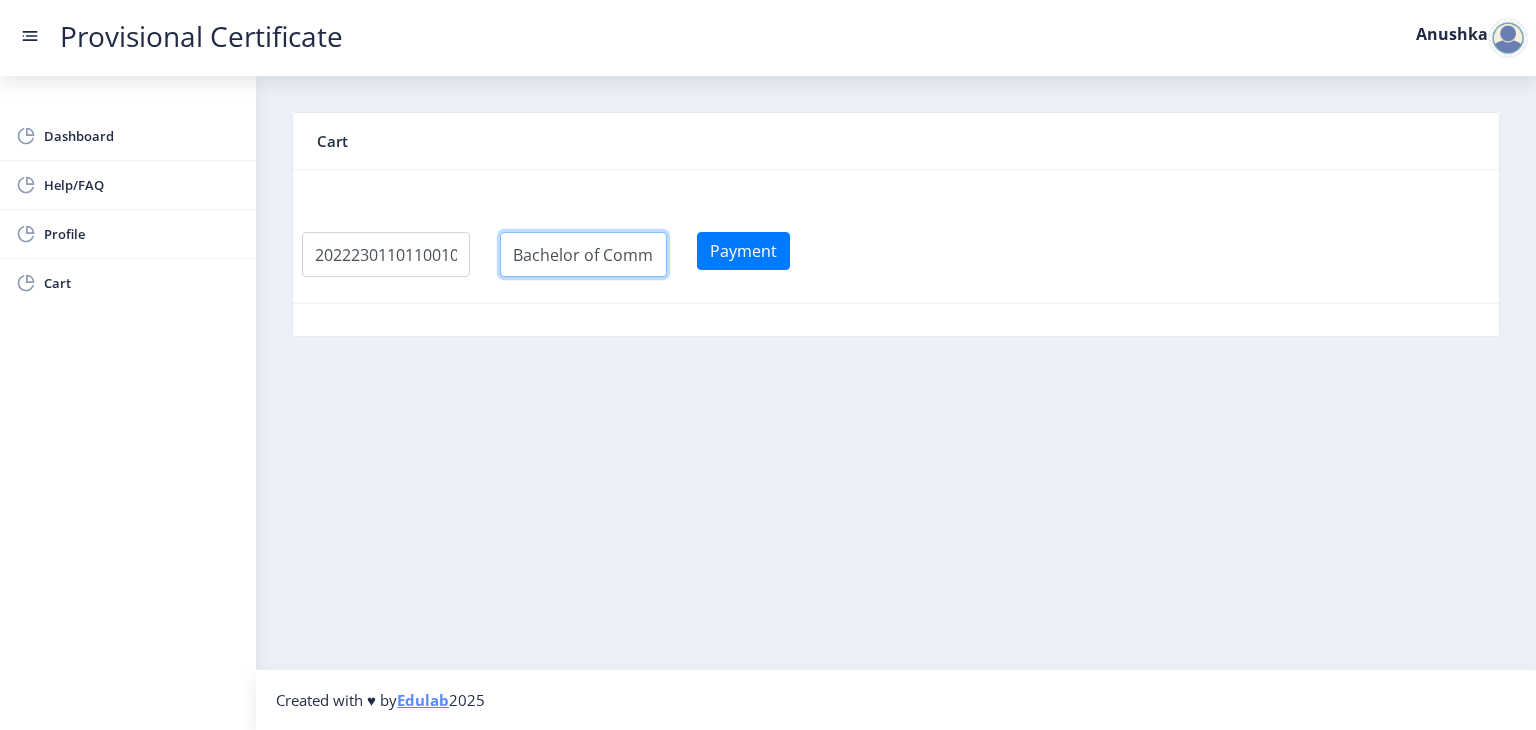 click at bounding box center (386, 254) 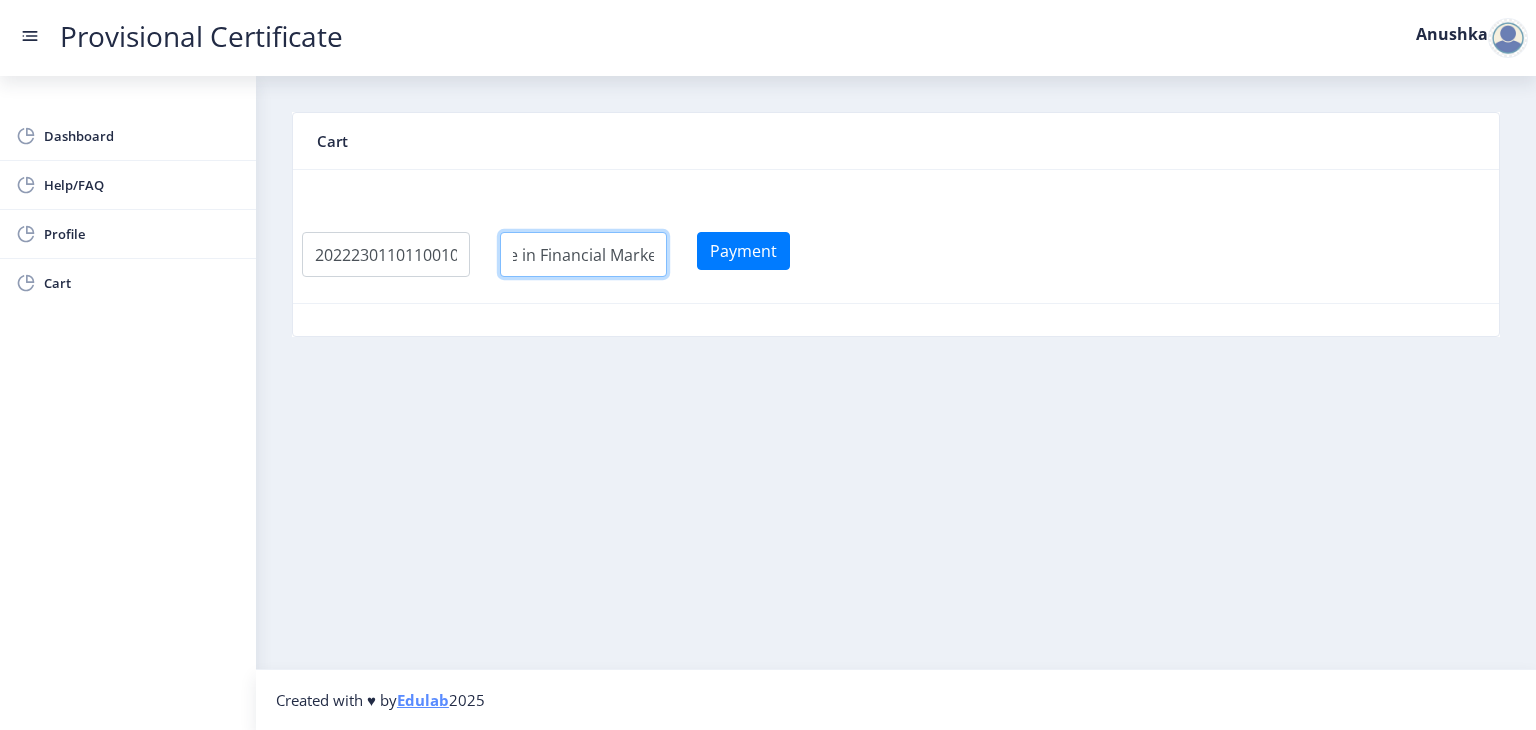 scroll, scrollTop: 0, scrollLeft: 174, axis: horizontal 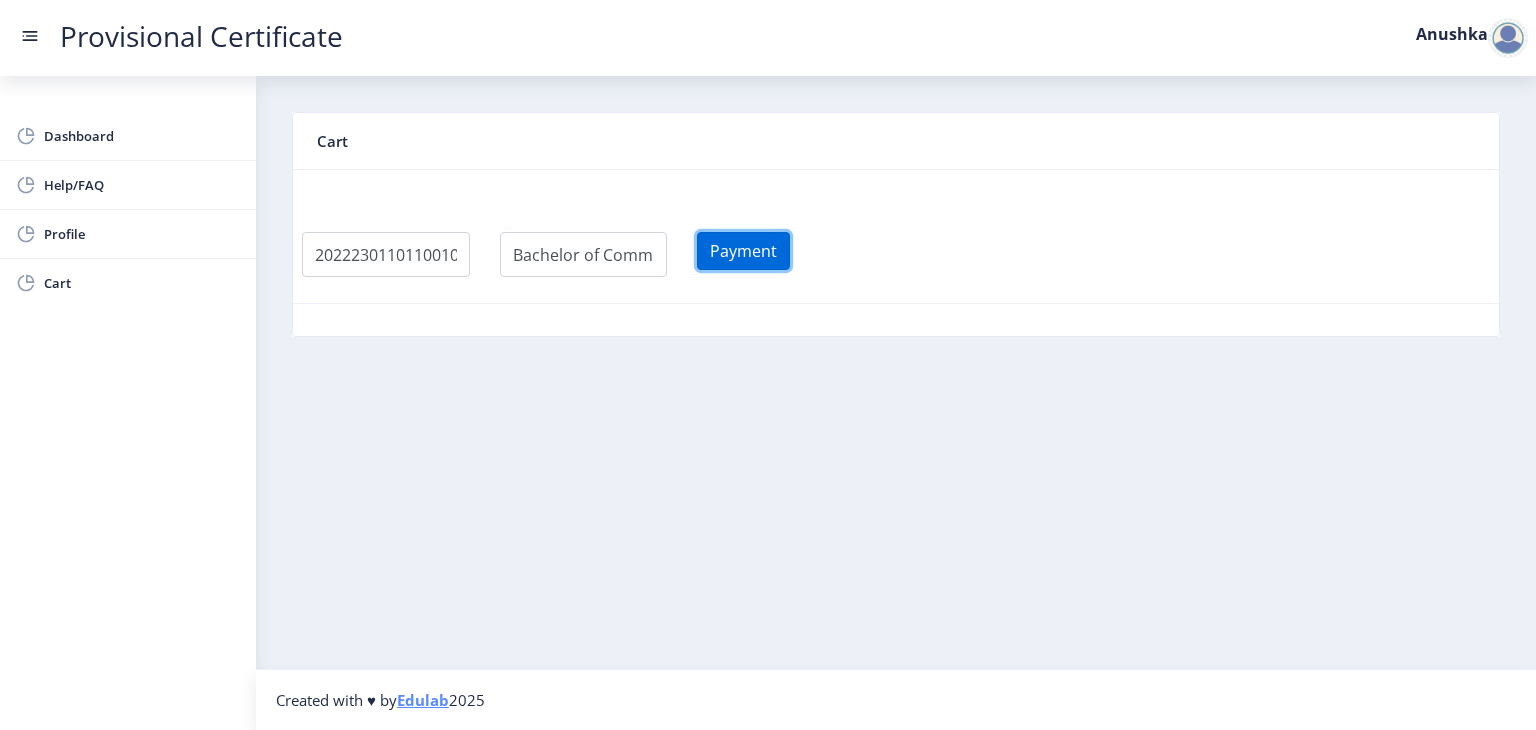 click on "Payment" 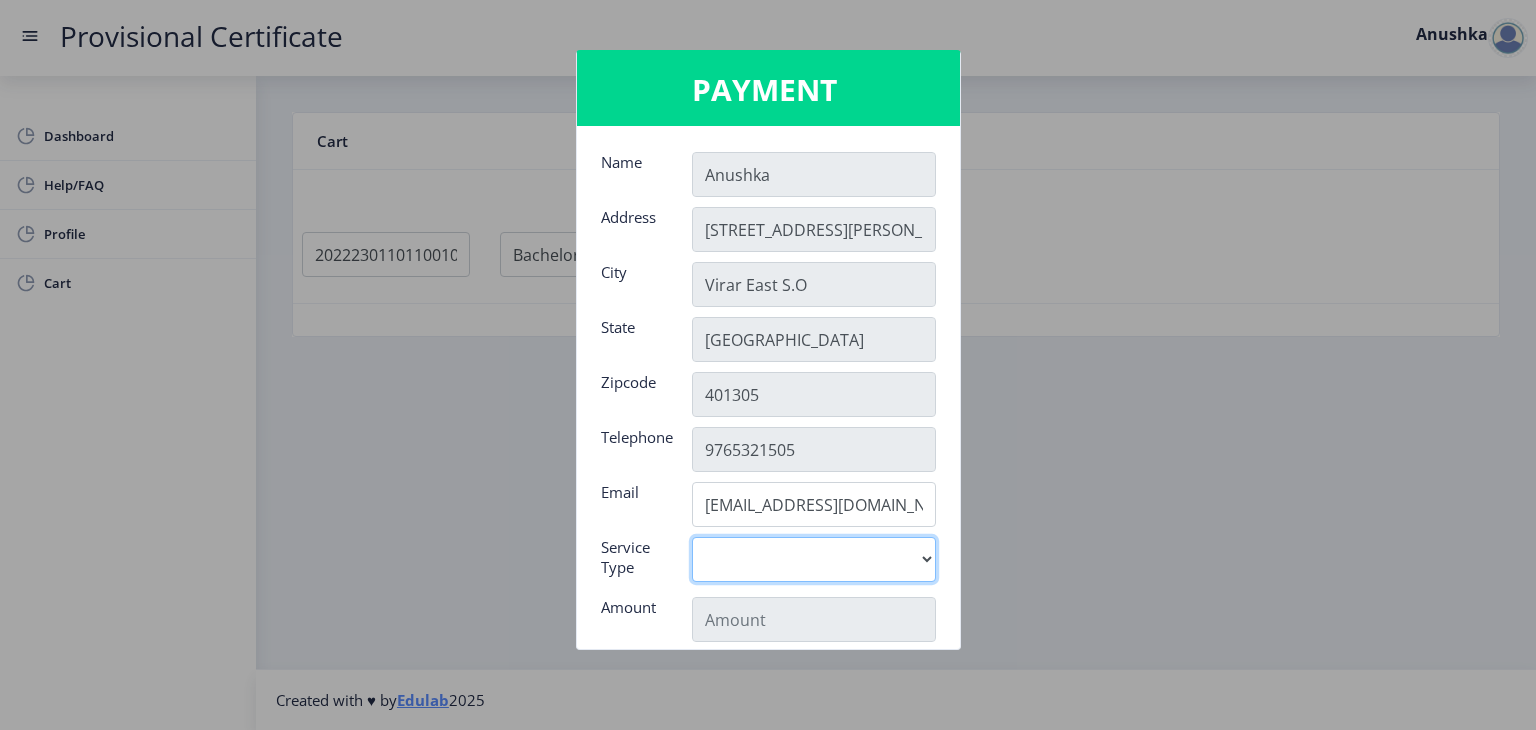 click on "Digital" at bounding box center [814, 559] 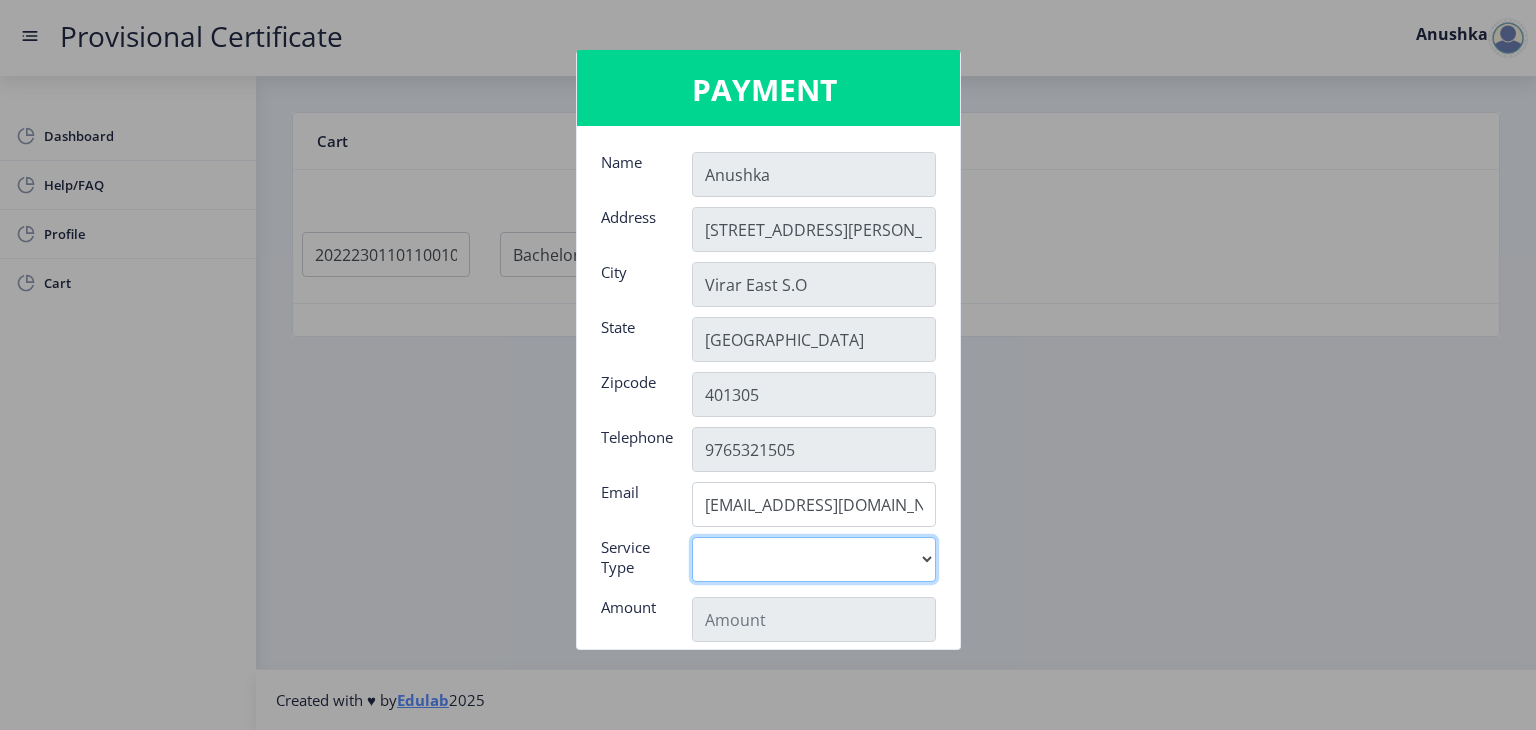 select on "old" 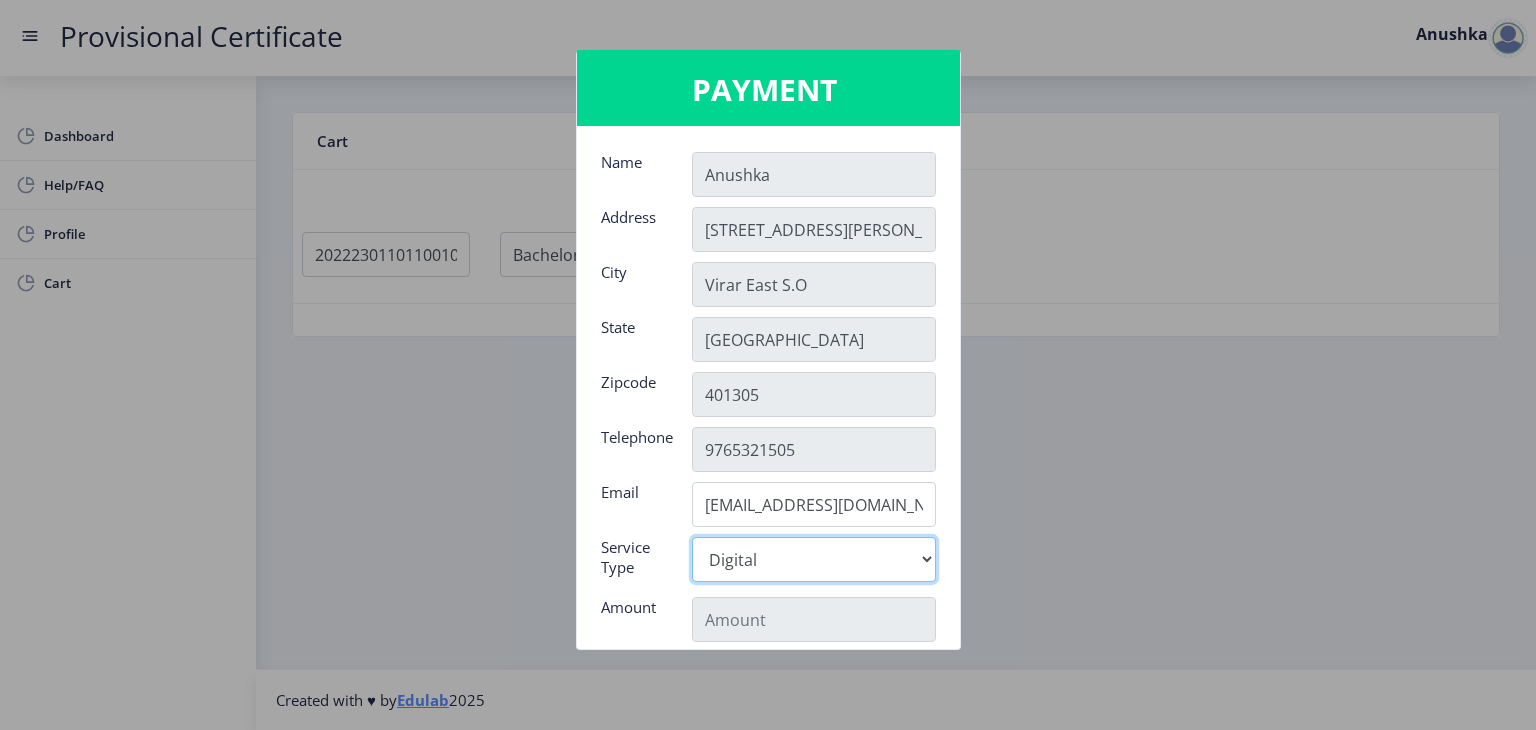 click on "Digital" at bounding box center [814, 559] 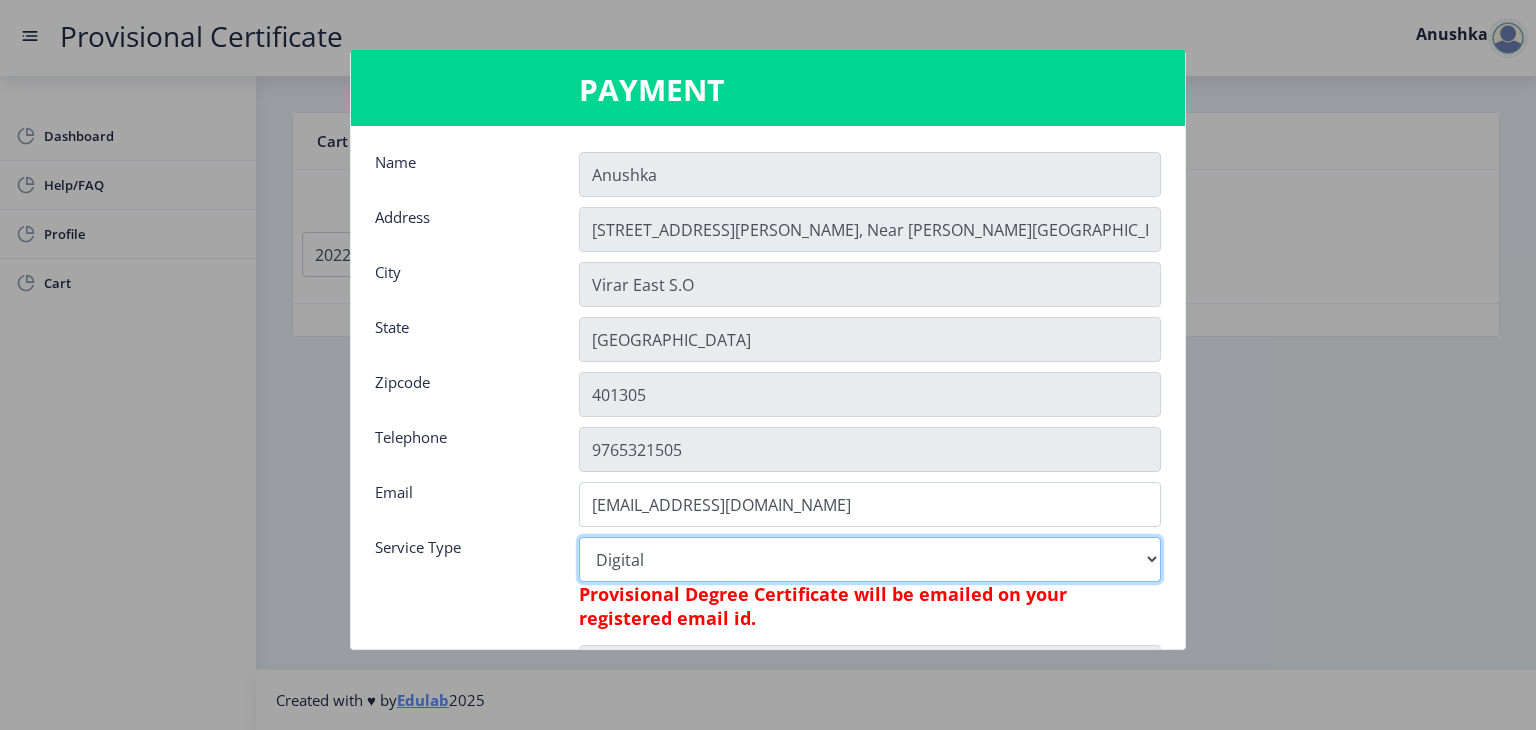 type on "795" 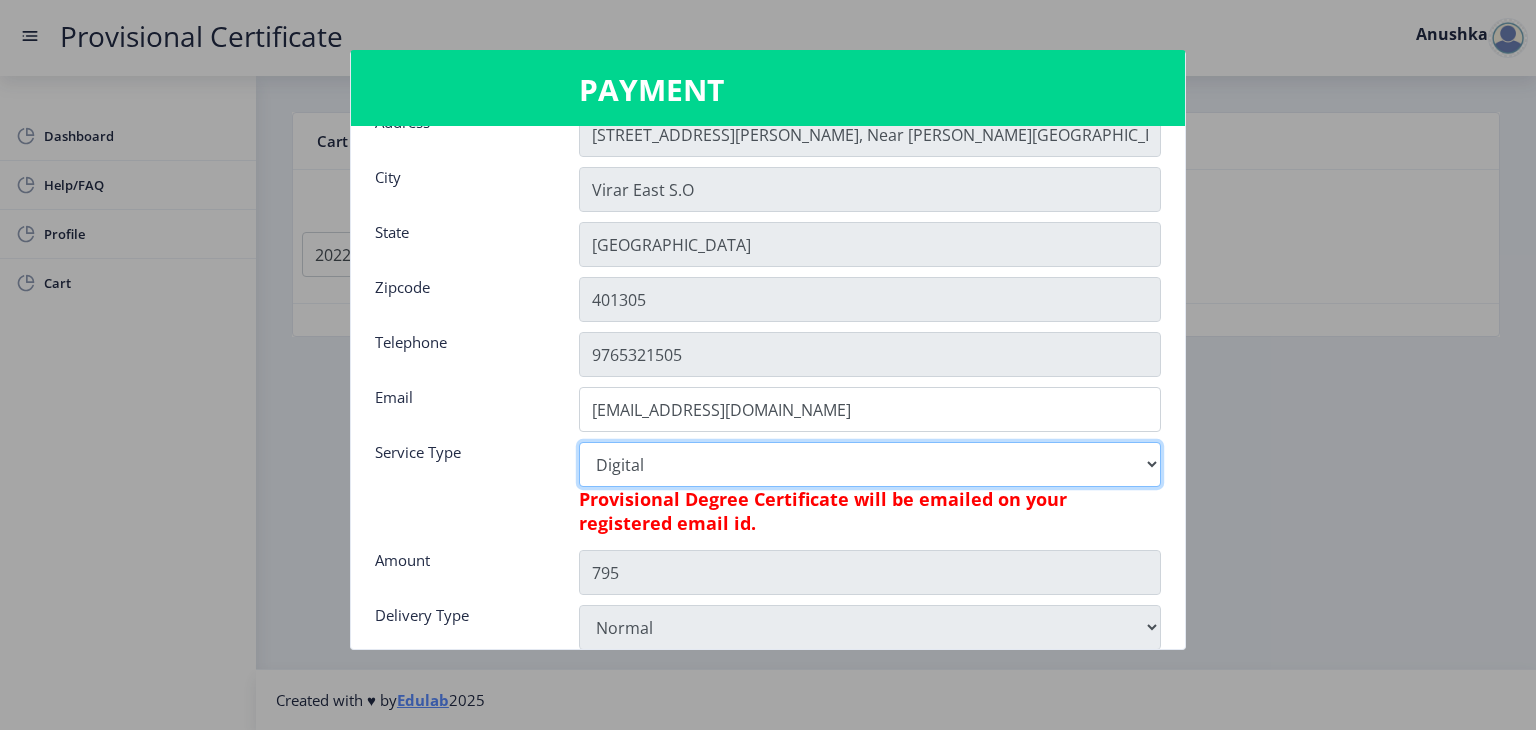 scroll, scrollTop: 96, scrollLeft: 0, axis: vertical 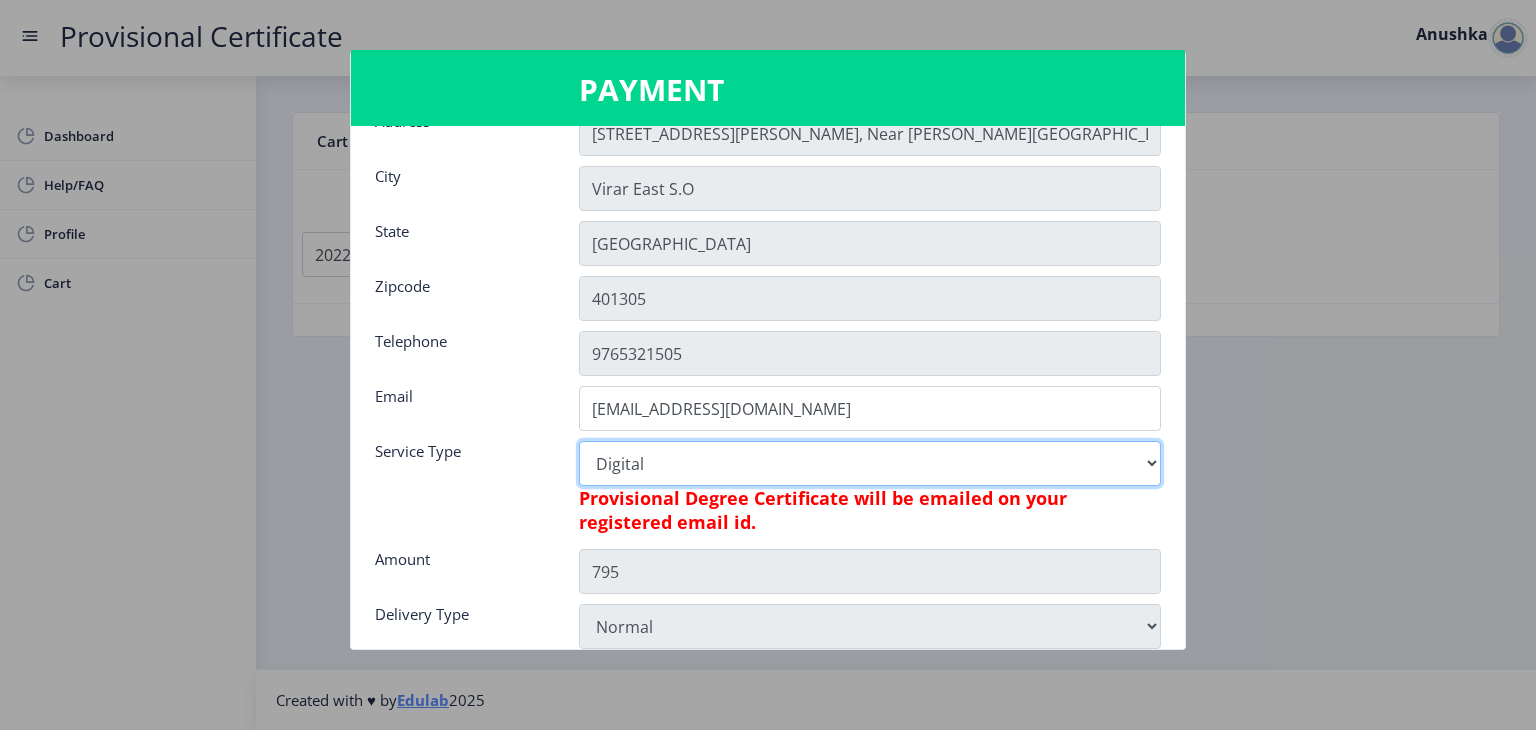 click on "Digital" at bounding box center (870, 463) 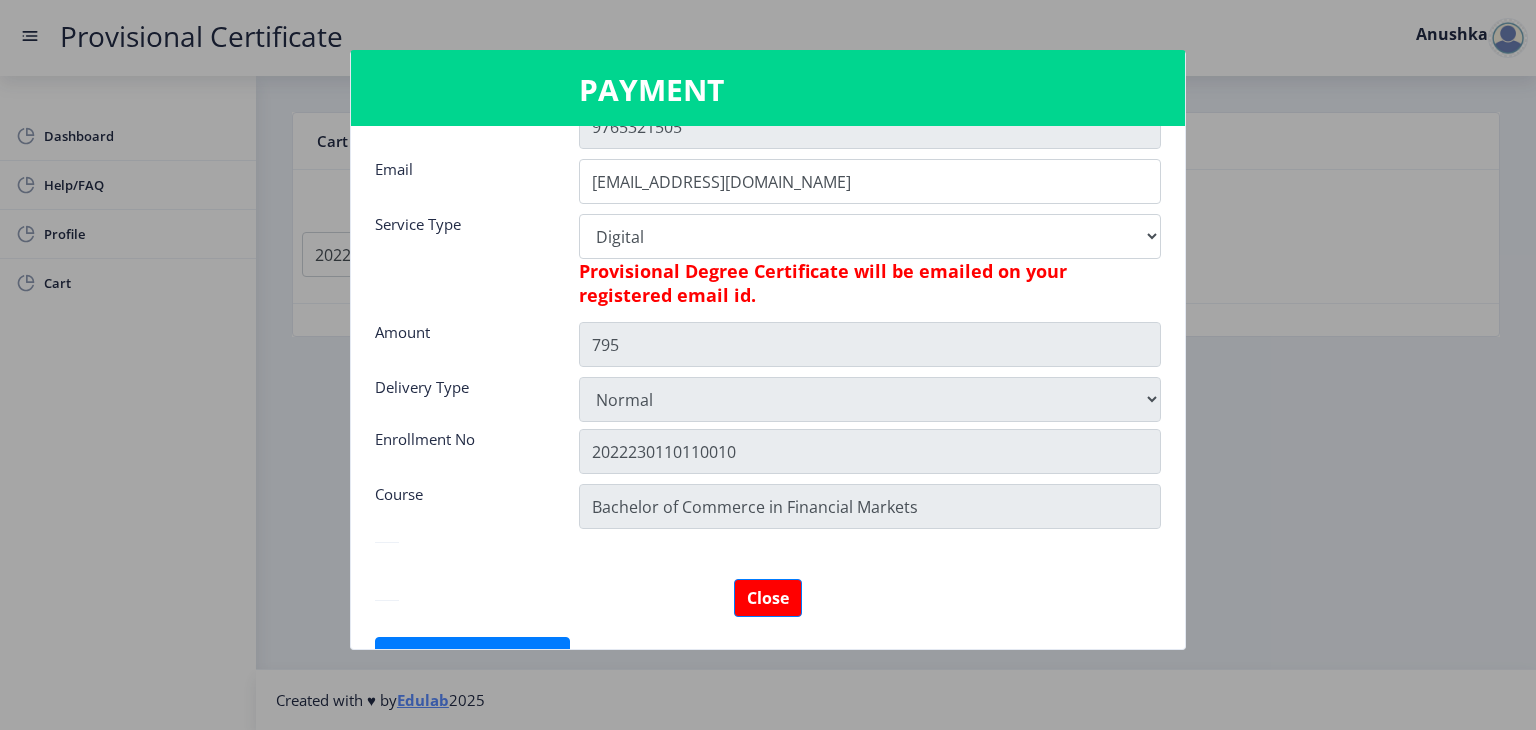scroll, scrollTop: 364, scrollLeft: 0, axis: vertical 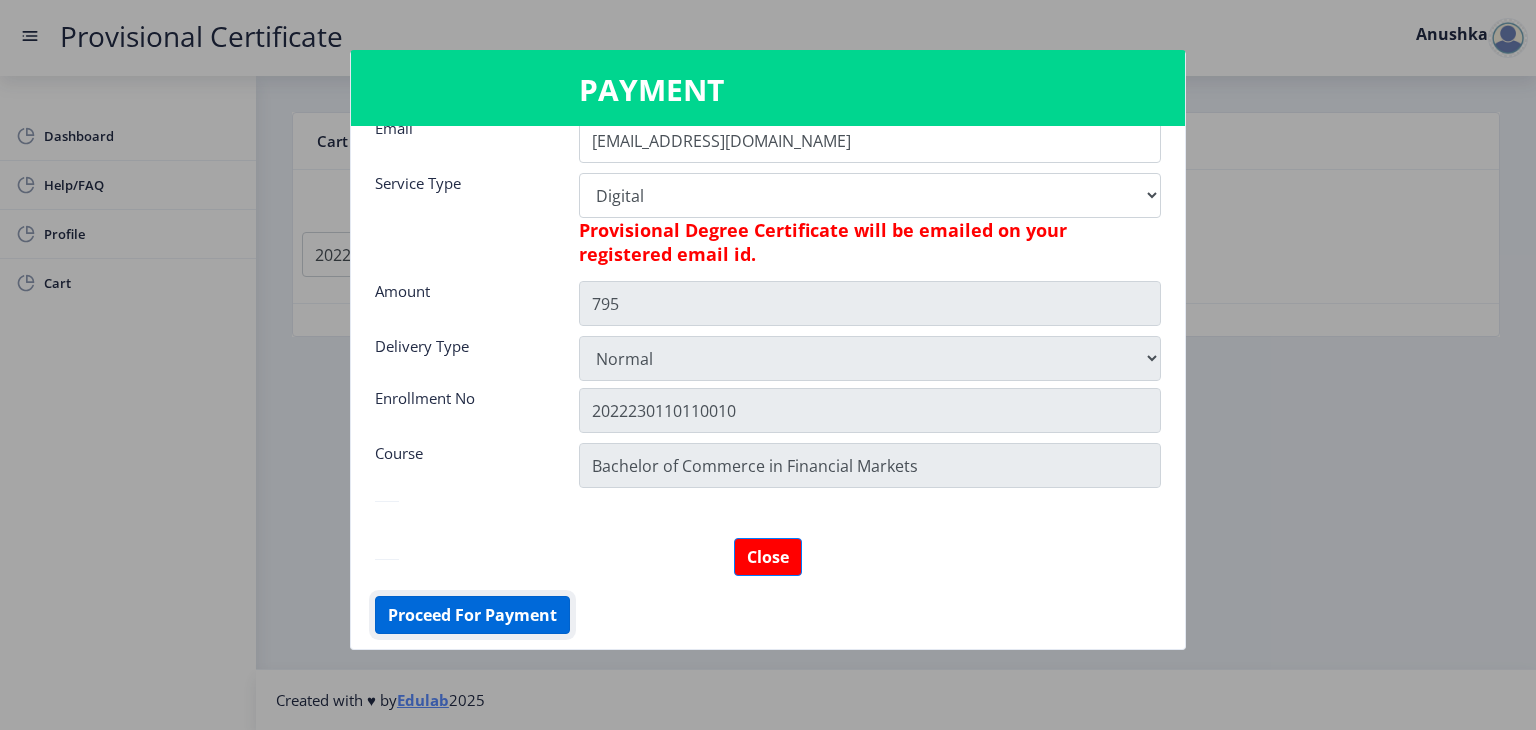 click on "Proceed For Payment" 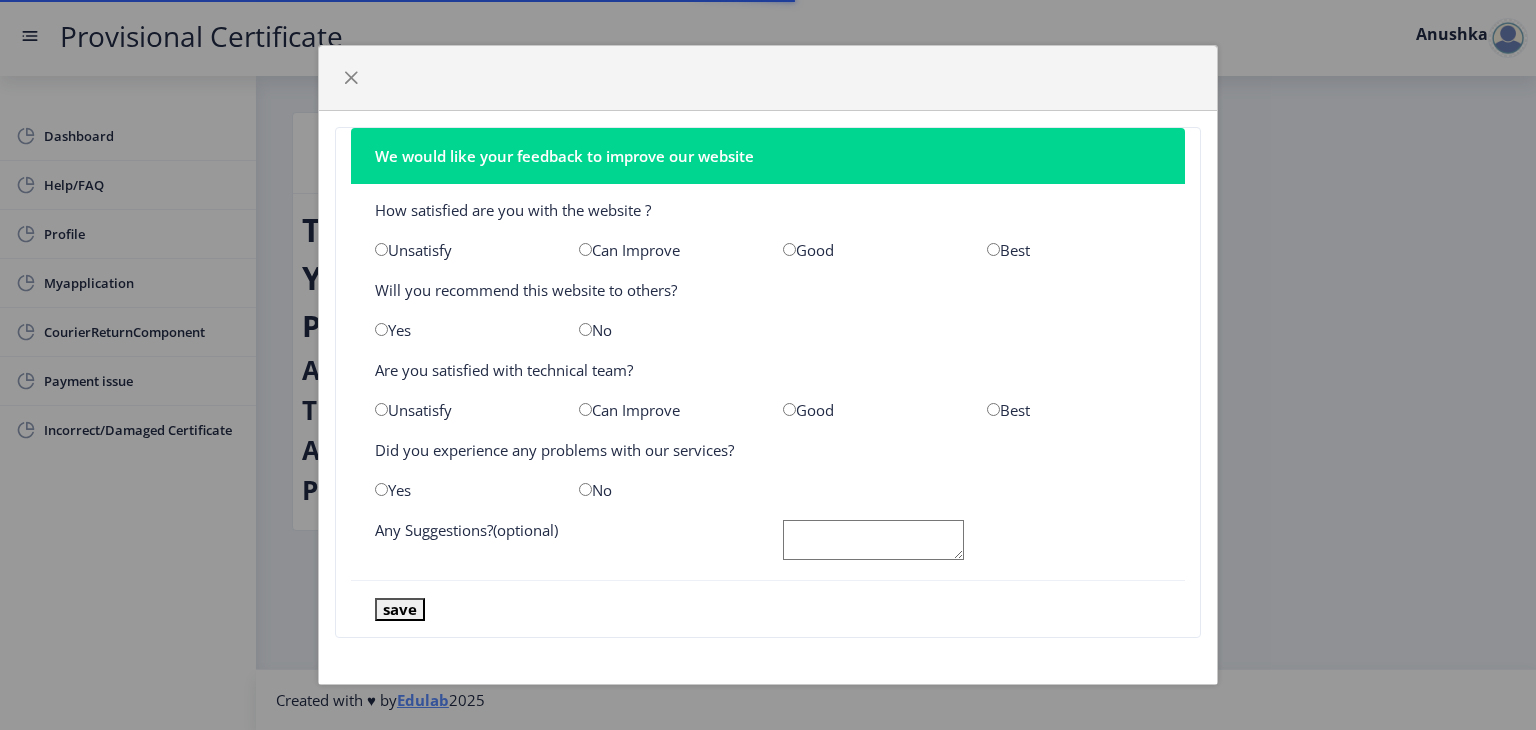scroll, scrollTop: 0, scrollLeft: 0, axis: both 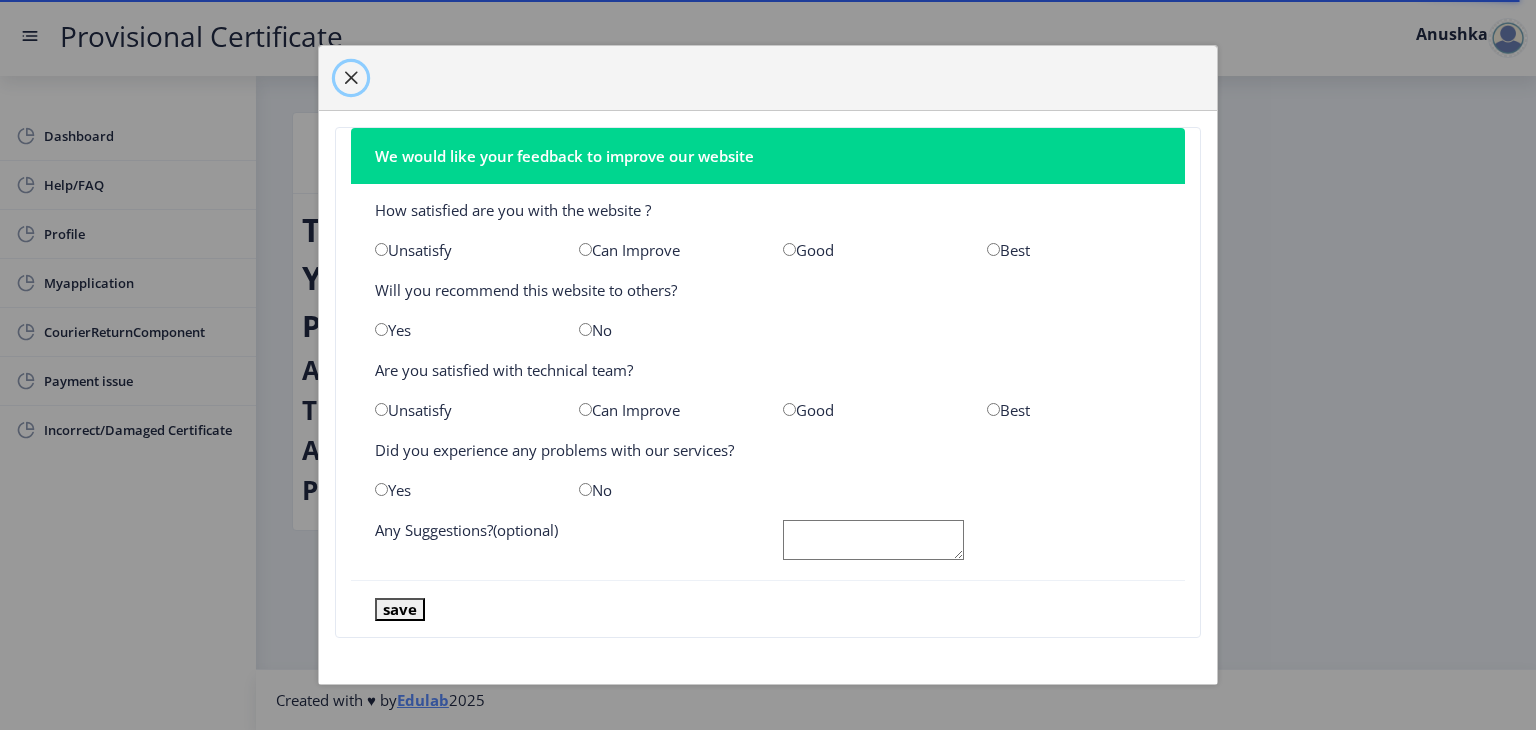 click 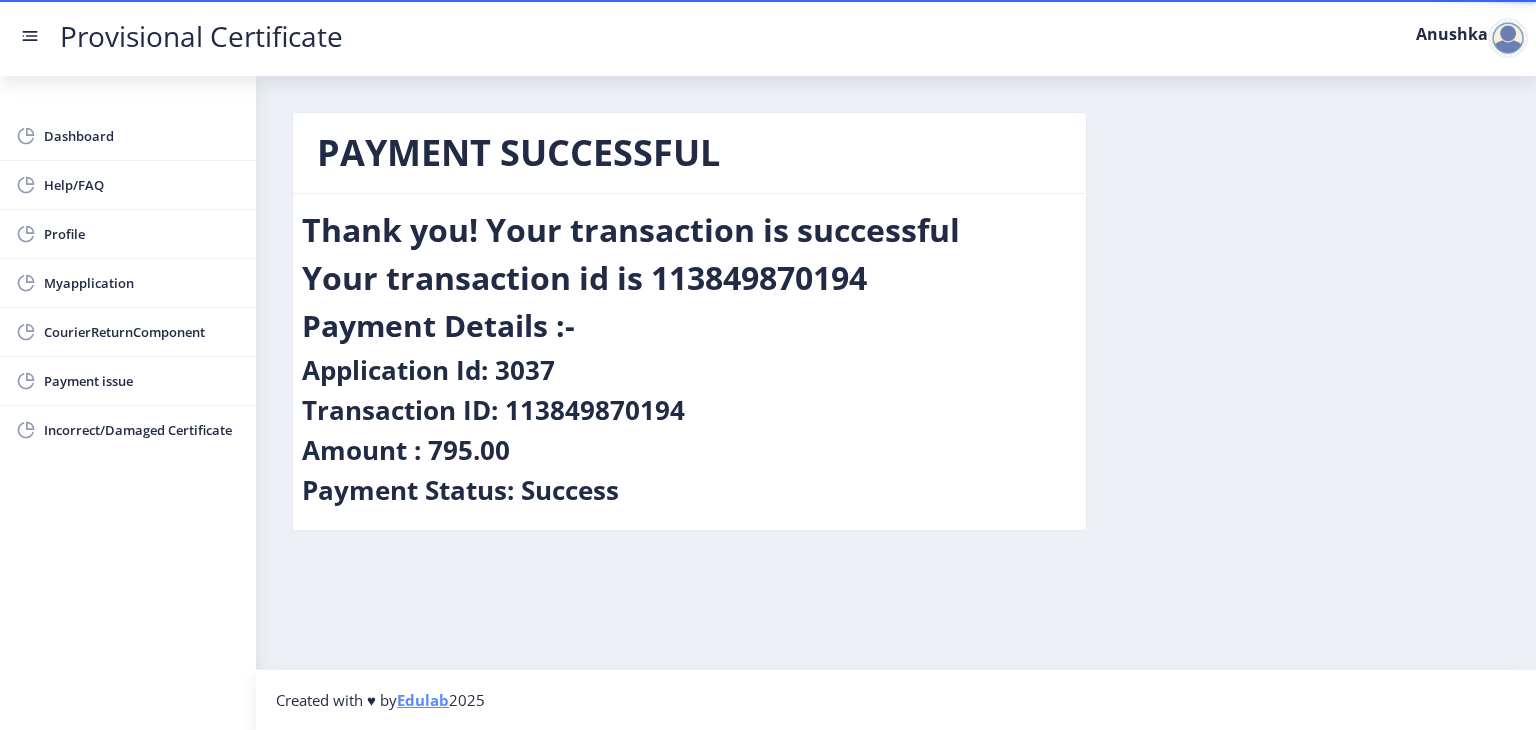 click on "Anushka" 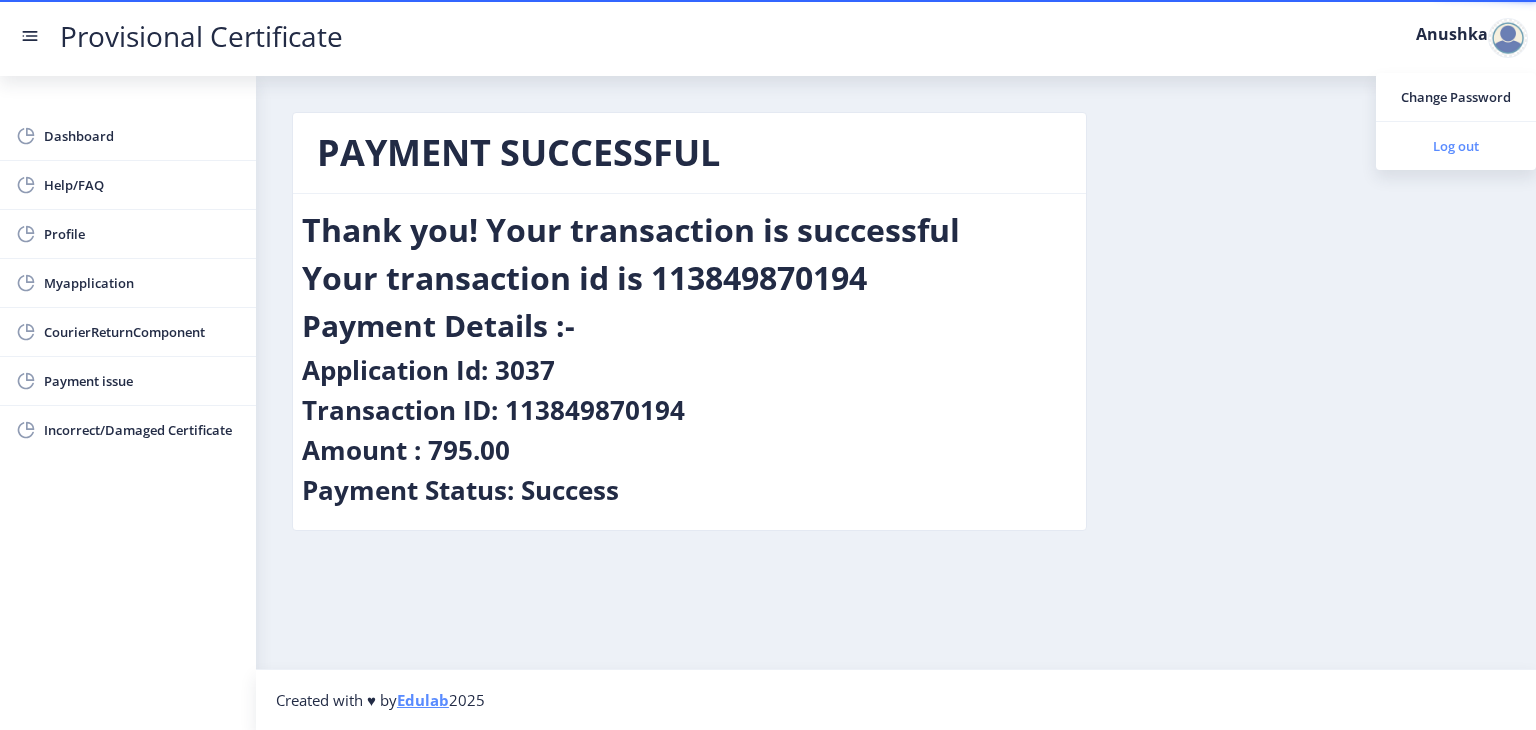 click on "Log out" at bounding box center (1456, 146) 